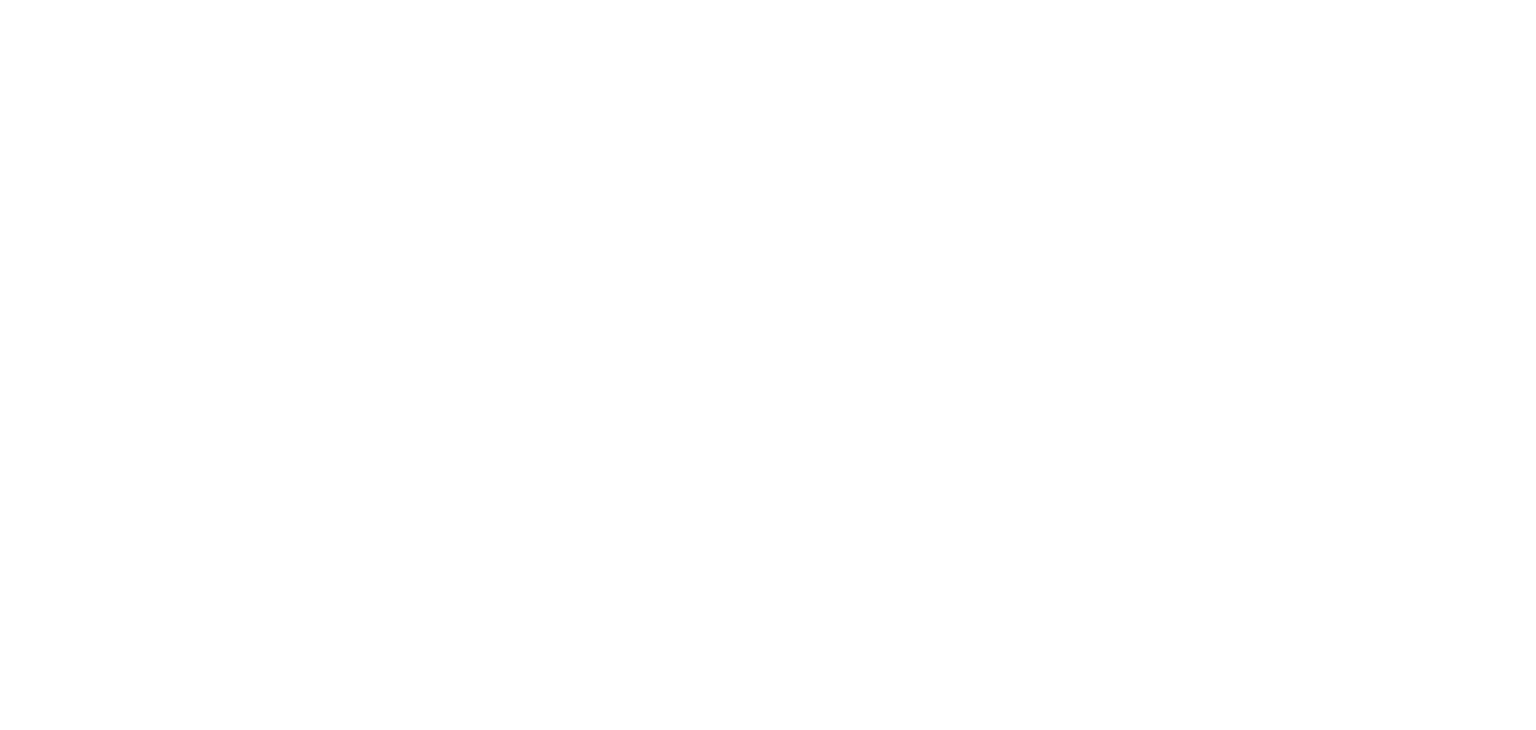 scroll, scrollTop: 0, scrollLeft: 0, axis: both 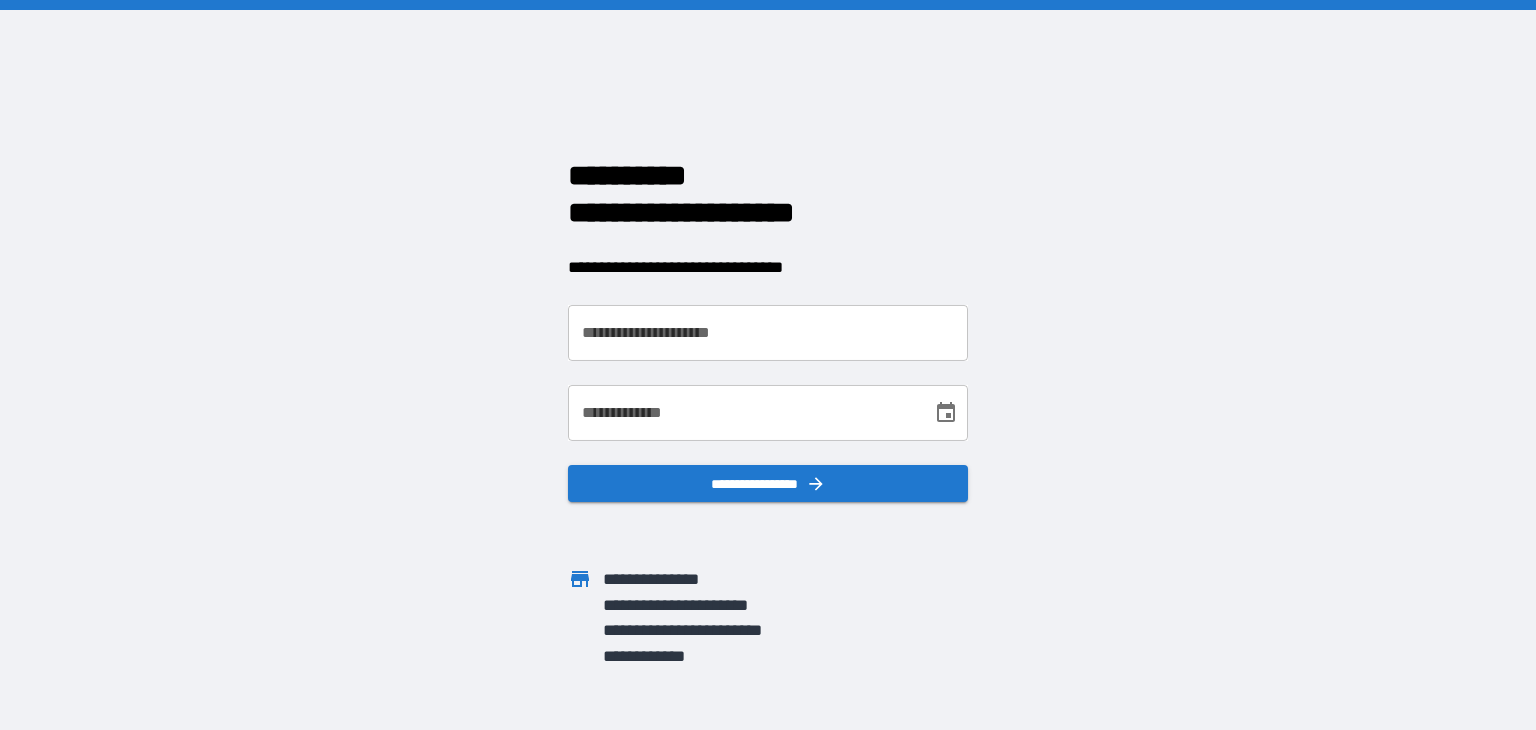 click on "**********" at bounding box center [768, 333] 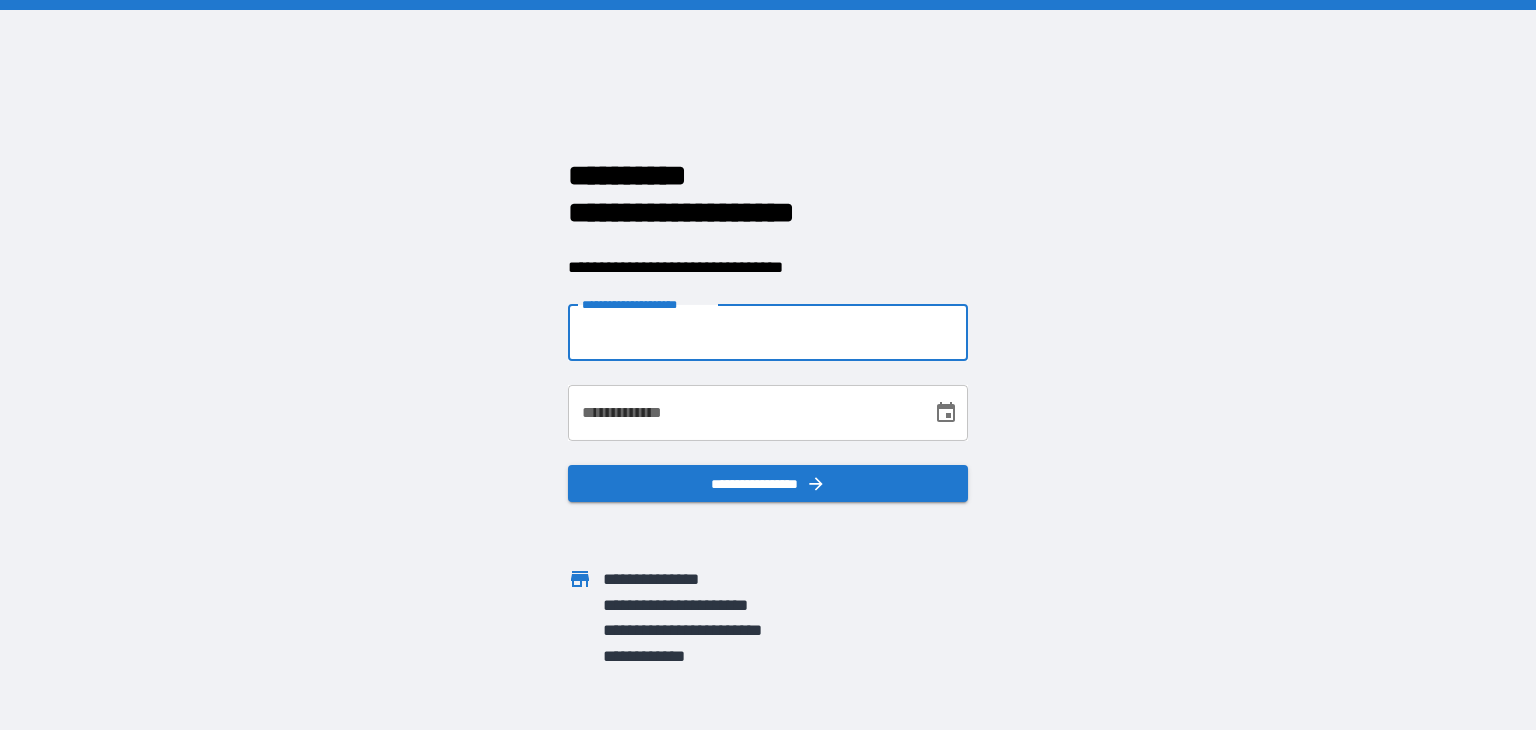 type on "**********" 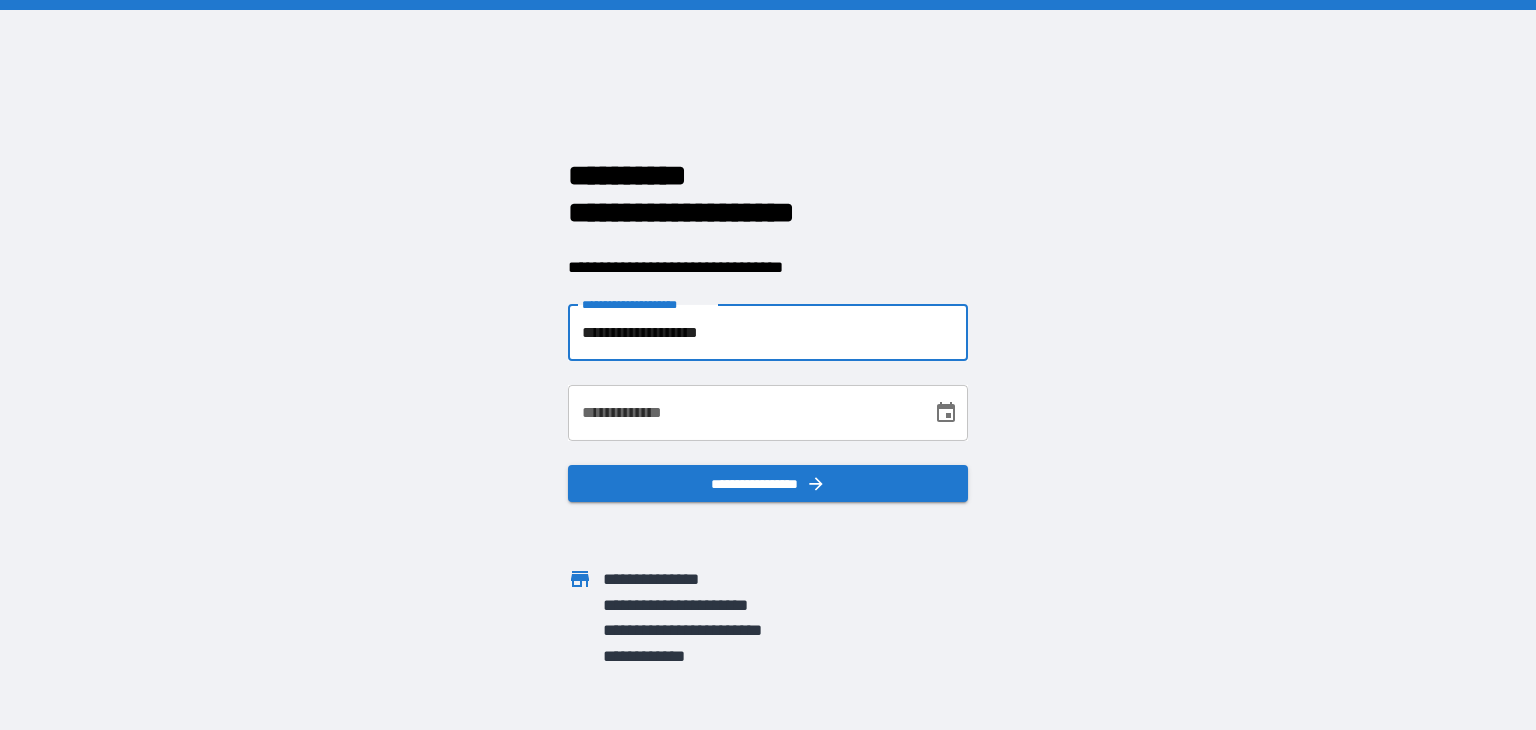 click on "**********" at bounding box center [743, 413] 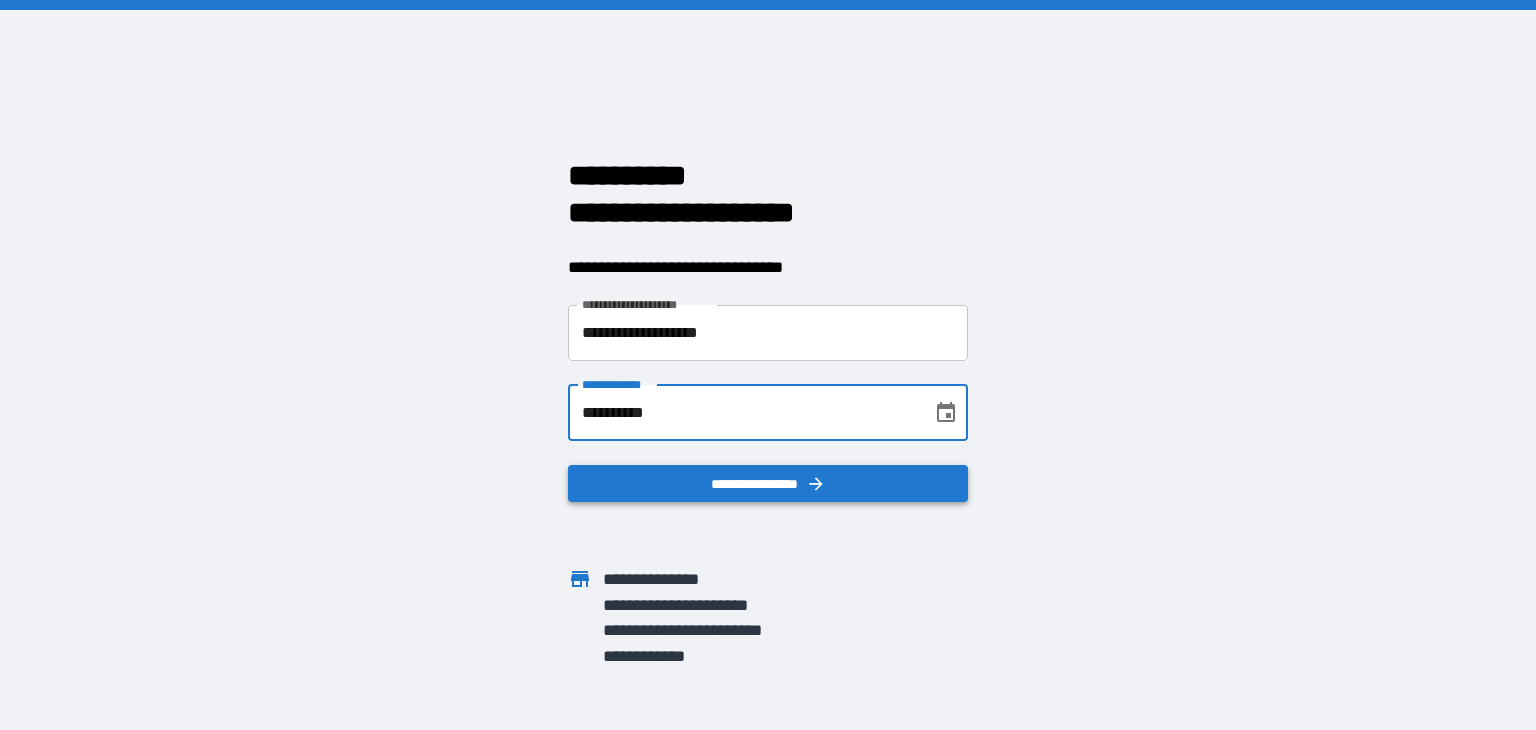 type on "**********" 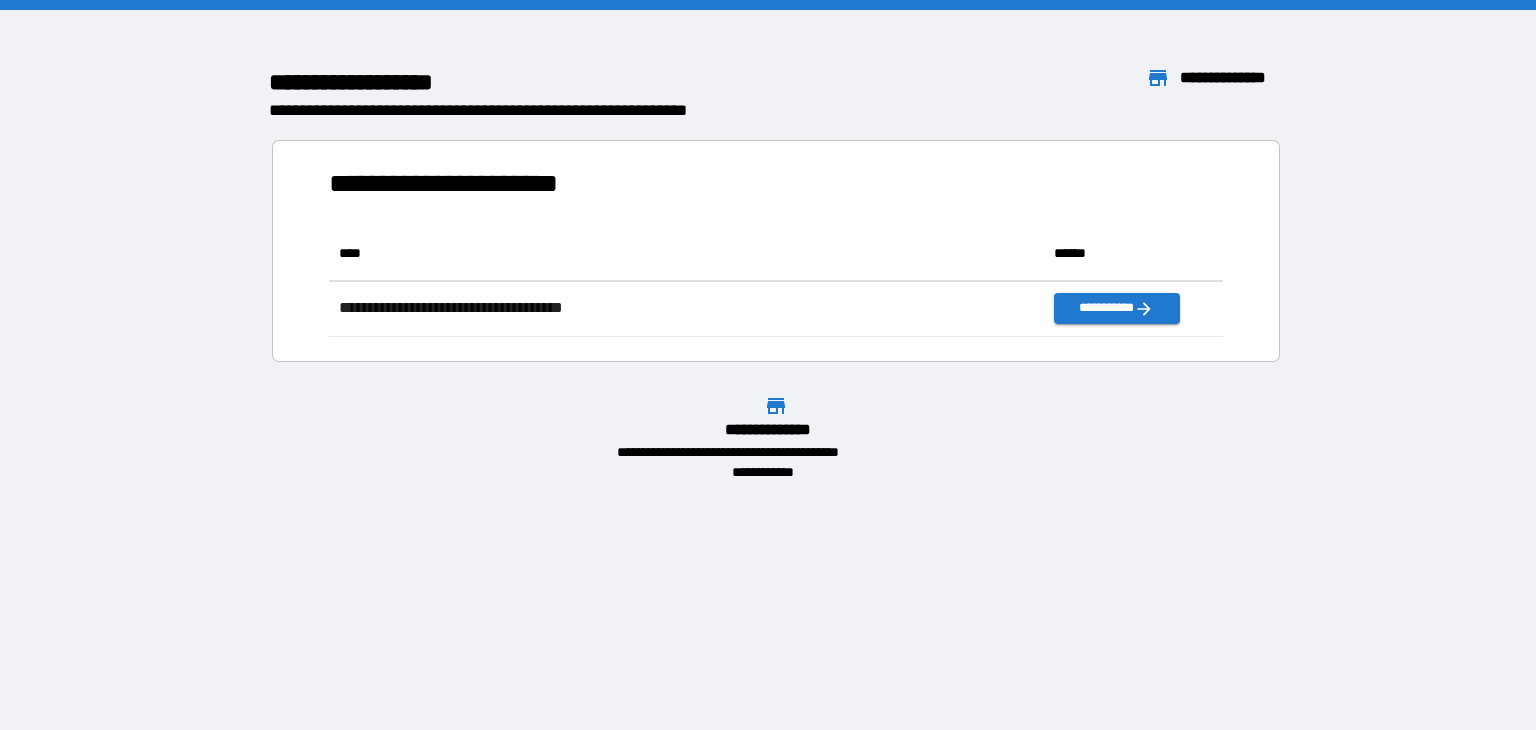 scroll, scrollTop: 16, scrollLeft: 16, axis: both 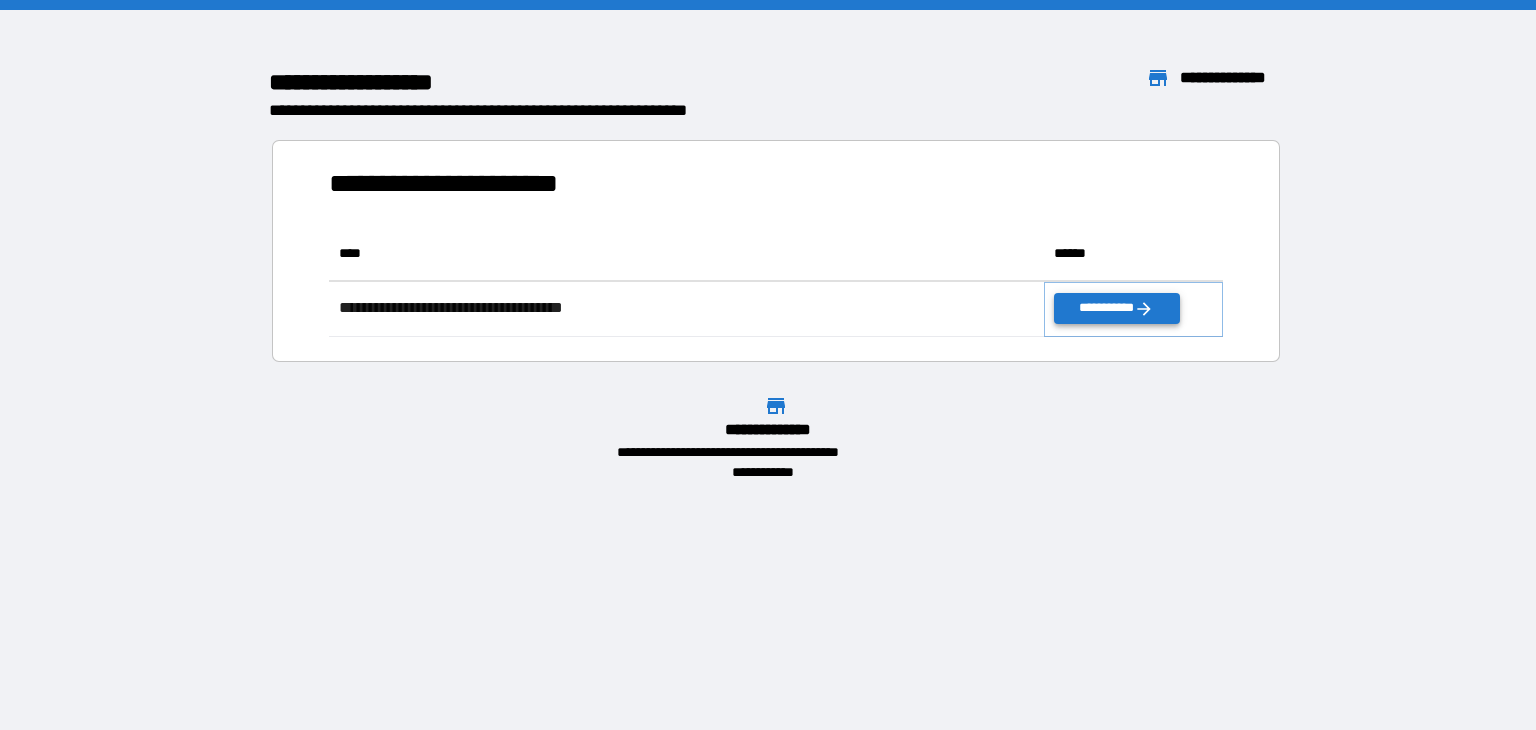 click on "**********" at bounding box center (1116, 308) 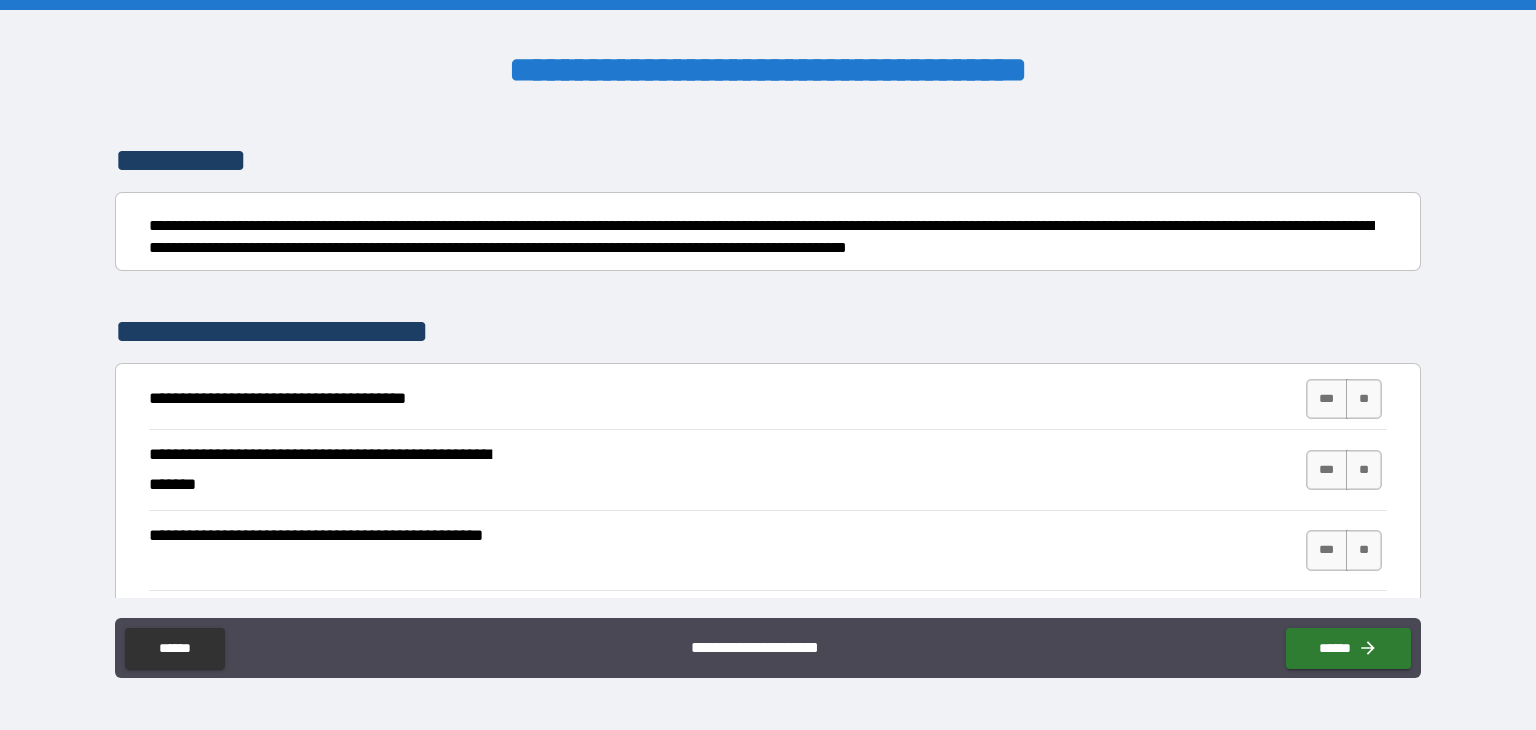 scroll, scrollTop: 200, scrollLeft: 0, axis: vertical 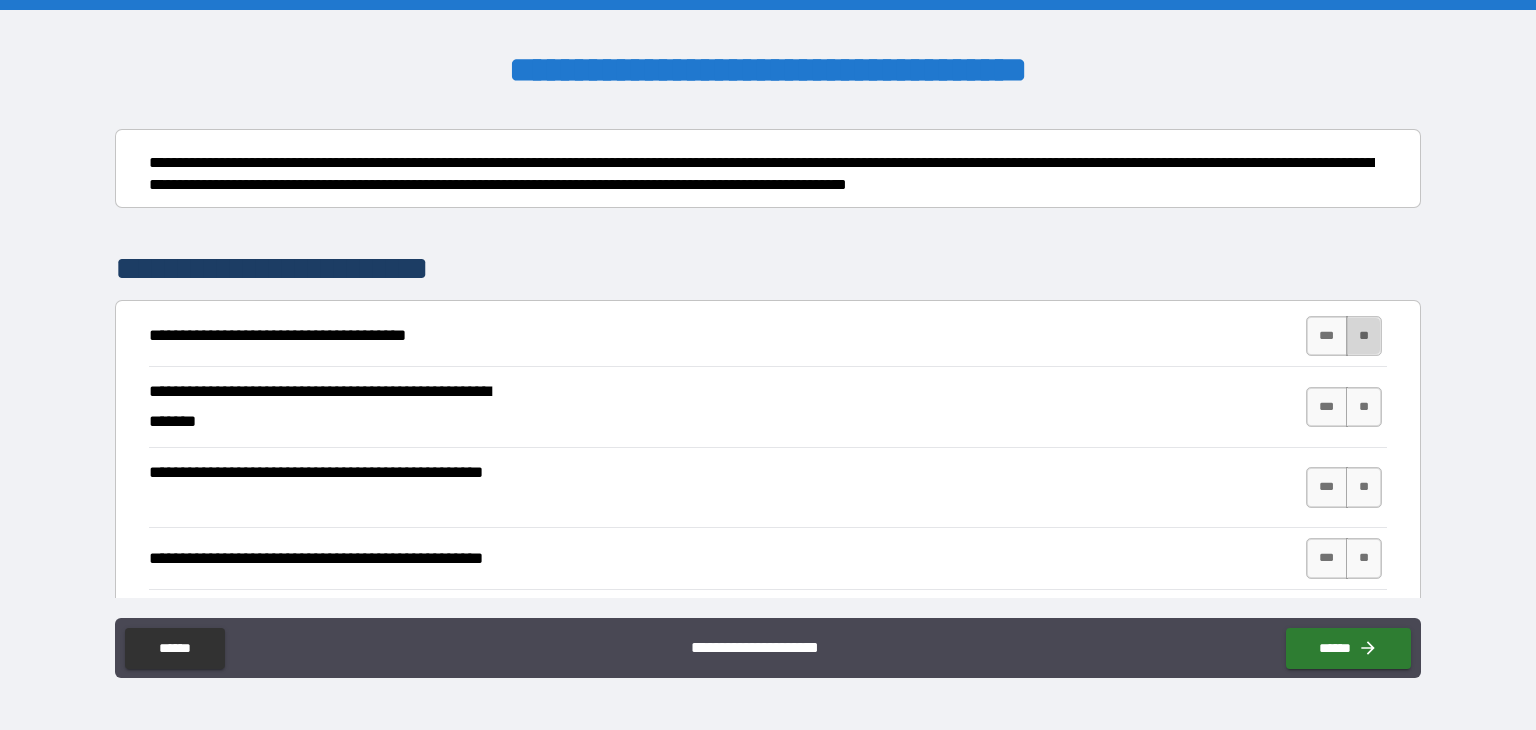 click on "**" at bounding box center [1364, 336] 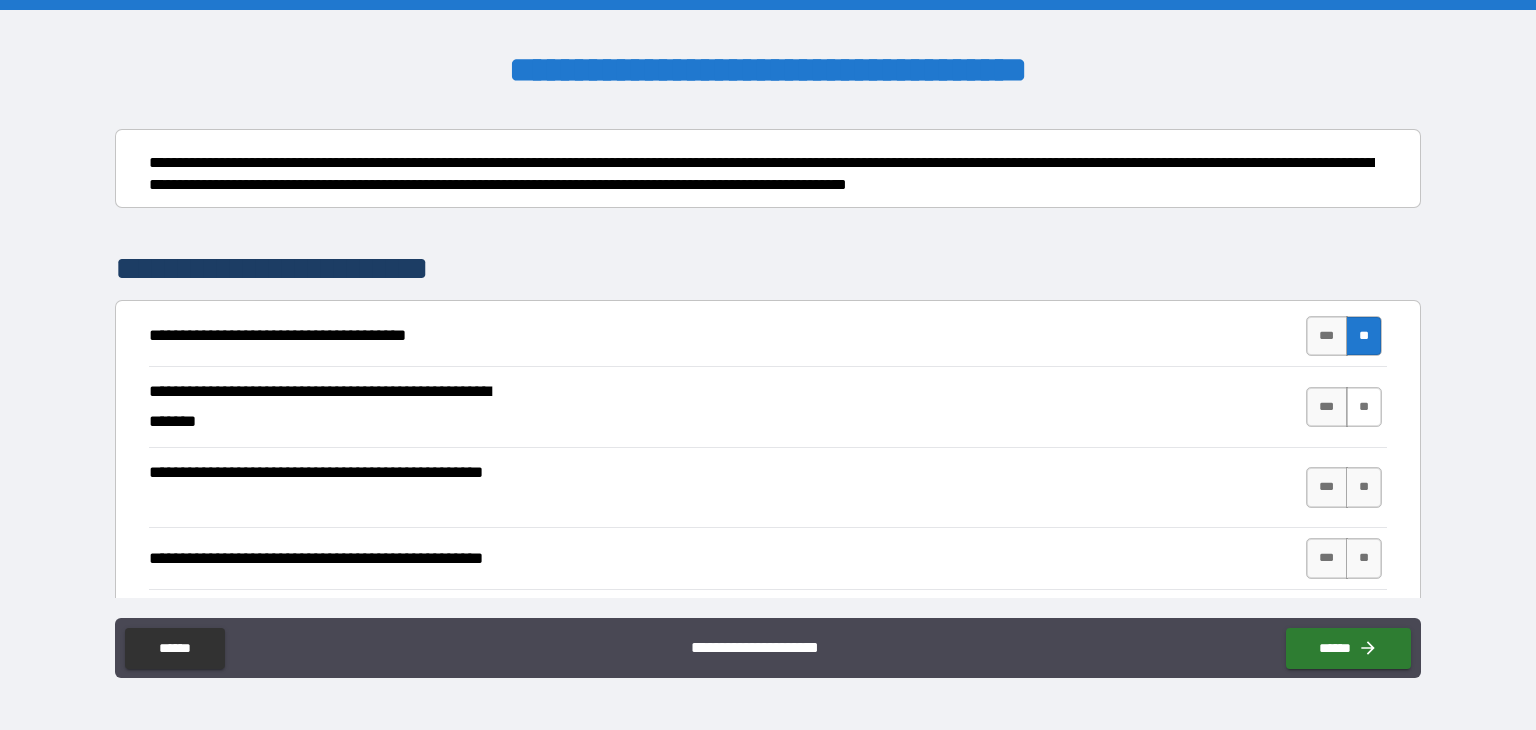 click on "**" at bounding box center [1364, 407] 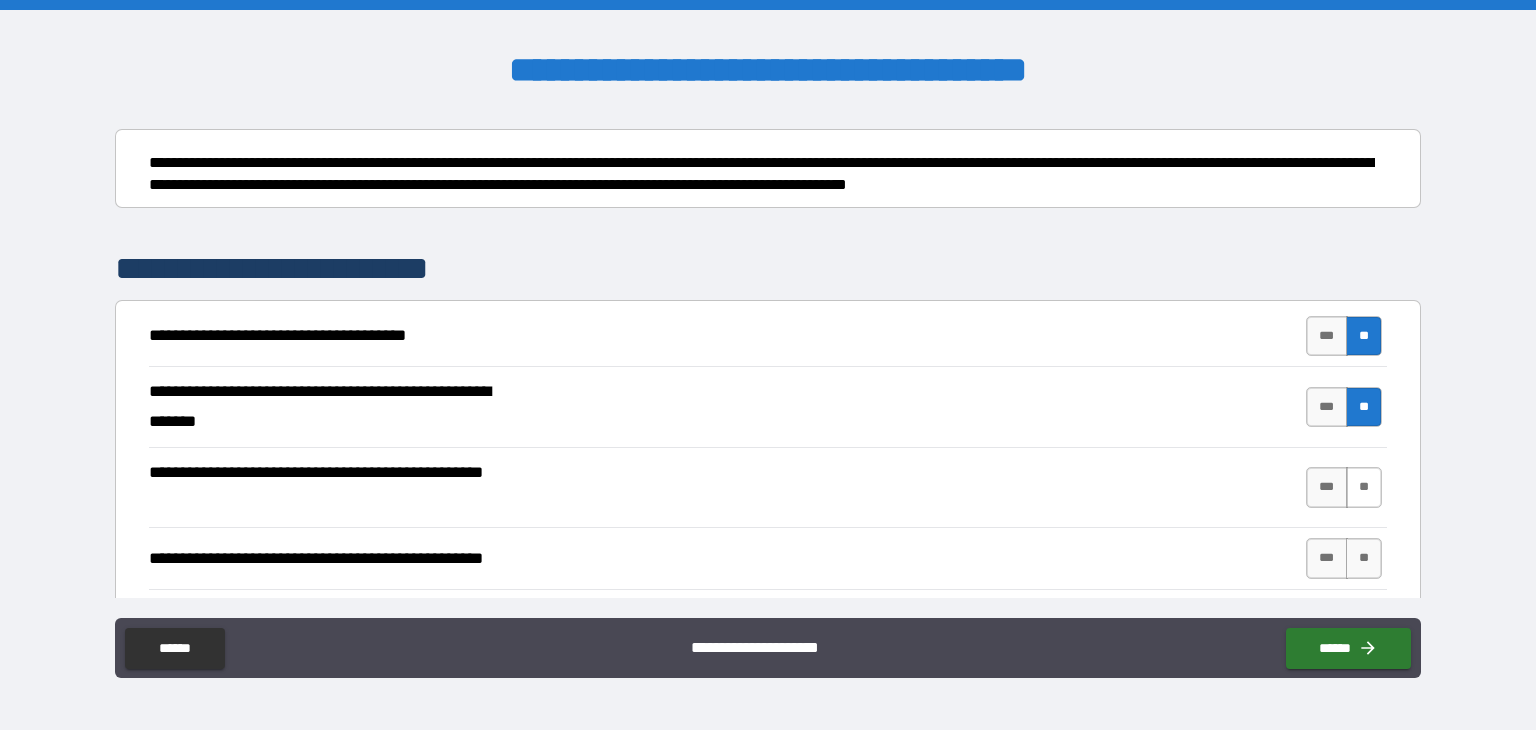 click on "**" at bounding box center (1364, 487) 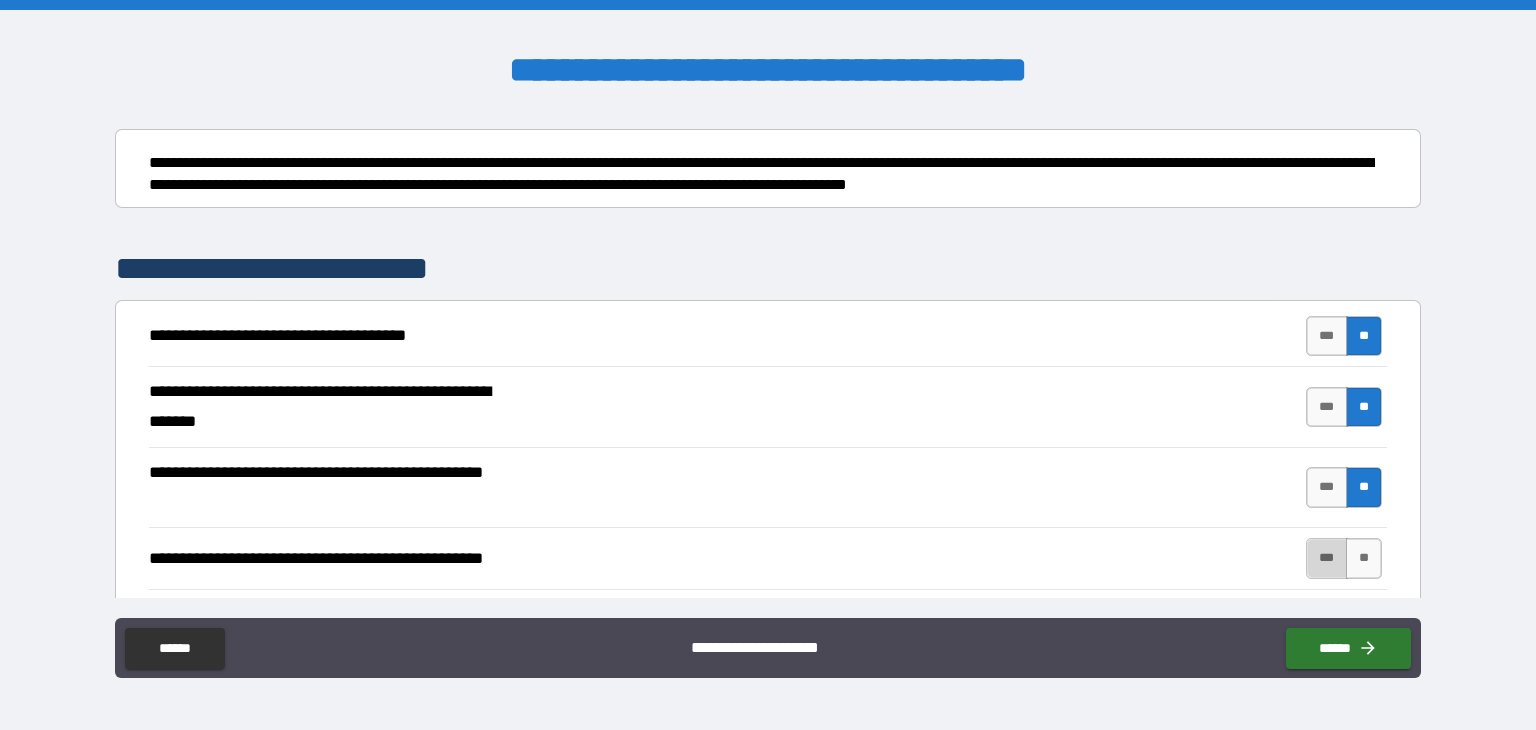 click on "***" at bounding box center [1327, 558] 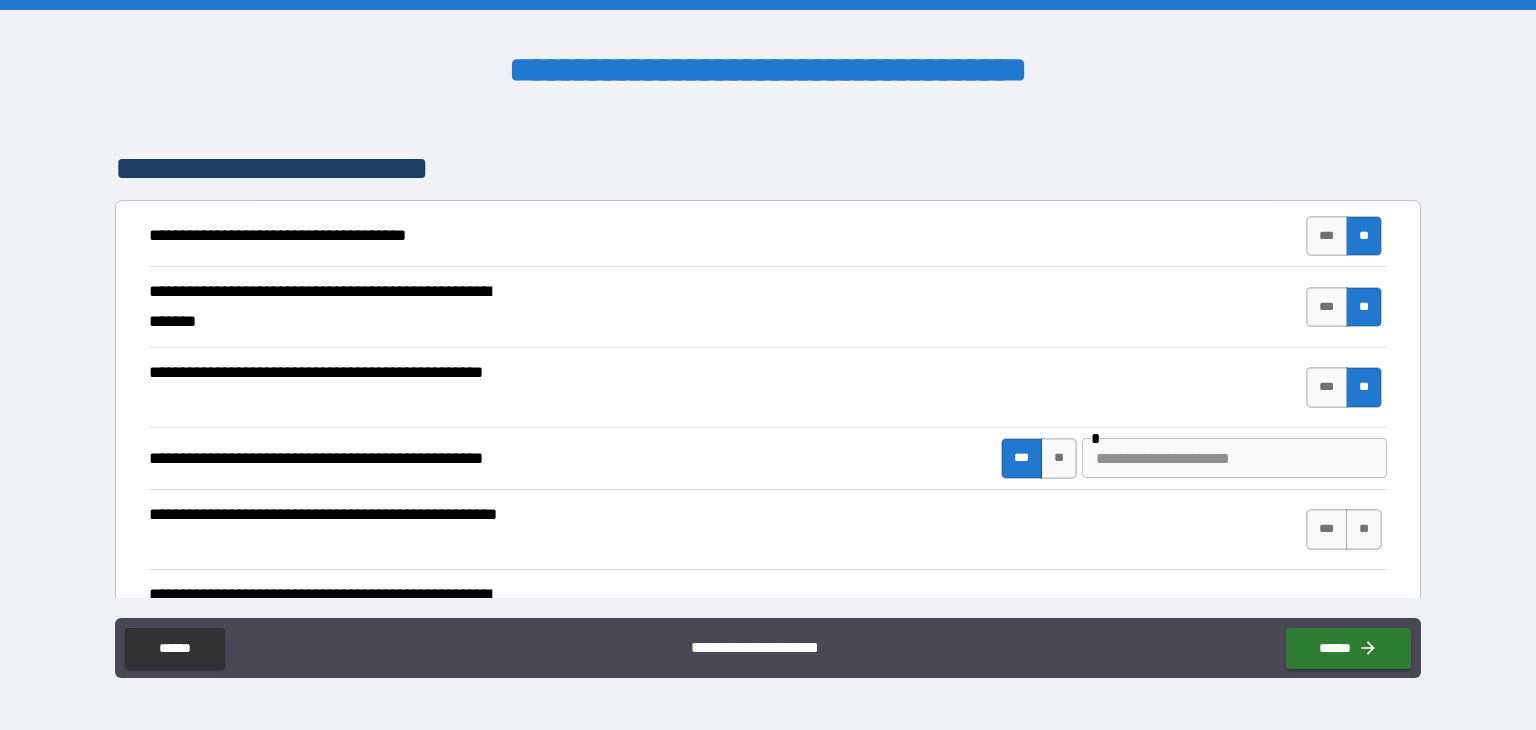 scroll, scrollTop: 360, scrollLeft: 0, axis: vertical 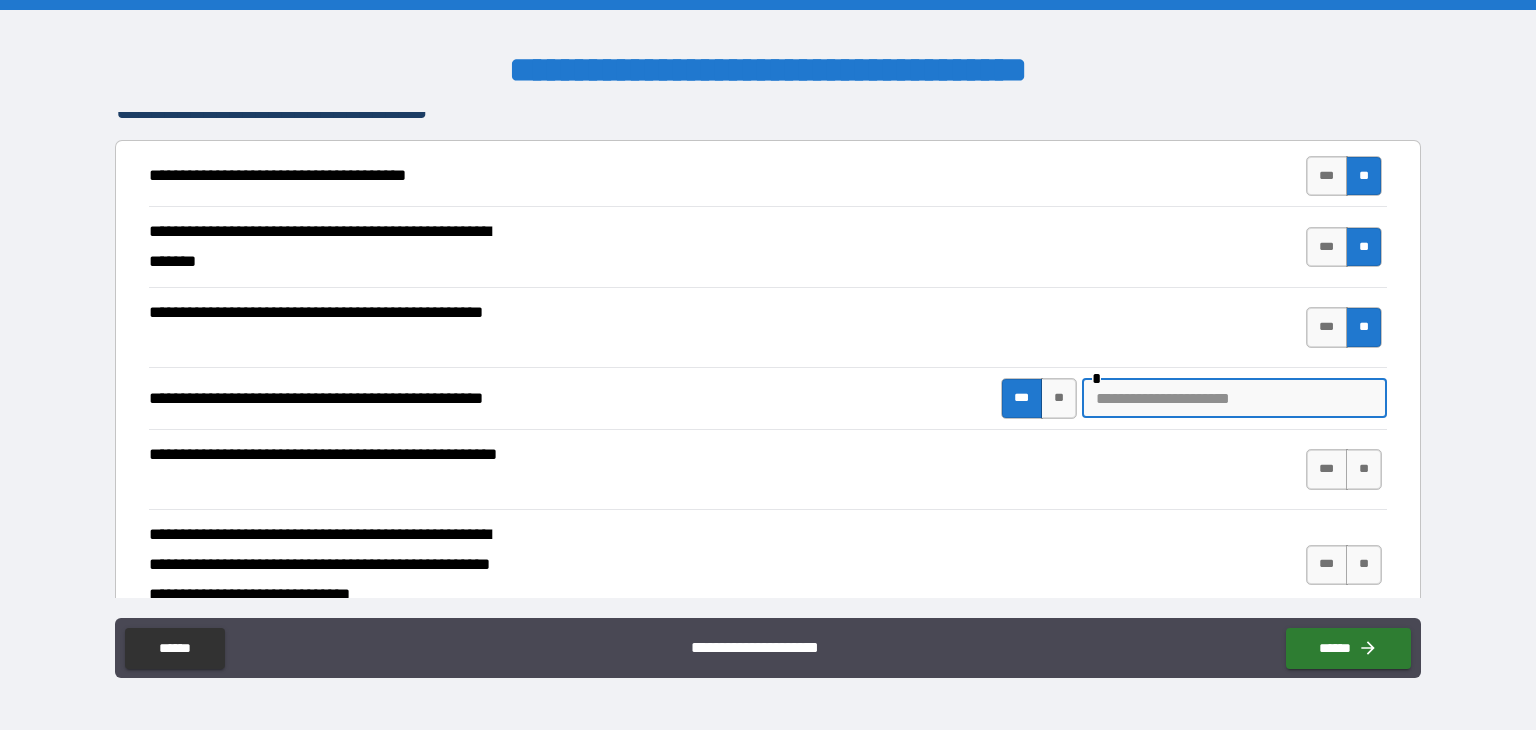 click at bounding box center (1234, 398) 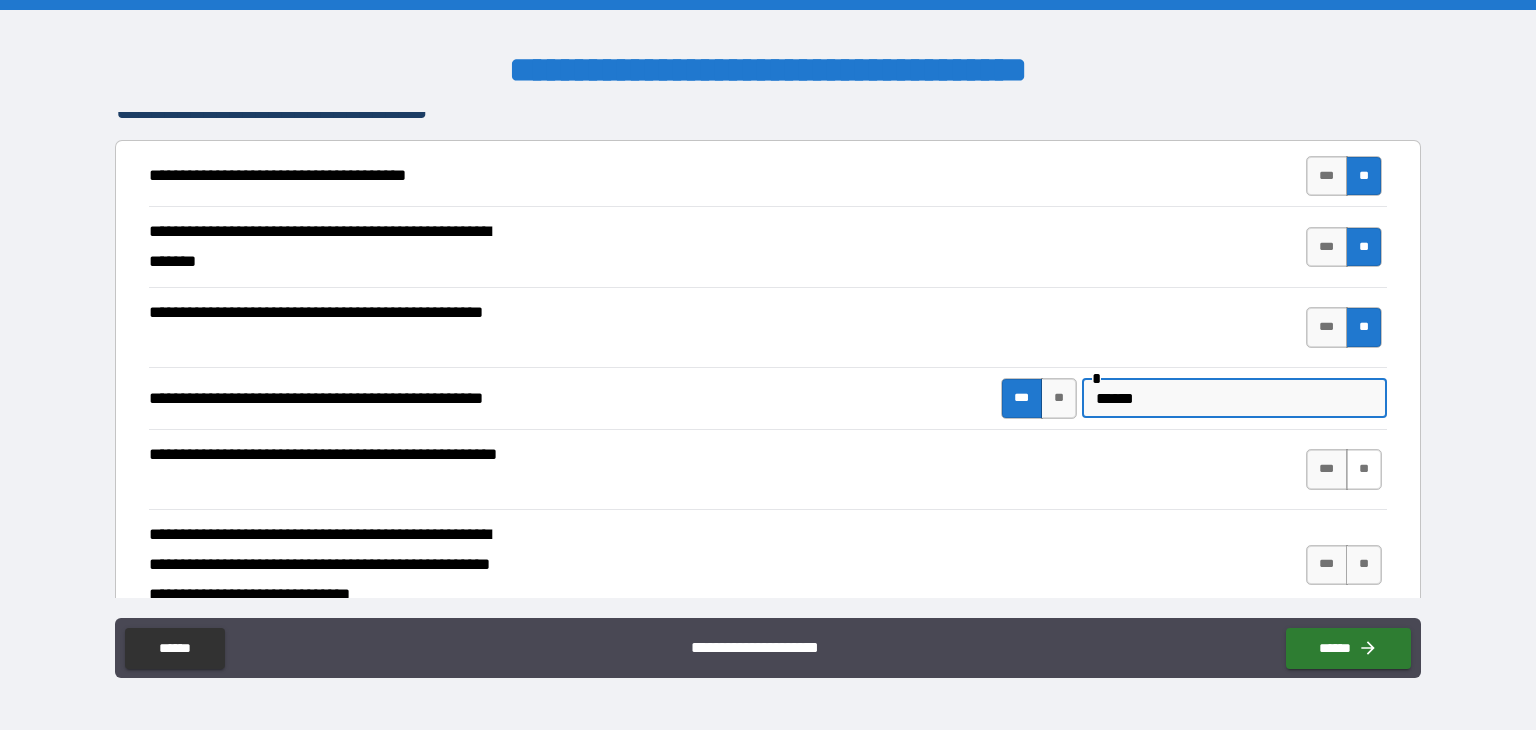 type on "******" 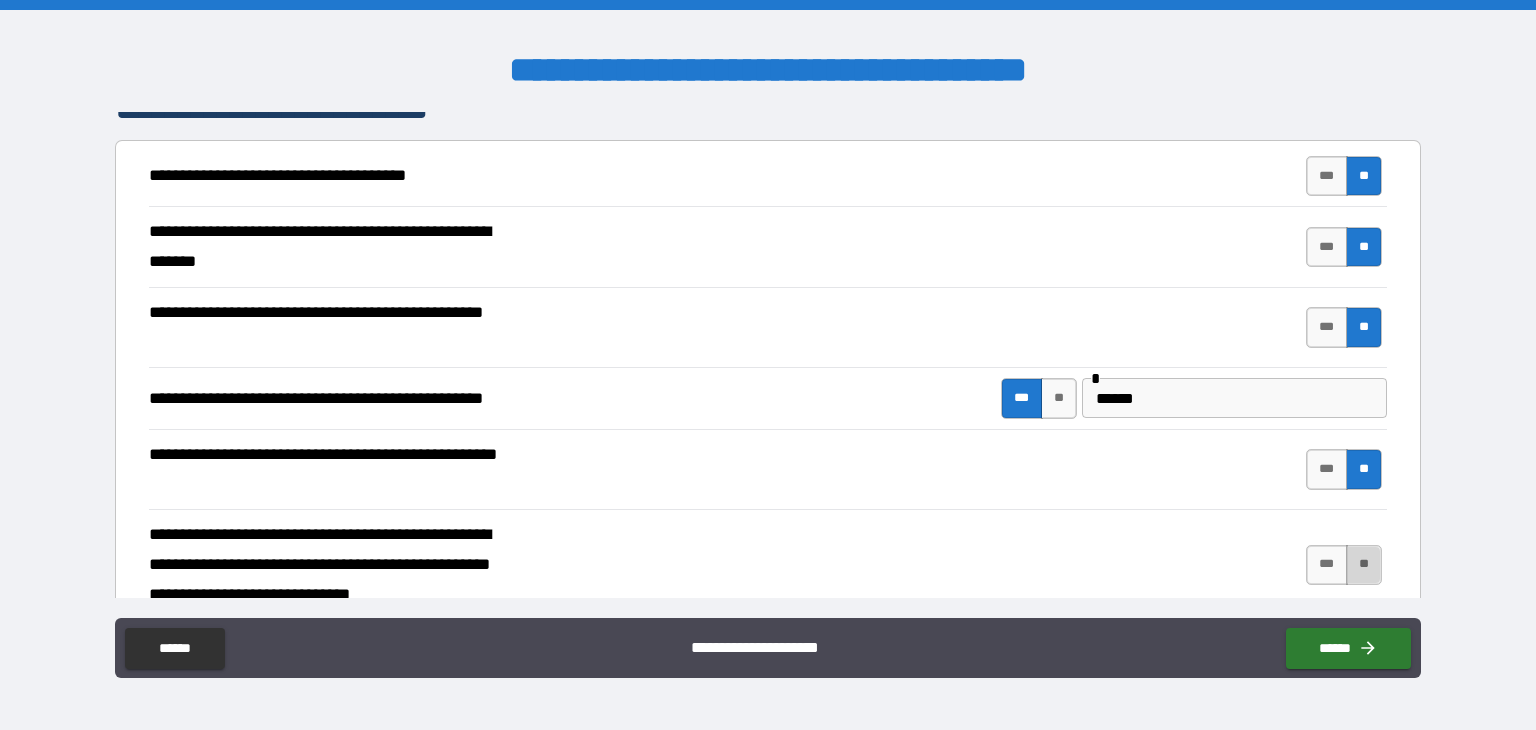 click on "**" at bounding box center (1364, 565) 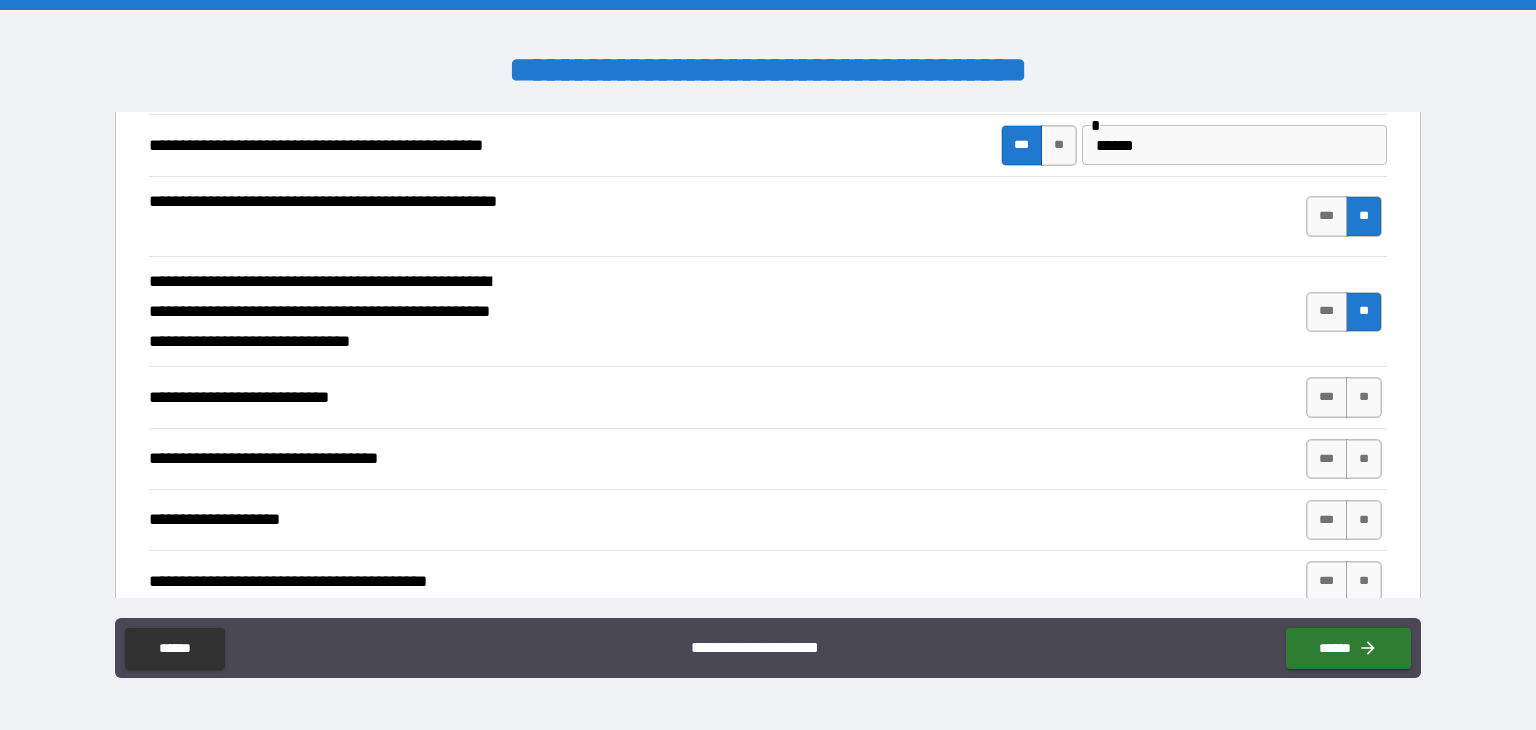 scroll, scrollTop: 626, scrollLeft: 0, axis: vertical 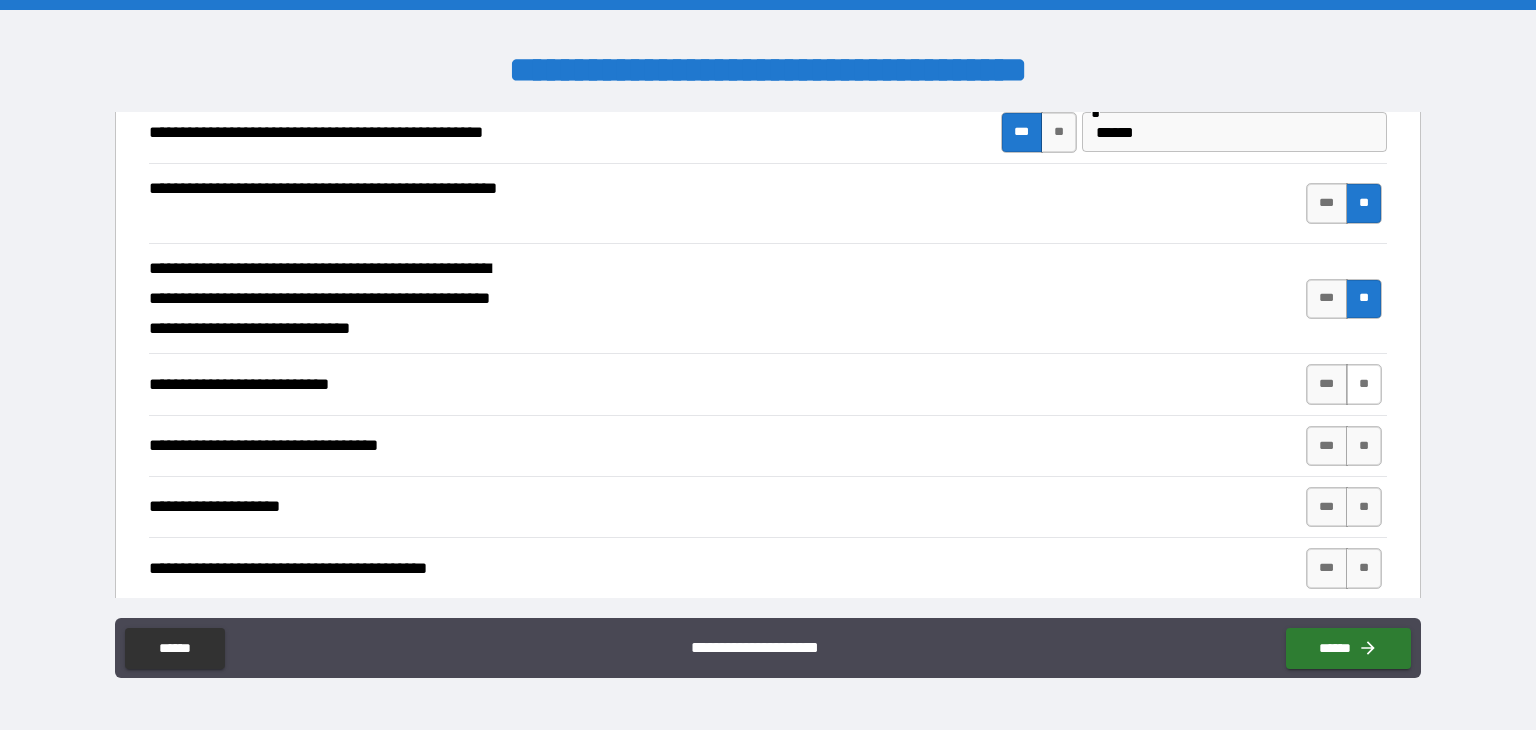 click on "**" at bounding box center [1364, 384] 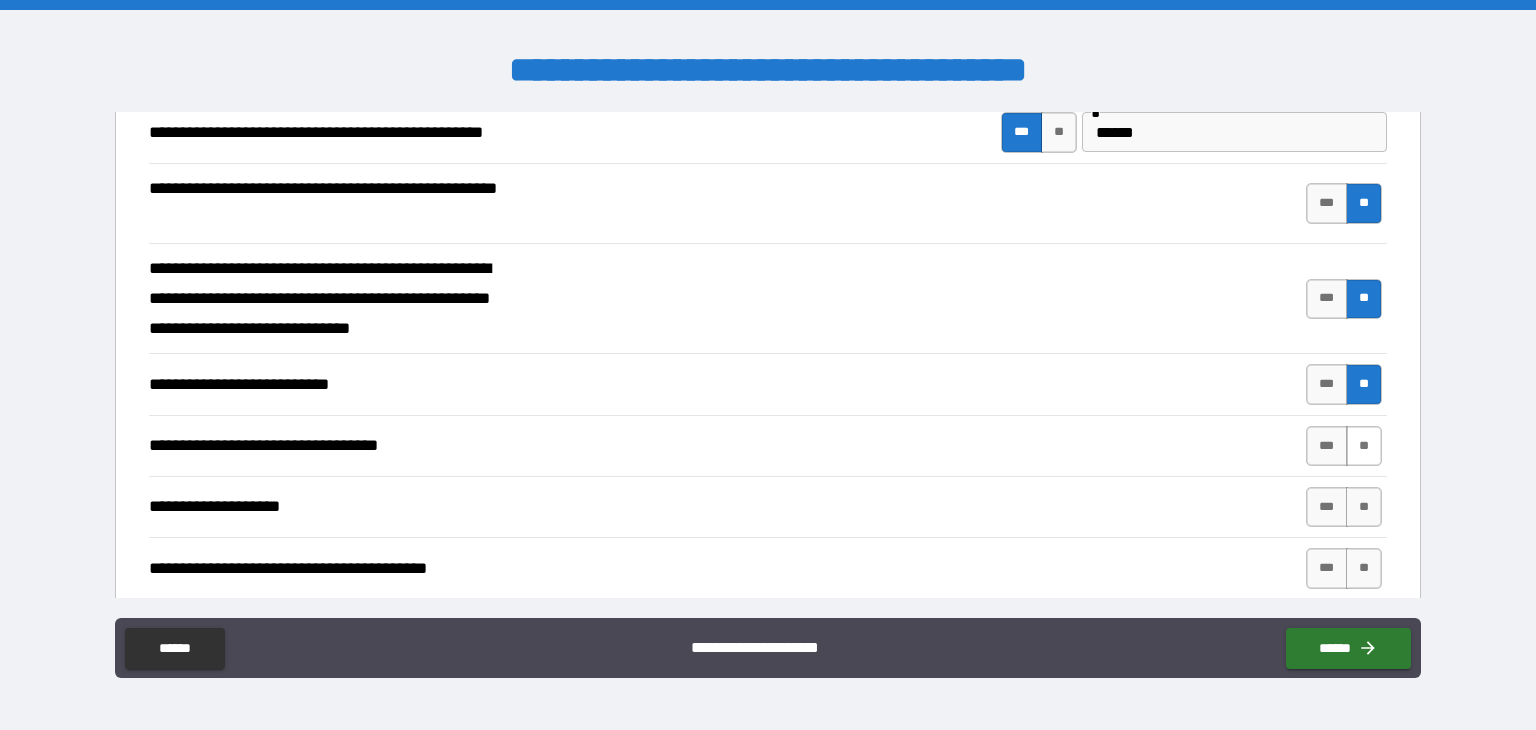 click on "**" at bounding box center (1364, 446) 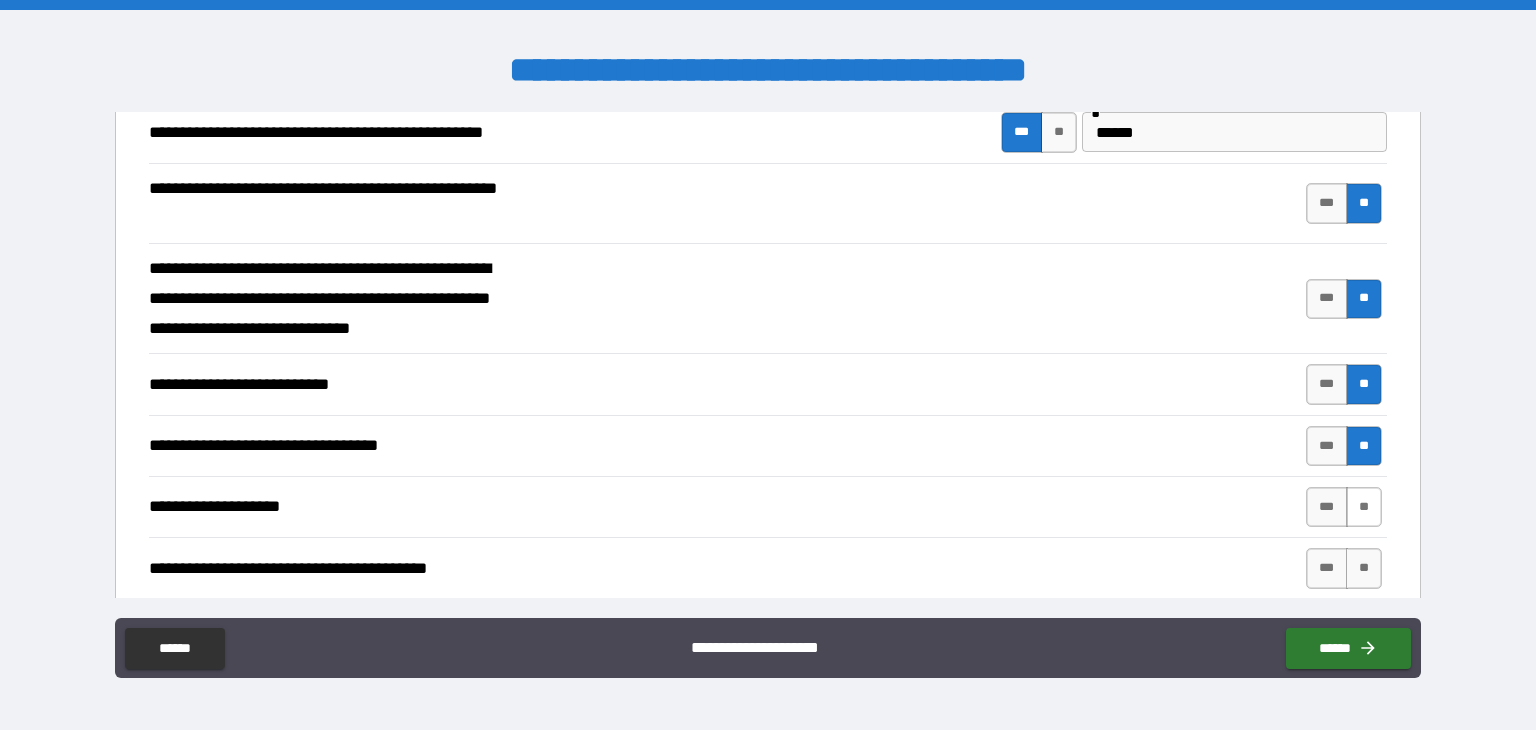 click on "**" at bounding box center (1364, 507) 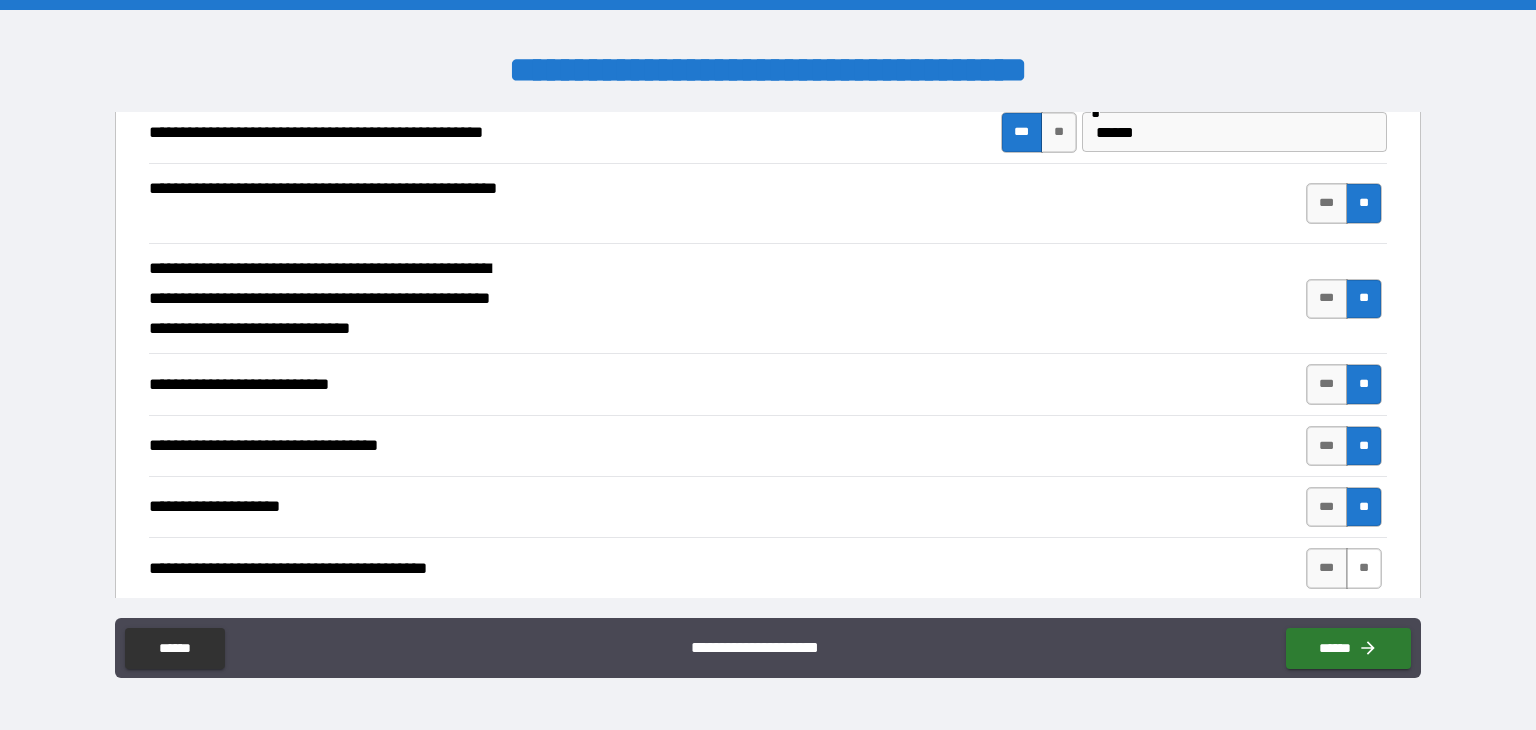 click on "**" at bounding box center [1364, 568] 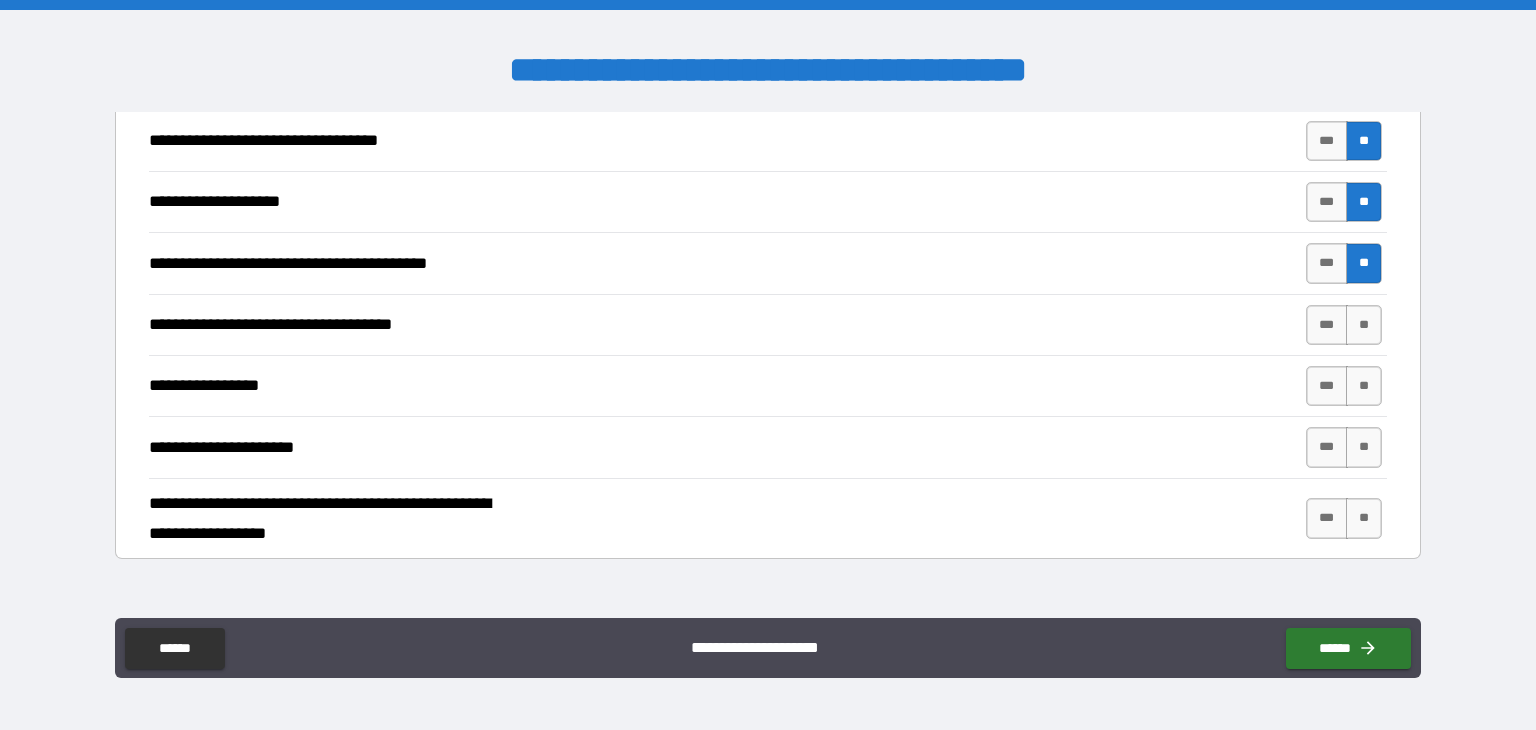 scroll, scrollTop: 932, scrollLeft: 0, axis: vertical 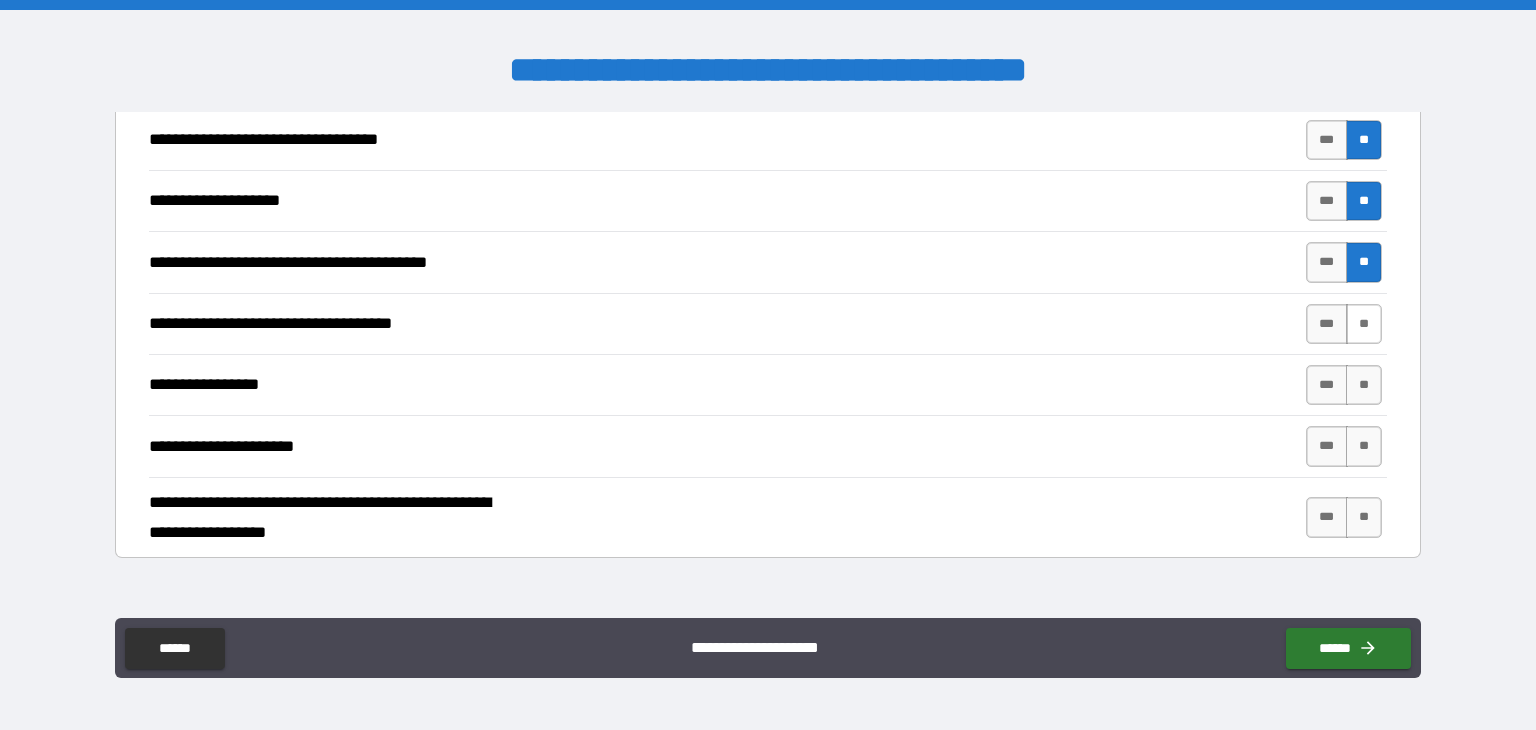 click on "**" at bounding box center (1364, 324) 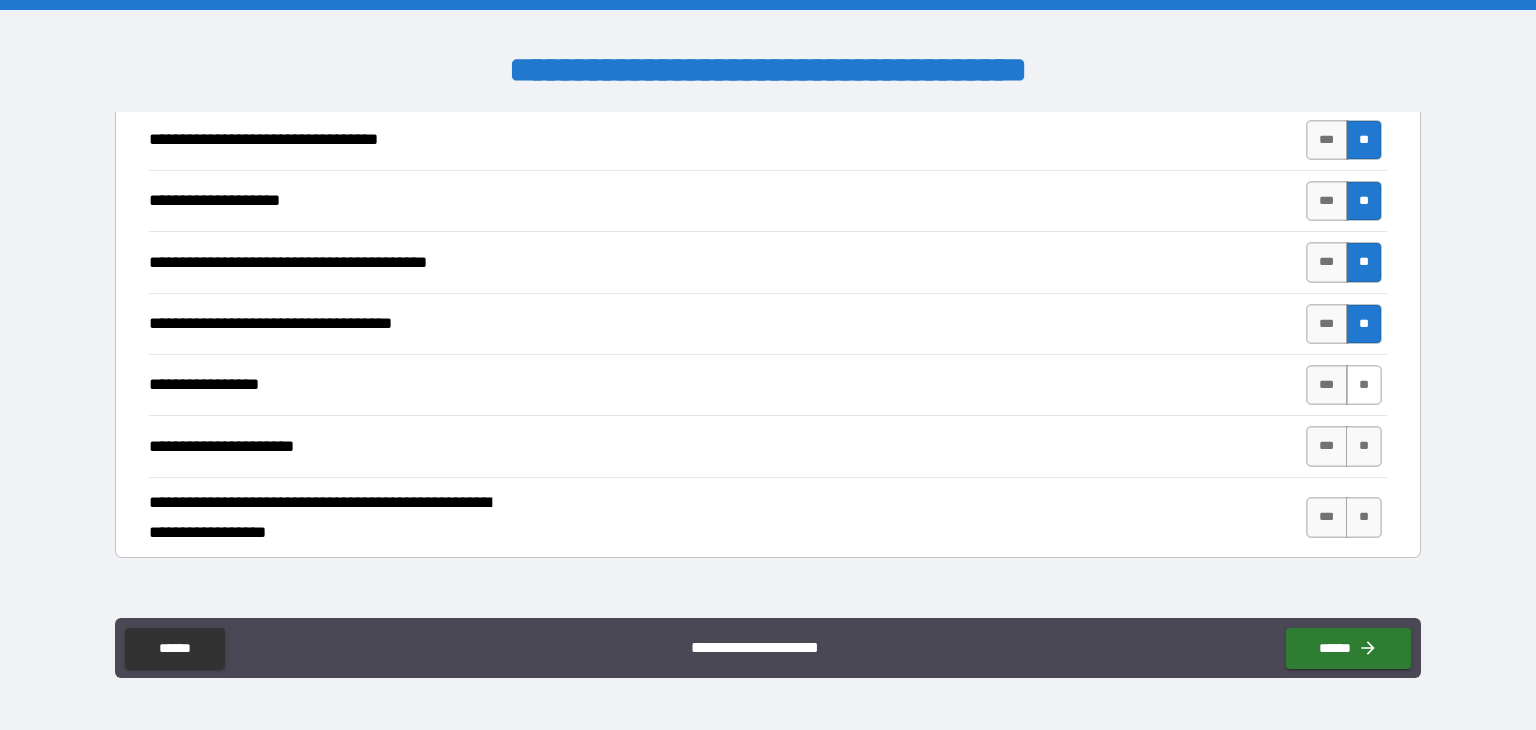 click on "**" at bounding box center (1364, 385) 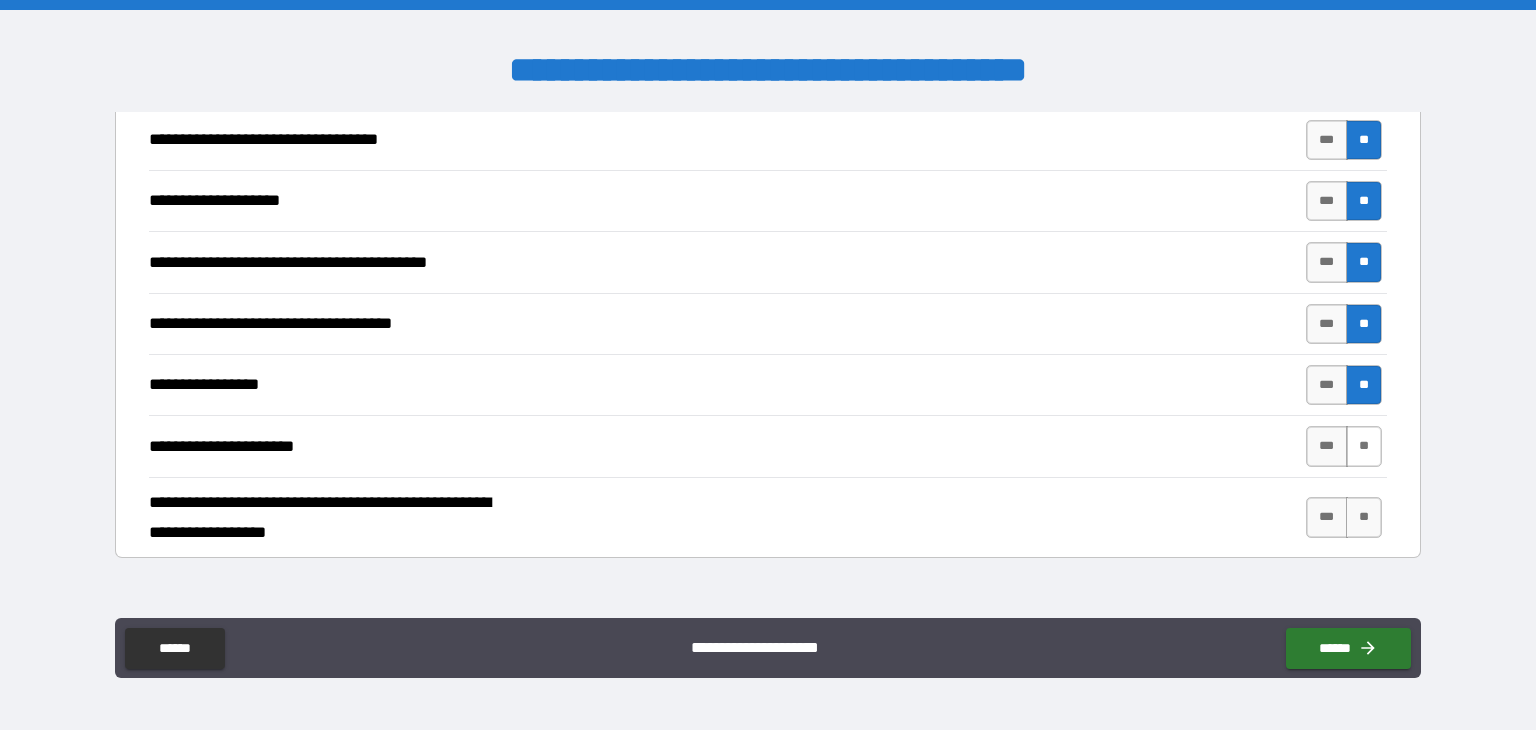 click on "**" at bounding box center (1364, 446) 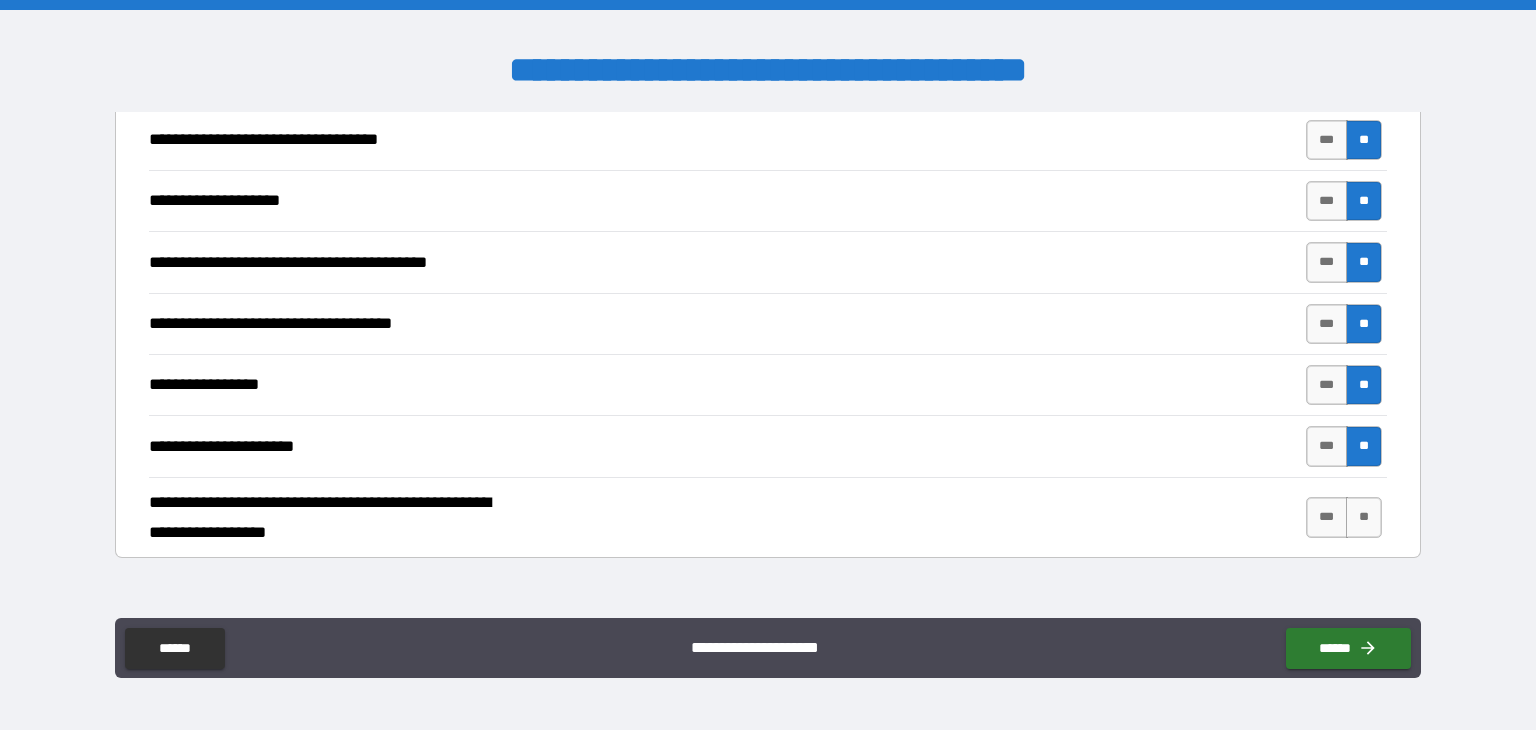 click on "**" at bounding box center [1364, 517] 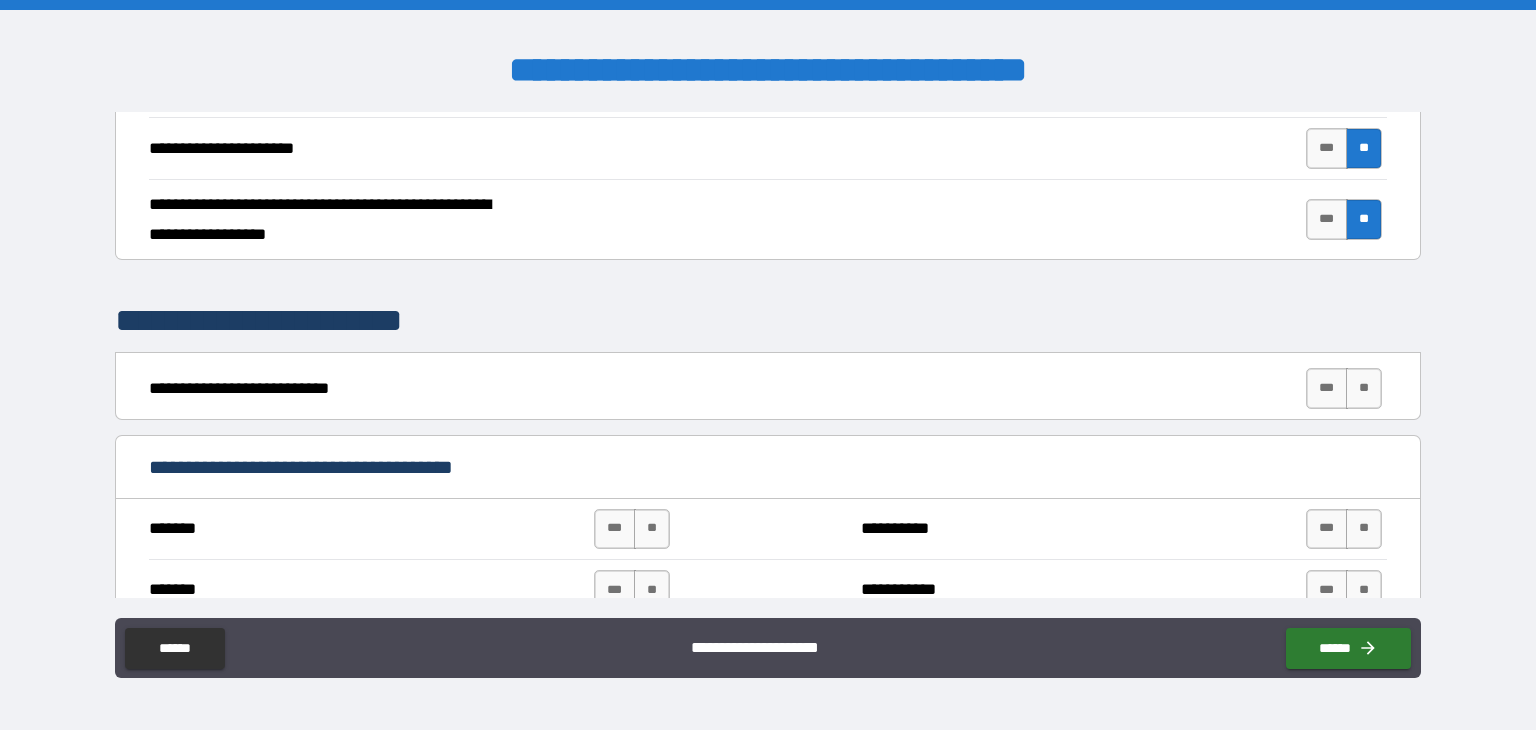 scroll, scrollTop: 1231, scrollLeft: 0, axis: vertical 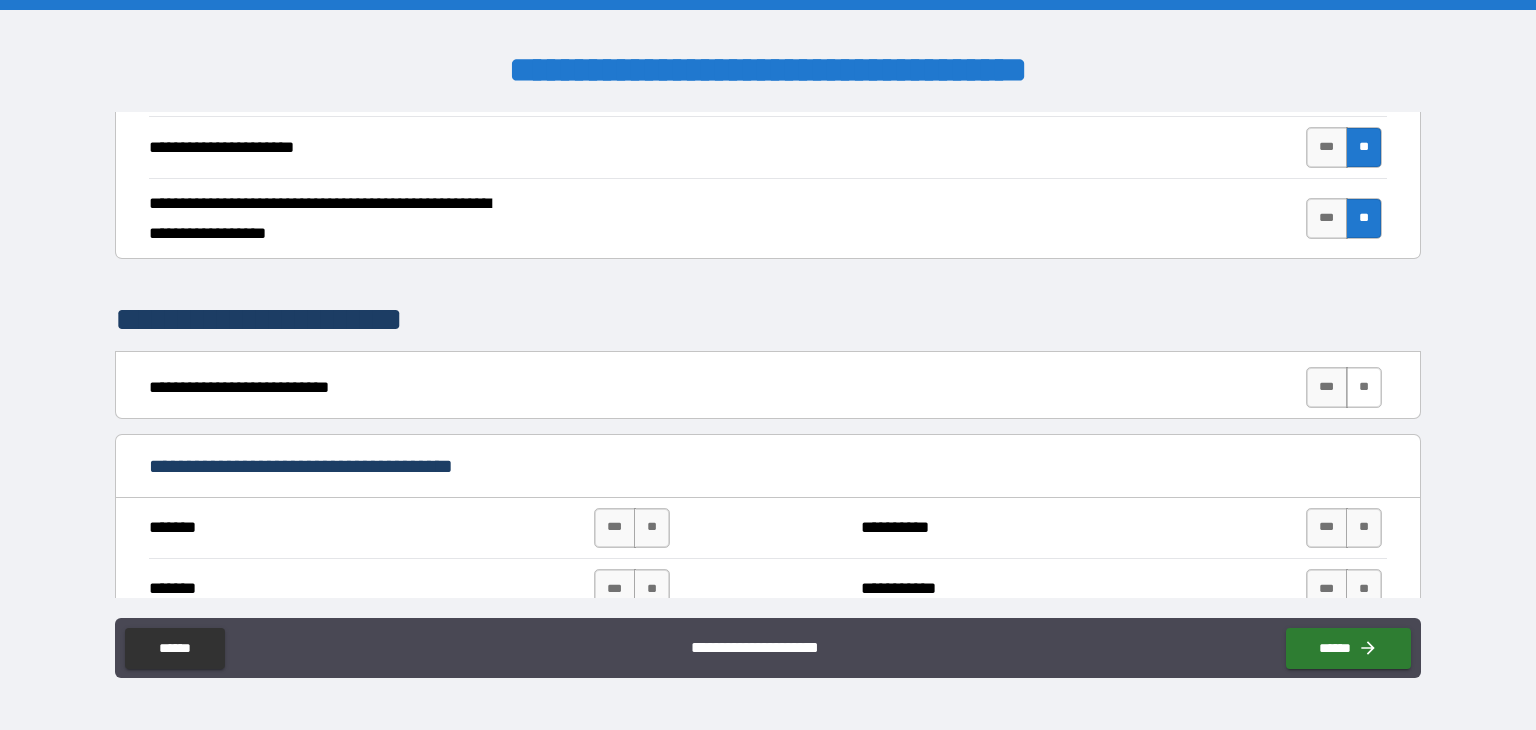 click on "**" at bounding box center (1364, 387) 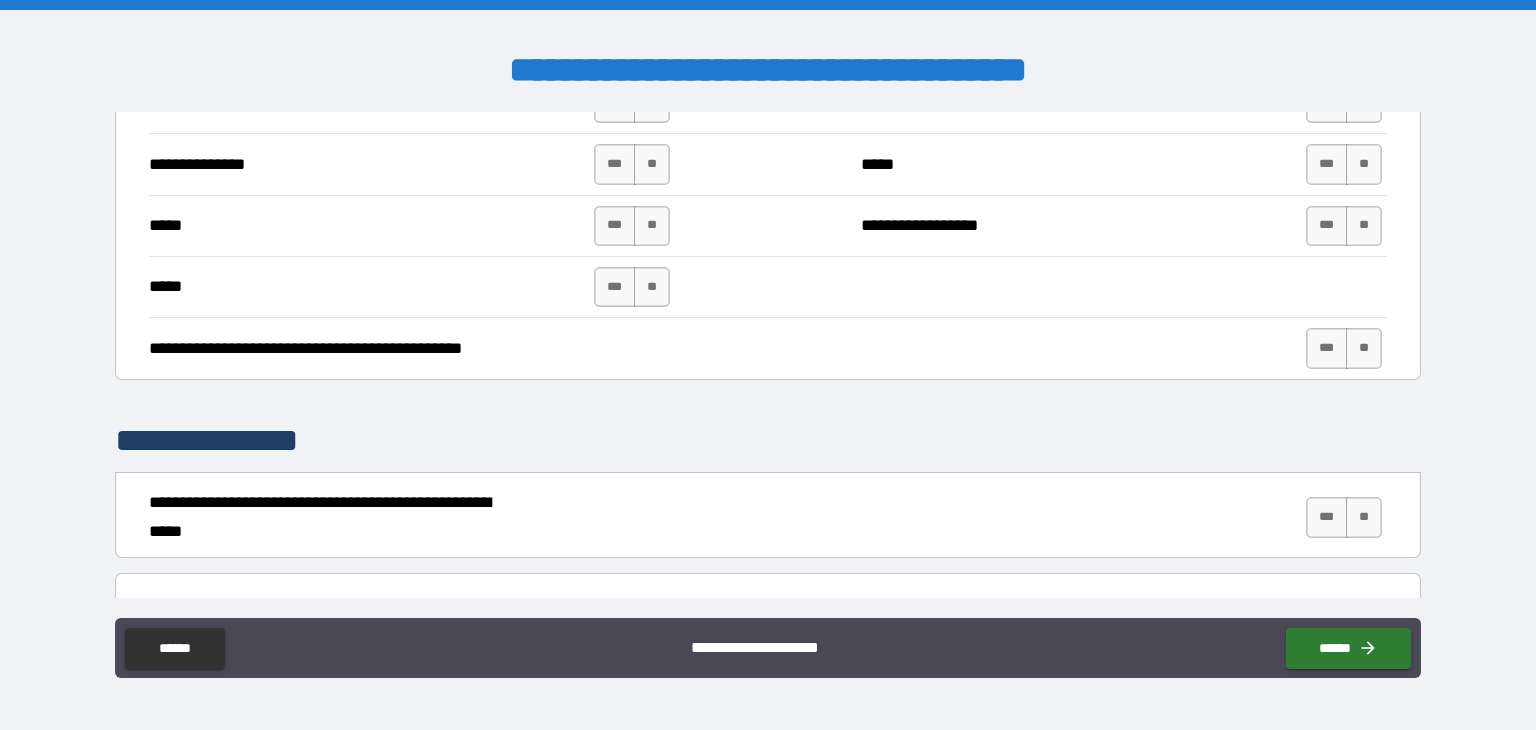 scroll, scrollTop: 1762, scrollLeft: 0, axis: vertical 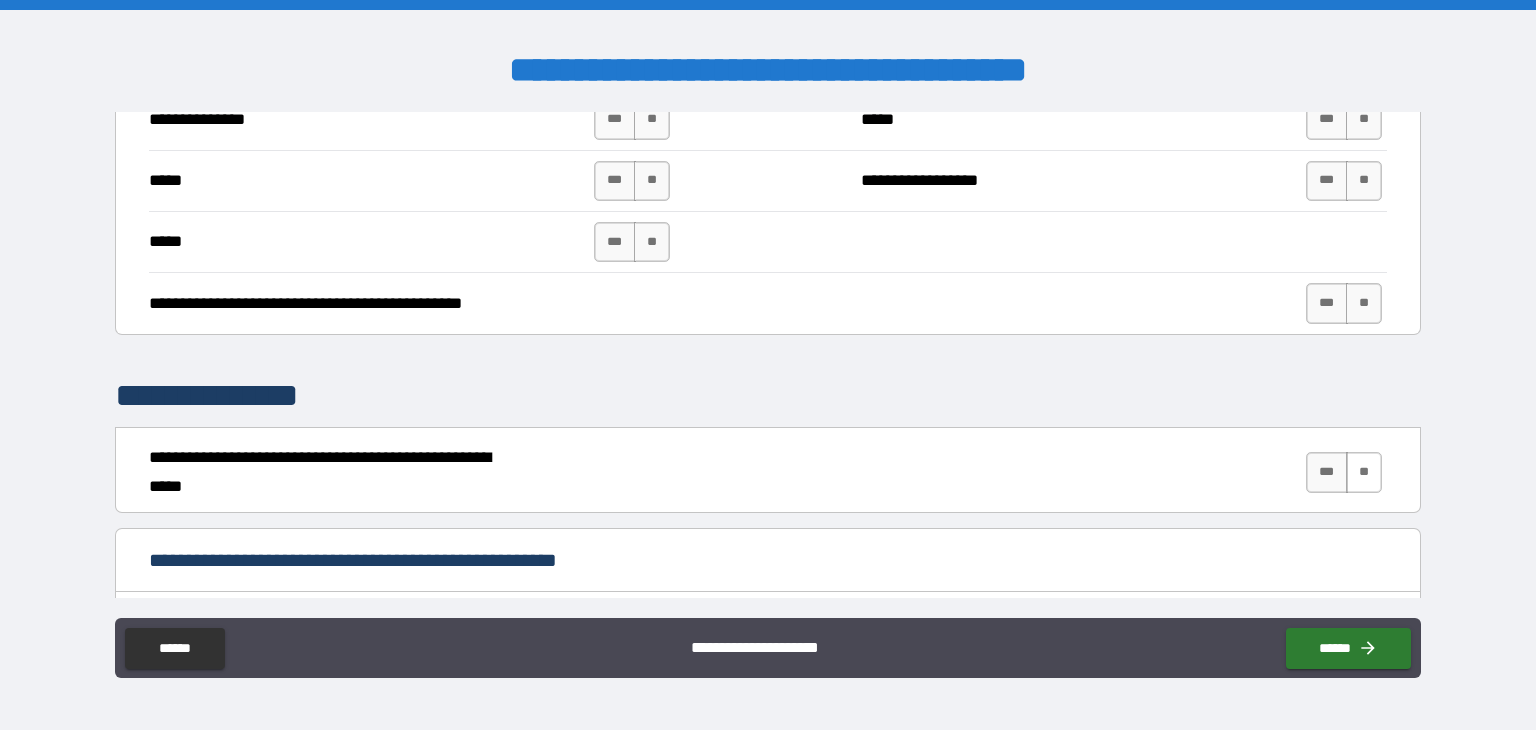 click on "**" at bounding box center (1364, 472) 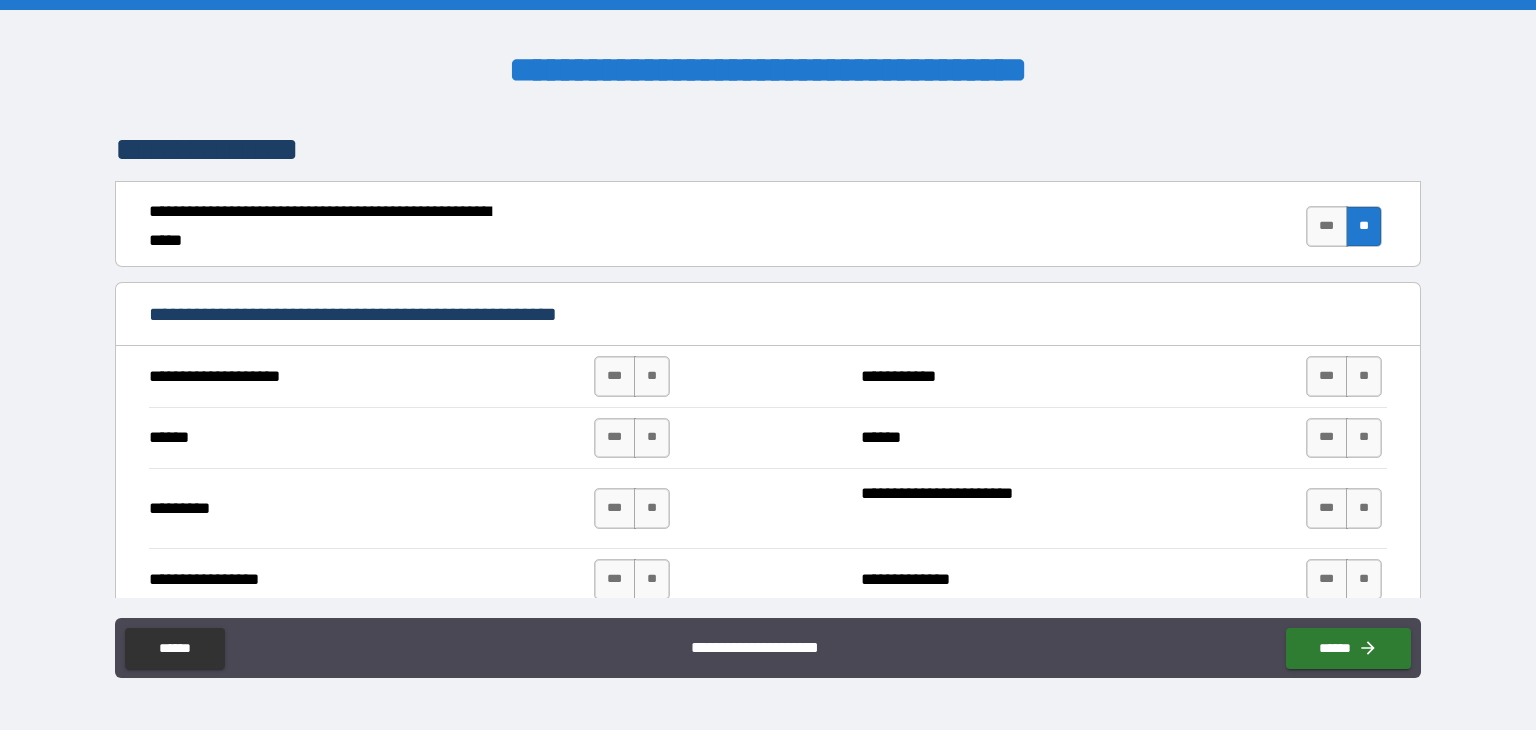 scroll, scrollTop: 2008, scrollLeft: 0, axis: vertical 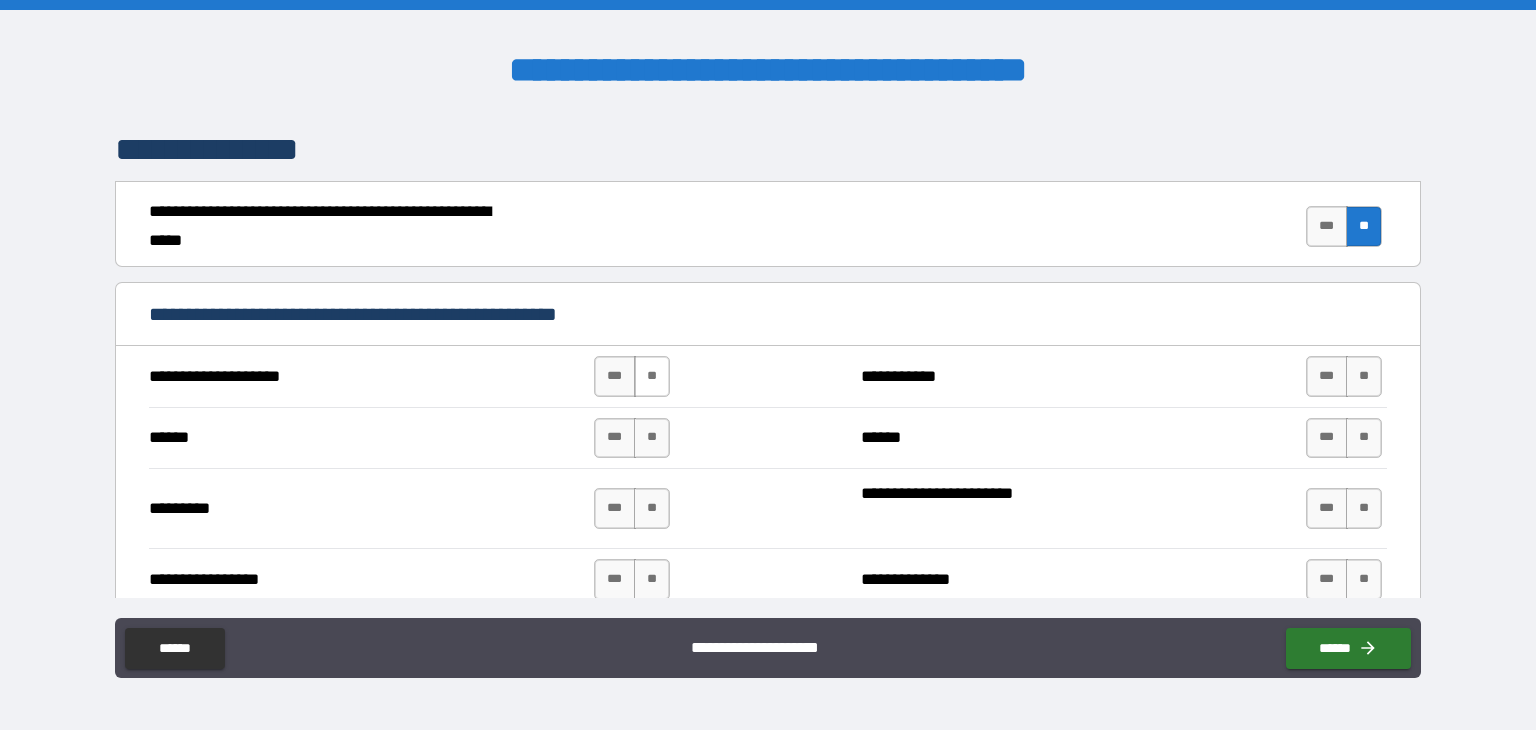 click on "**" at bounding box center [652, 376] 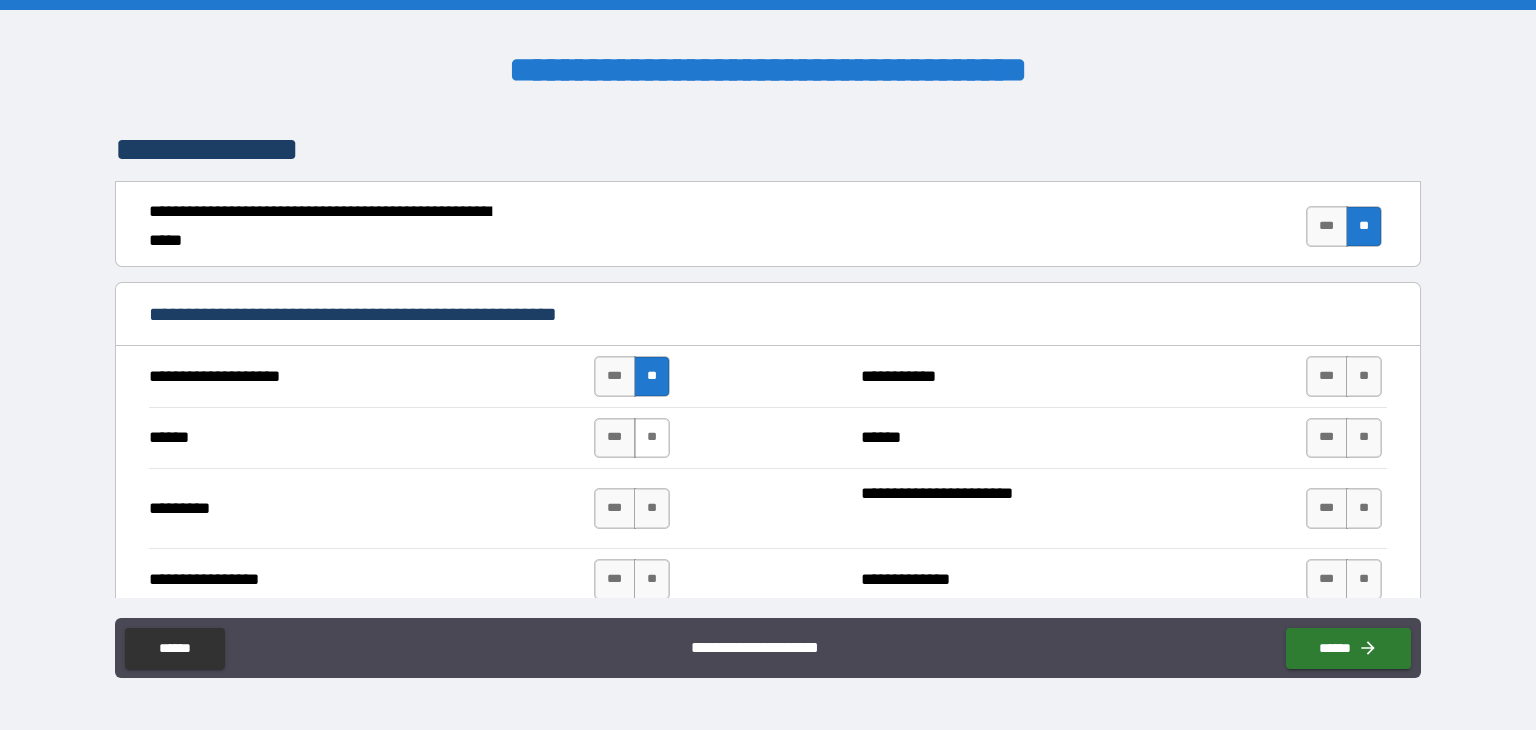 click on "**" at bounding box center [652, 438] 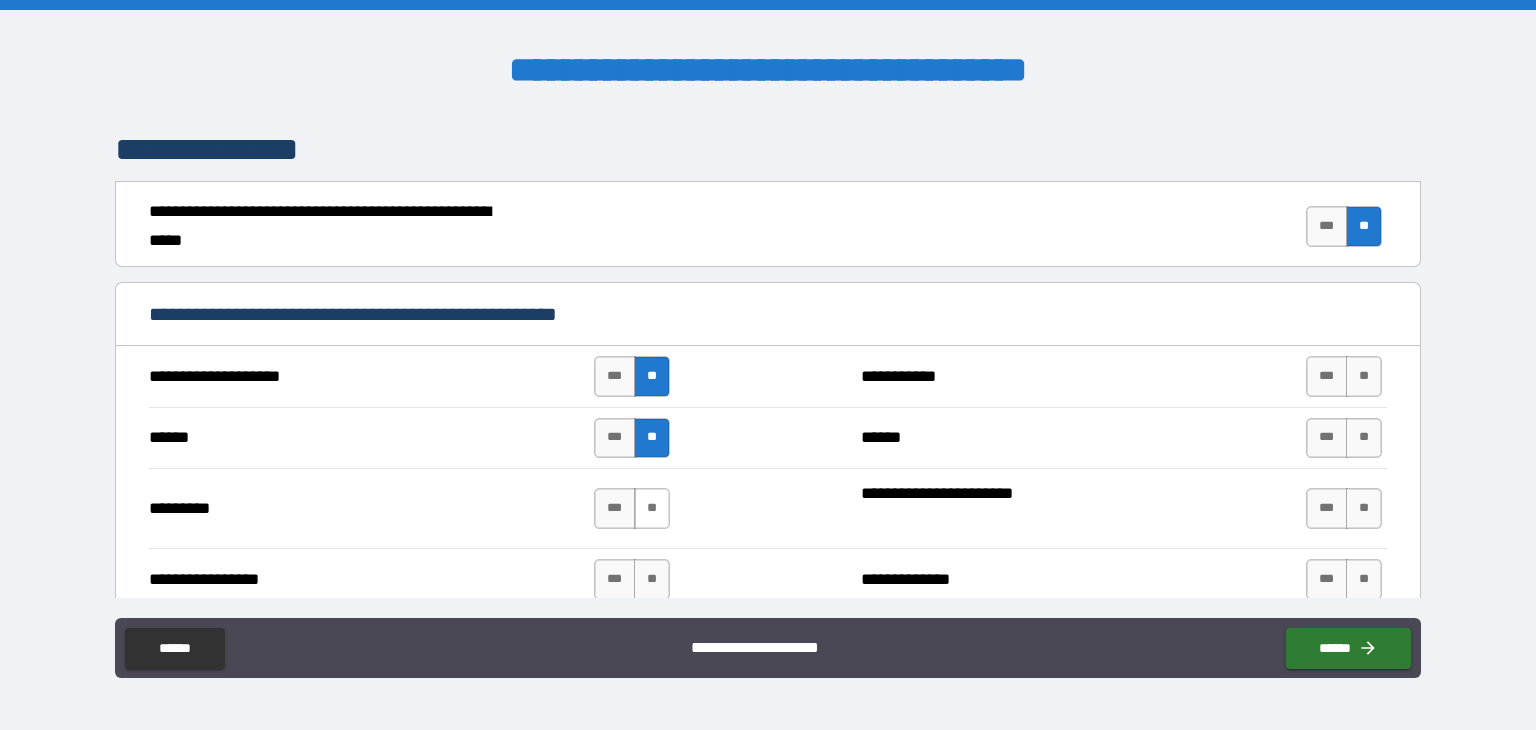 click on "**" at bounding box center (652, 508) 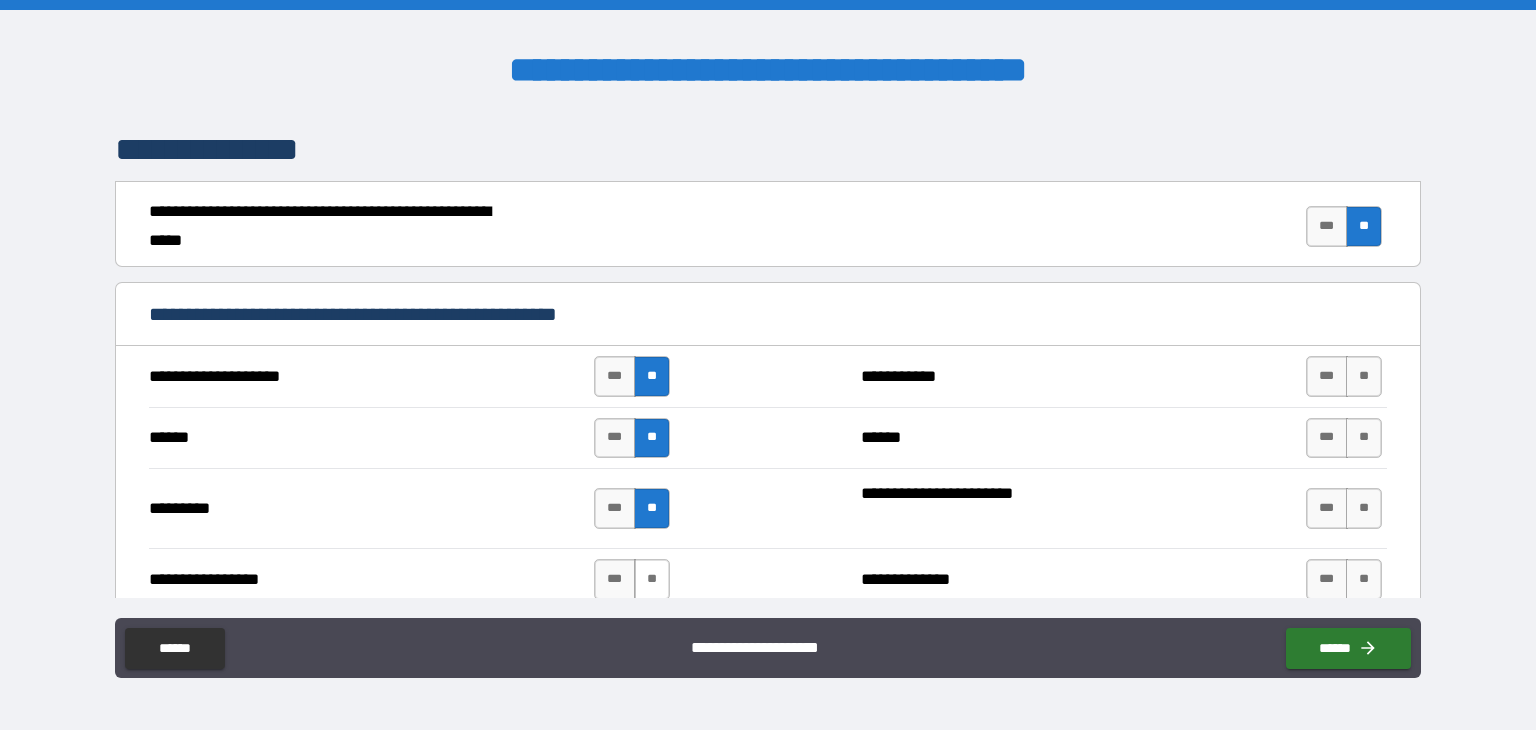 click on "**" at bounding box center (652, 579) 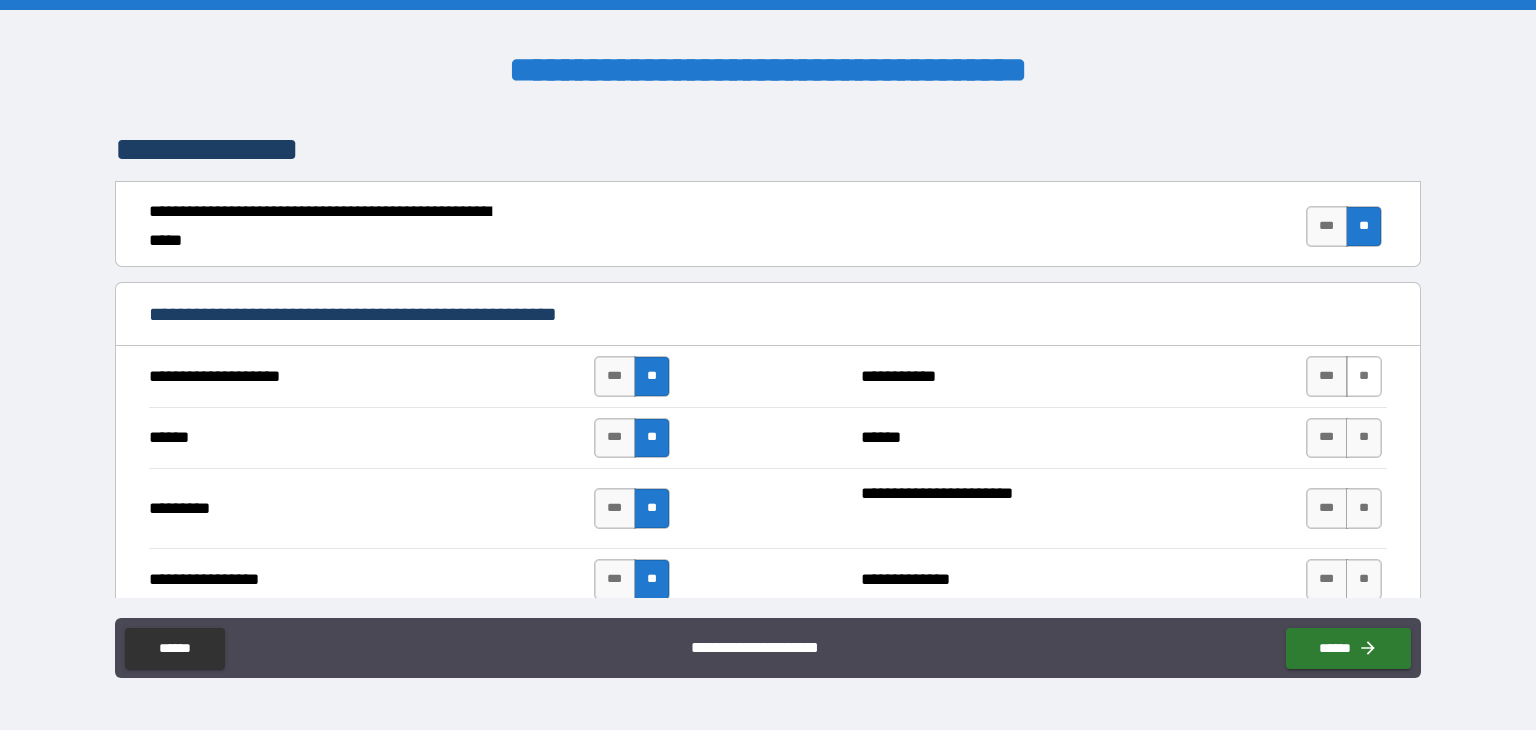 click on "**" at bounding box center (1364, 376) 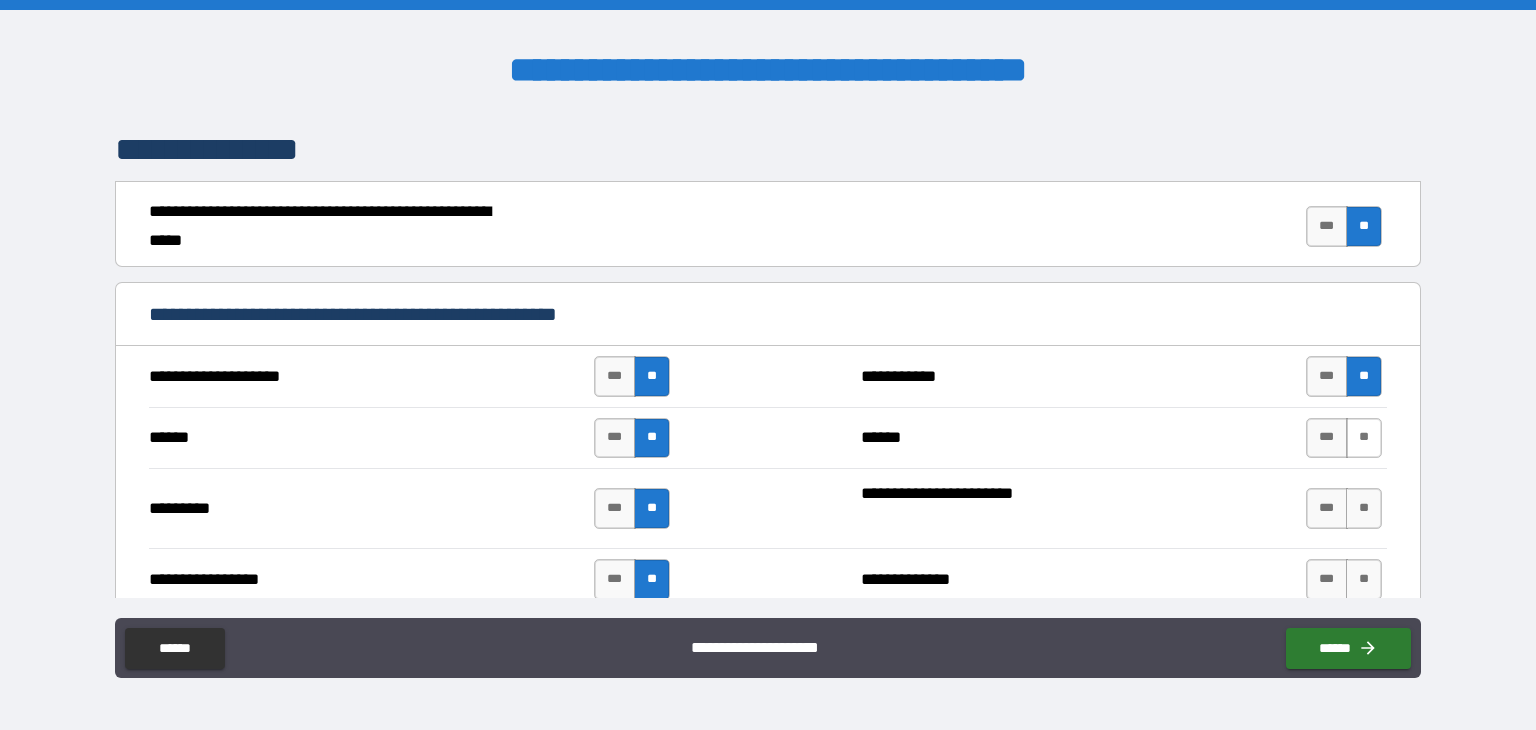 click on "**" at bounding box center [1364, 438] 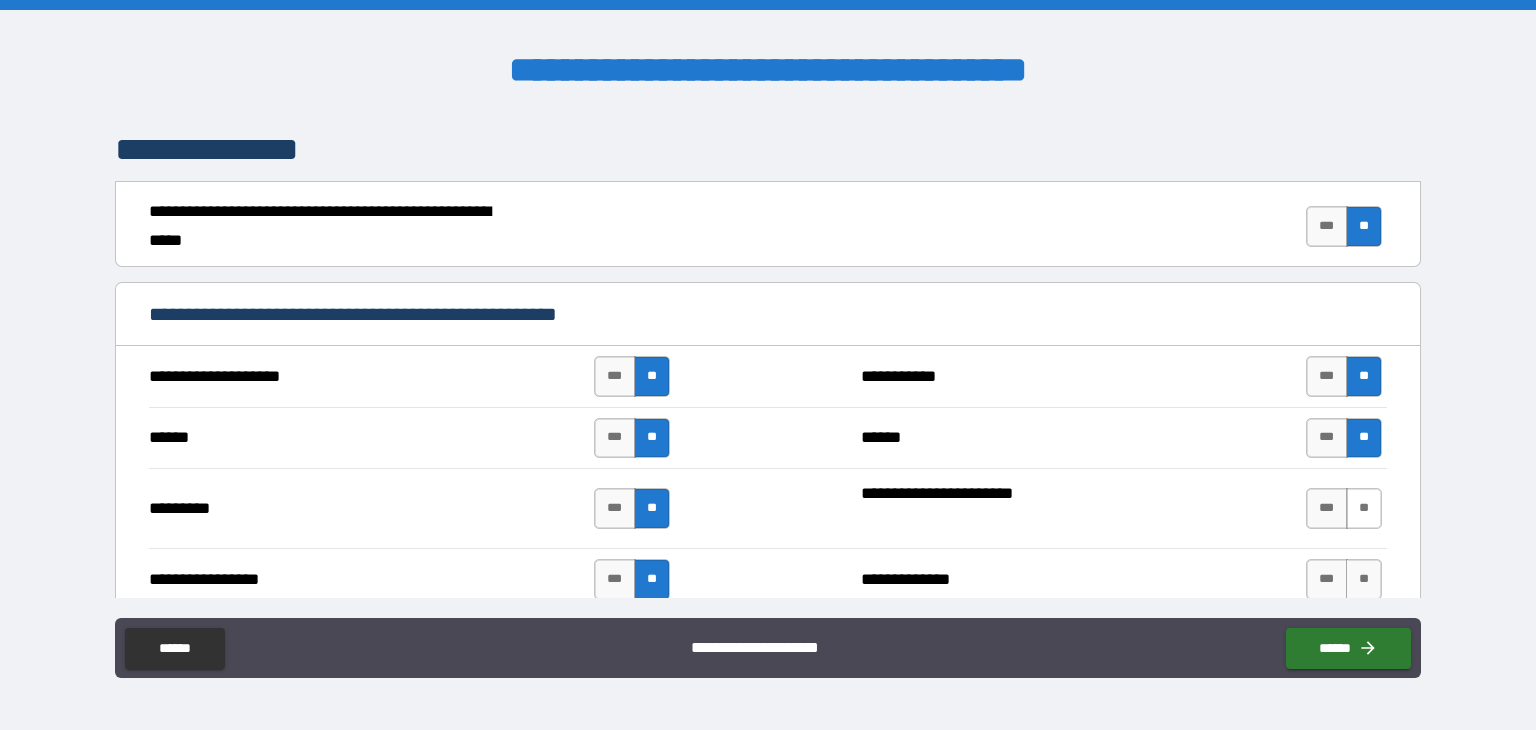click on "**" at bounding box center (1364, 508) 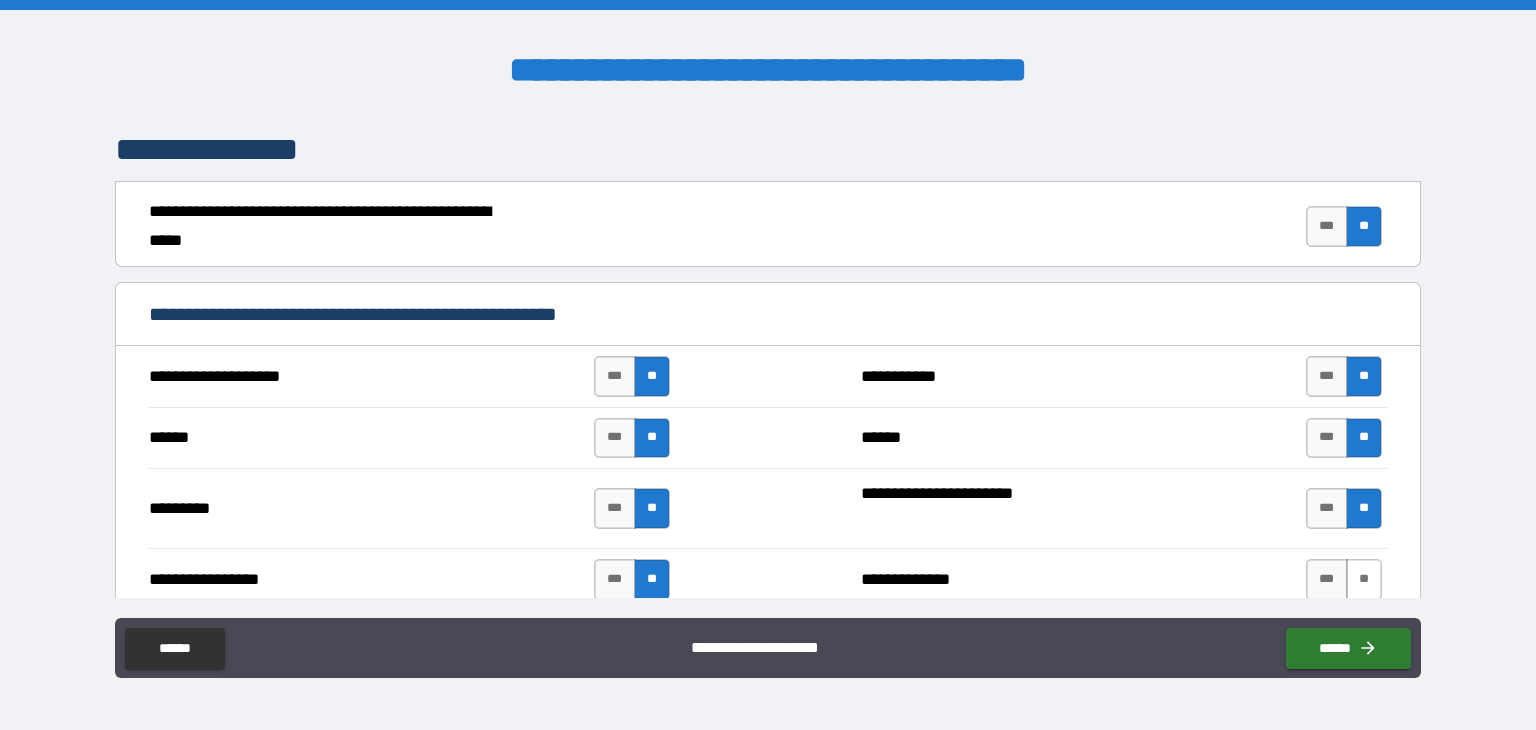 click on "**" at bounding box center (1364, 579) 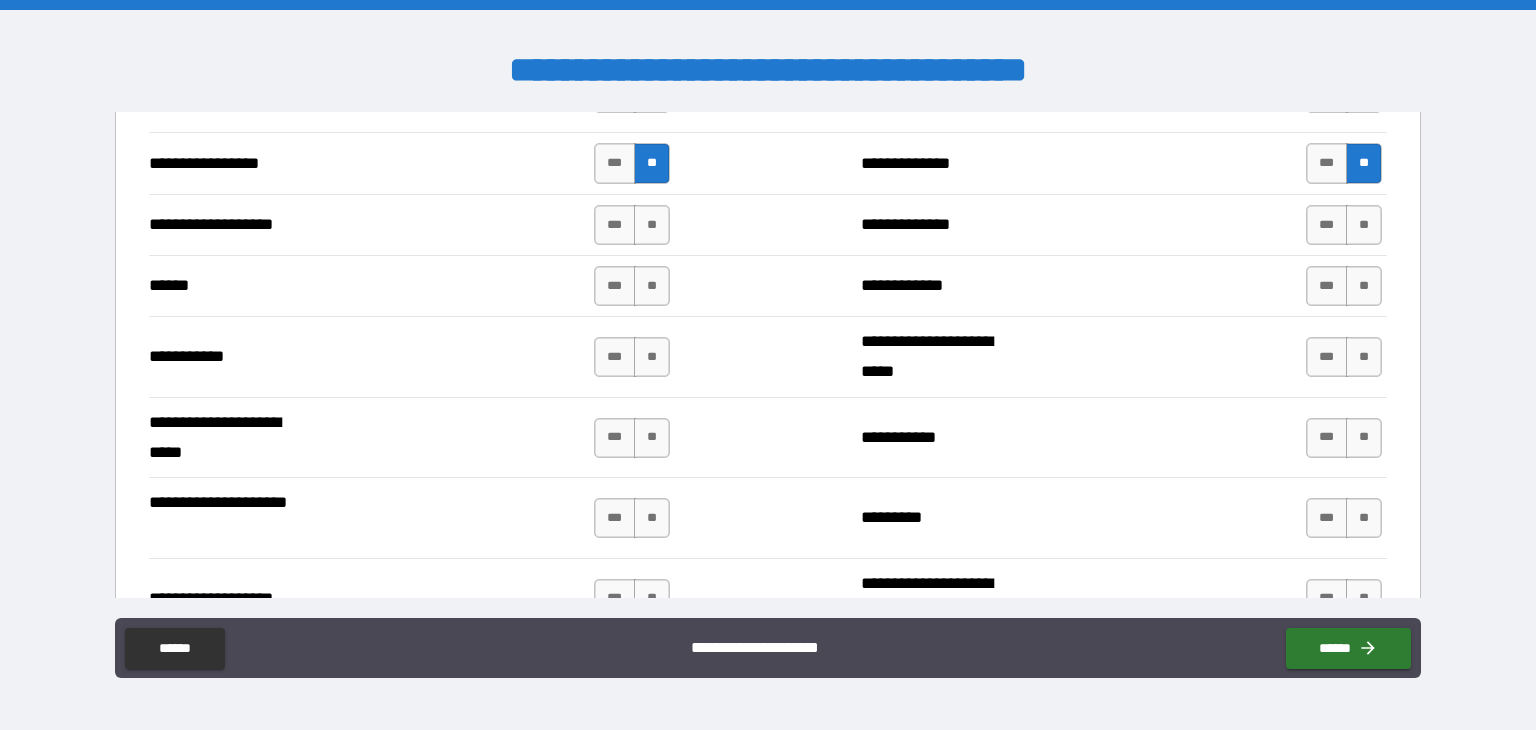 scroll, scrollTop: 2424, scrollLeft: 0, axis: vertical 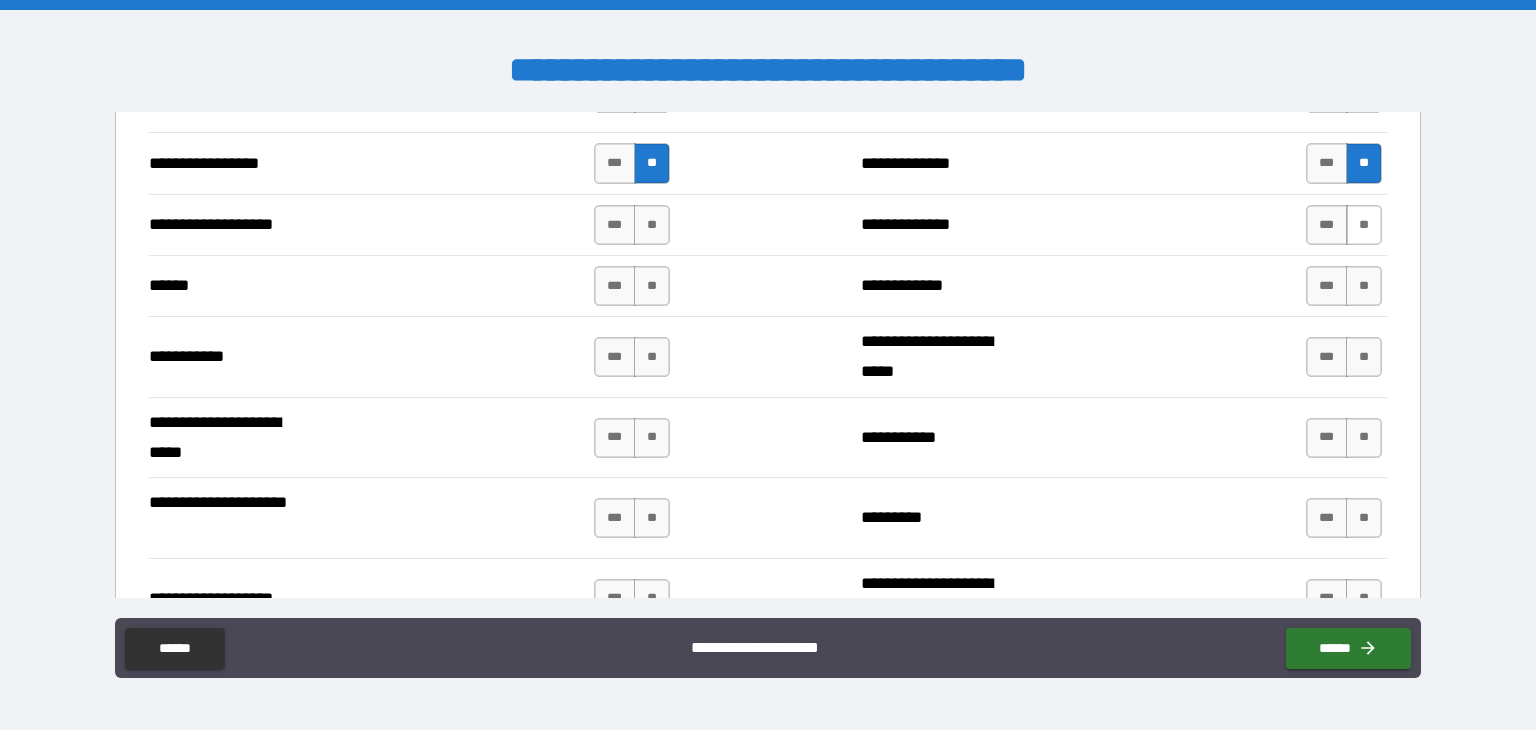 click on "**" at bounding box center [1364, 225] 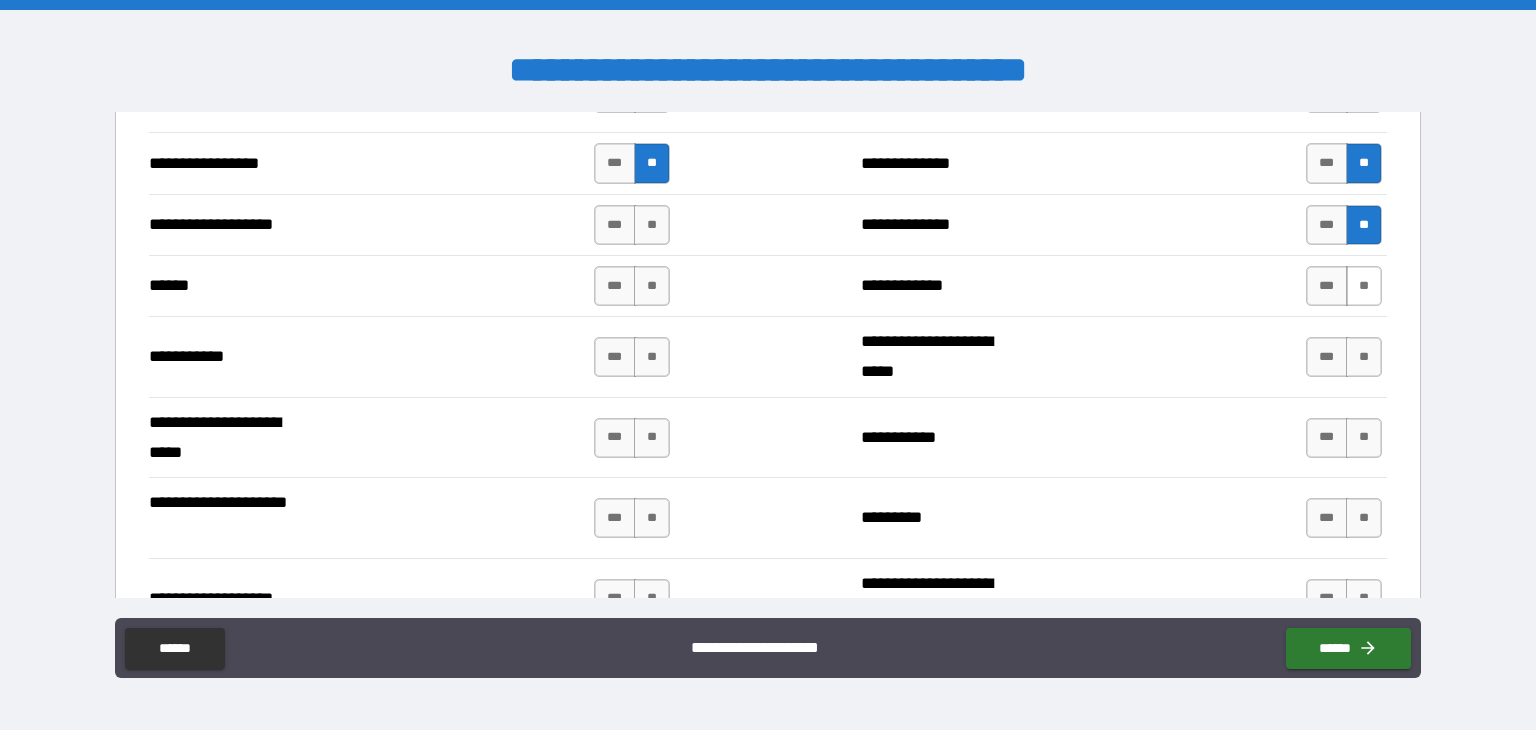click on "**" at bounding box center [1364, 286] 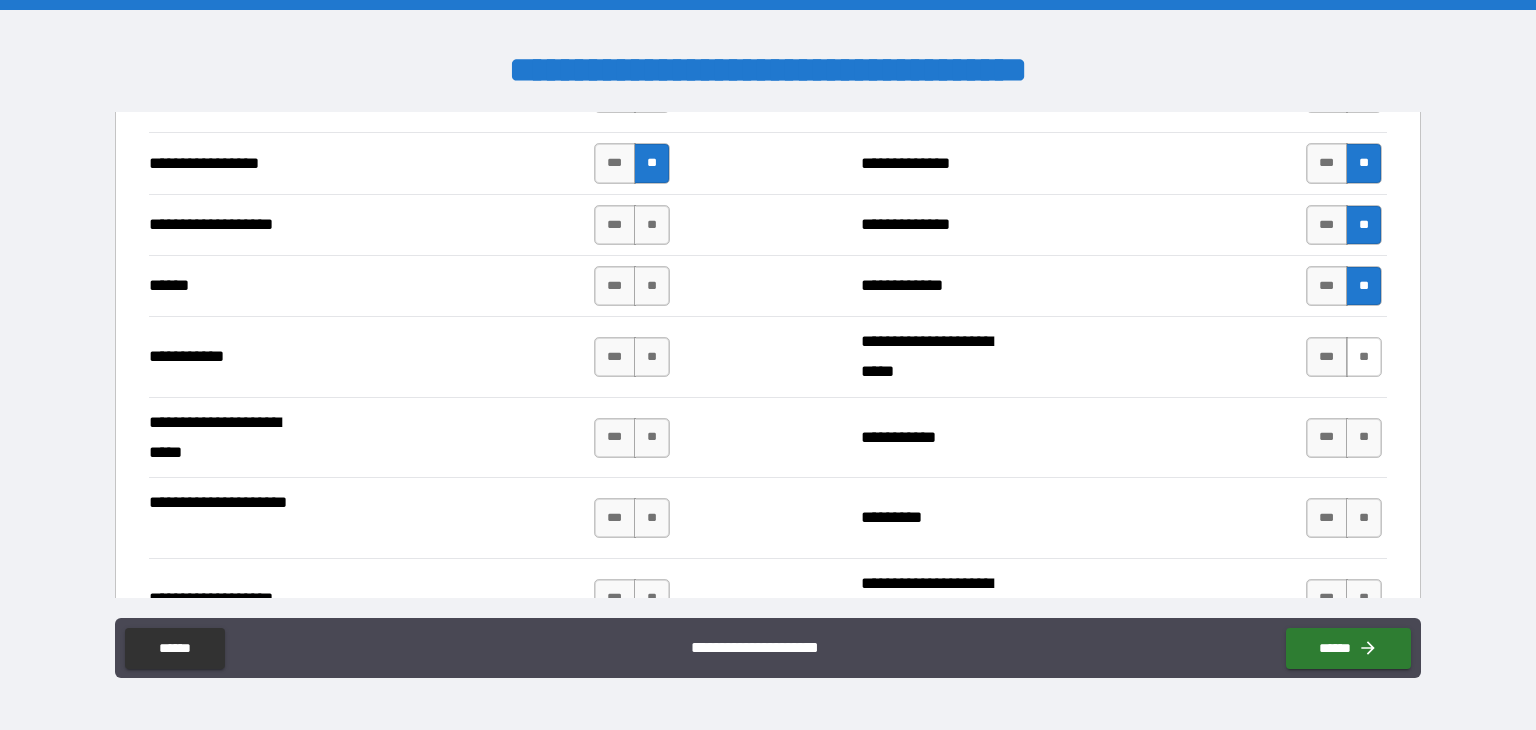click on "**" at bounding box center (1364, 357) 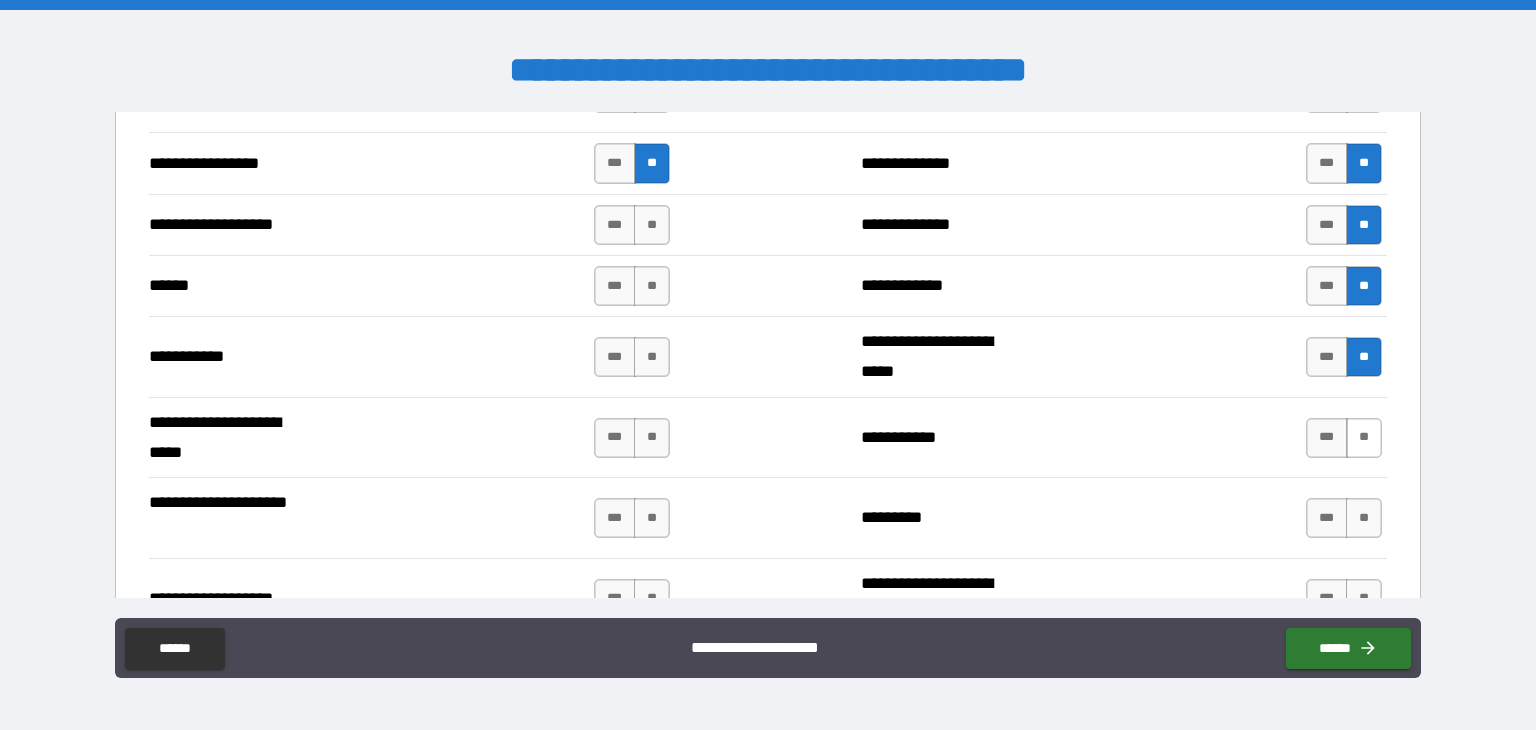 click on "**" at bounding box center (1364, 438) 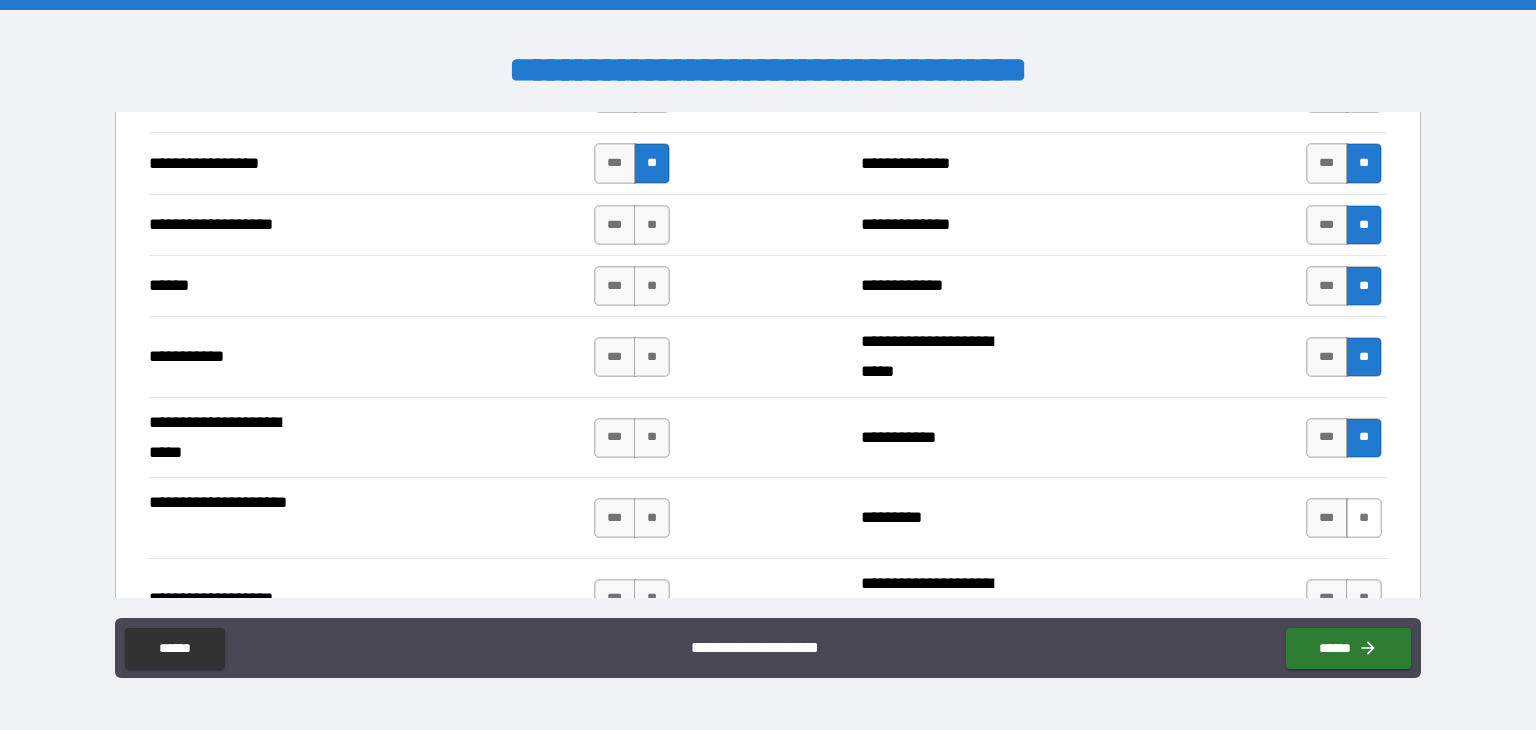 click on "**" at bounding box center [1364, 518] 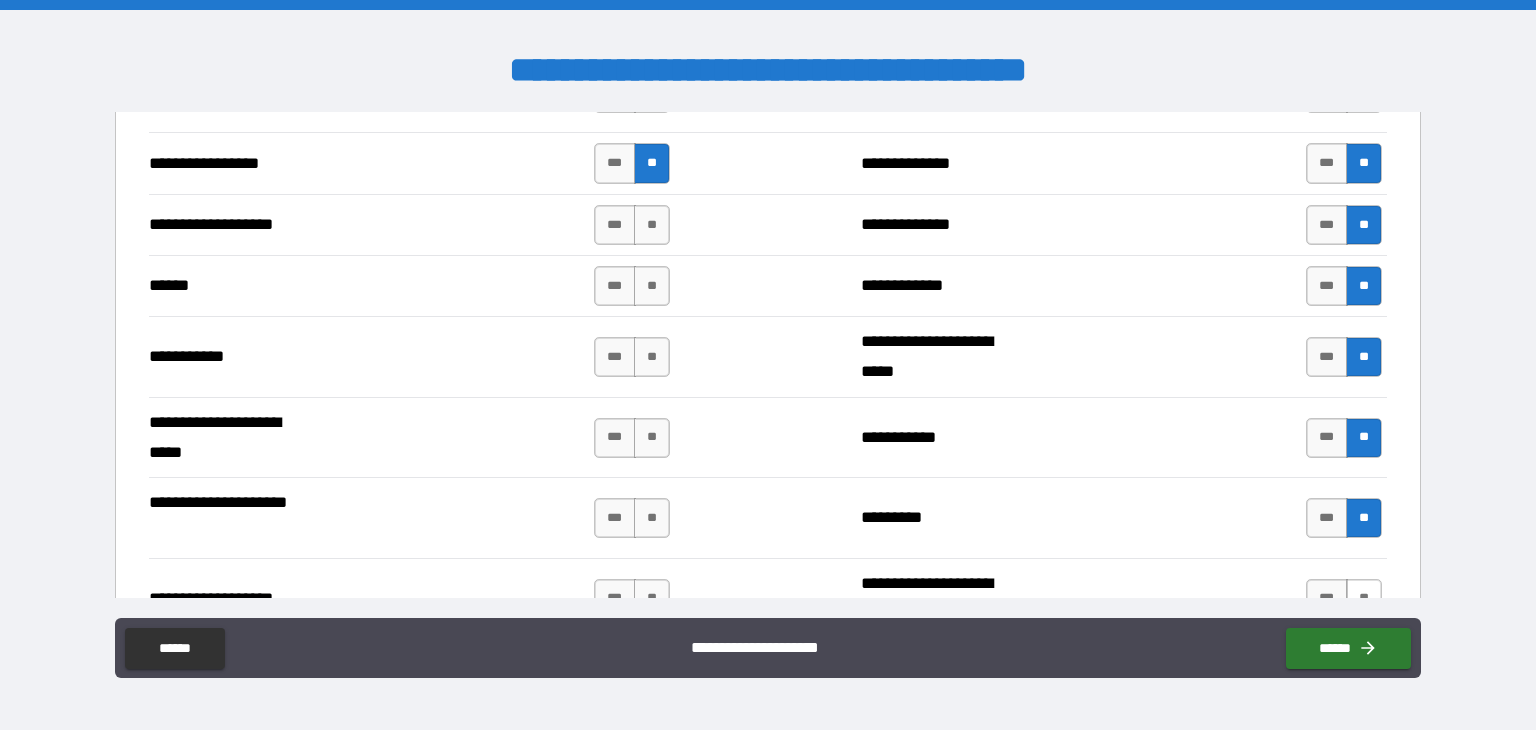 click on "**" at bounding box center [1364, 599] 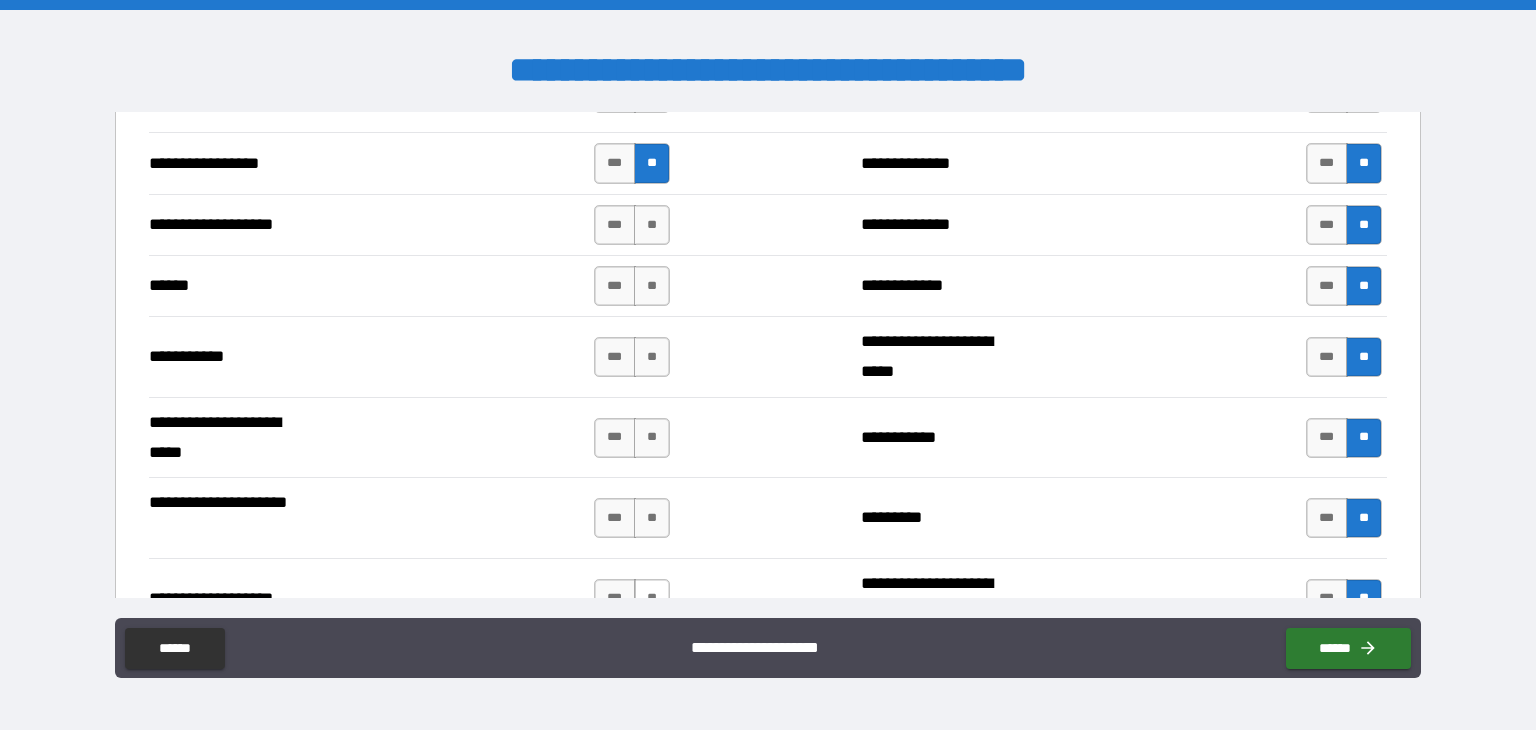 click on "**" at bounding box center [652, 599] 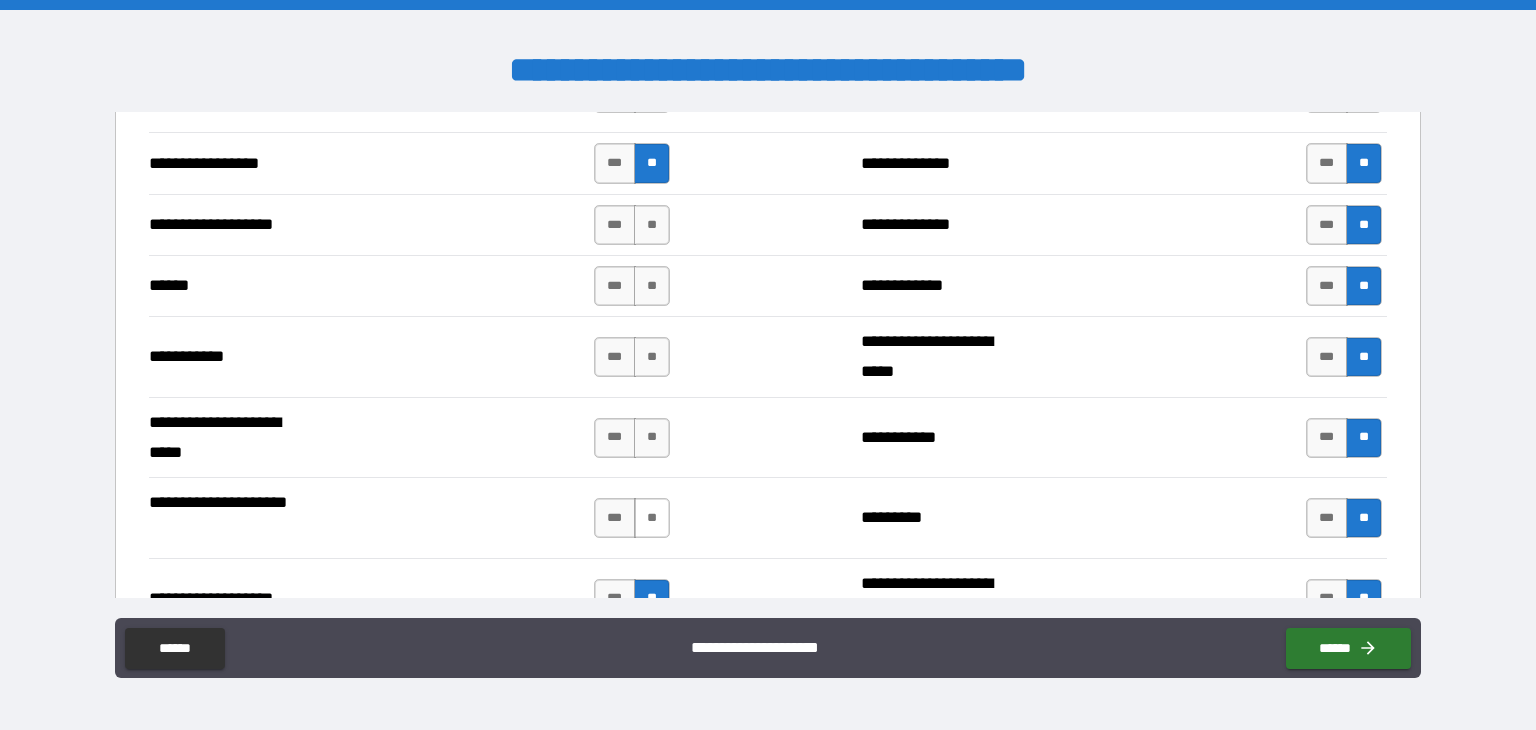click on "**" at bounding box center [652, 518] 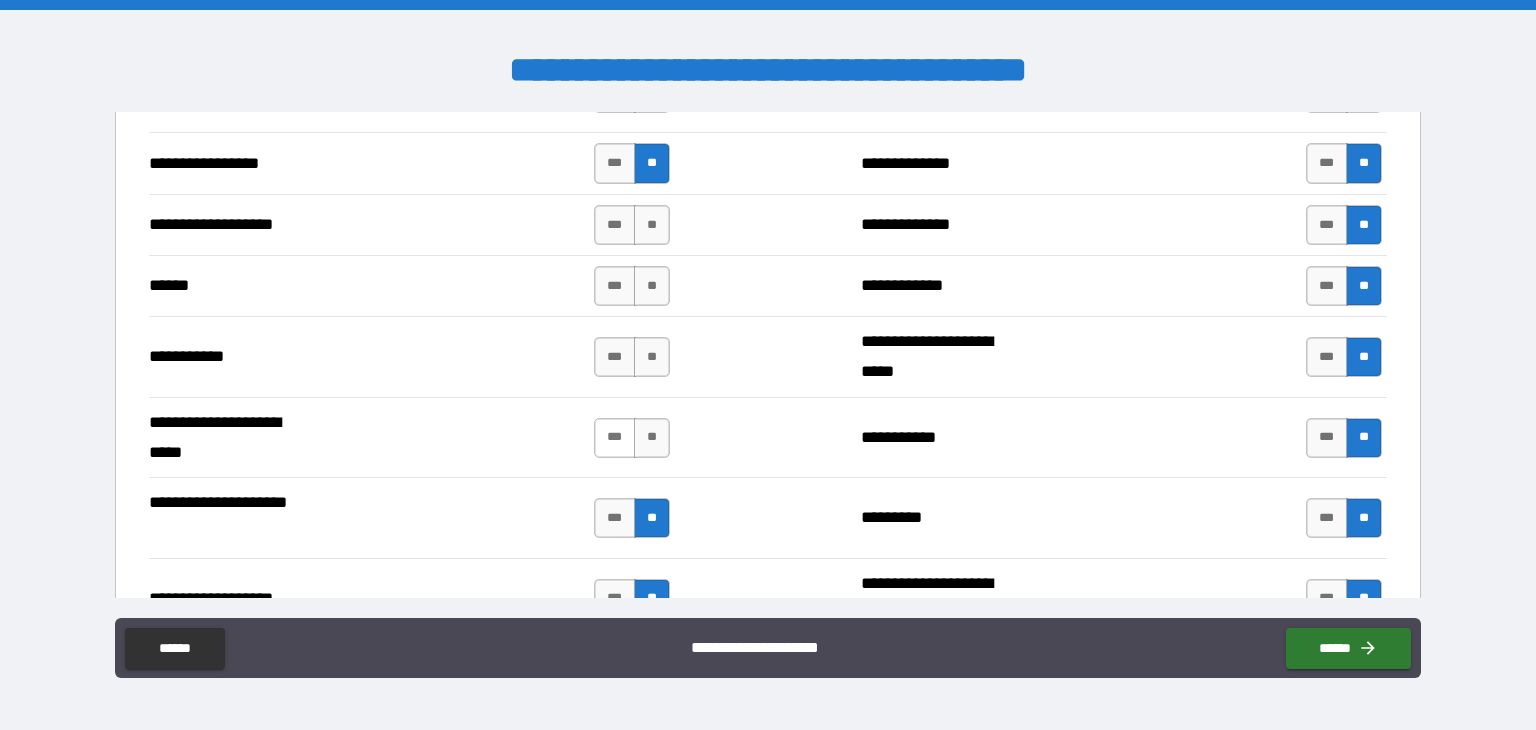 click on "***" at bounding box center [615, 438] 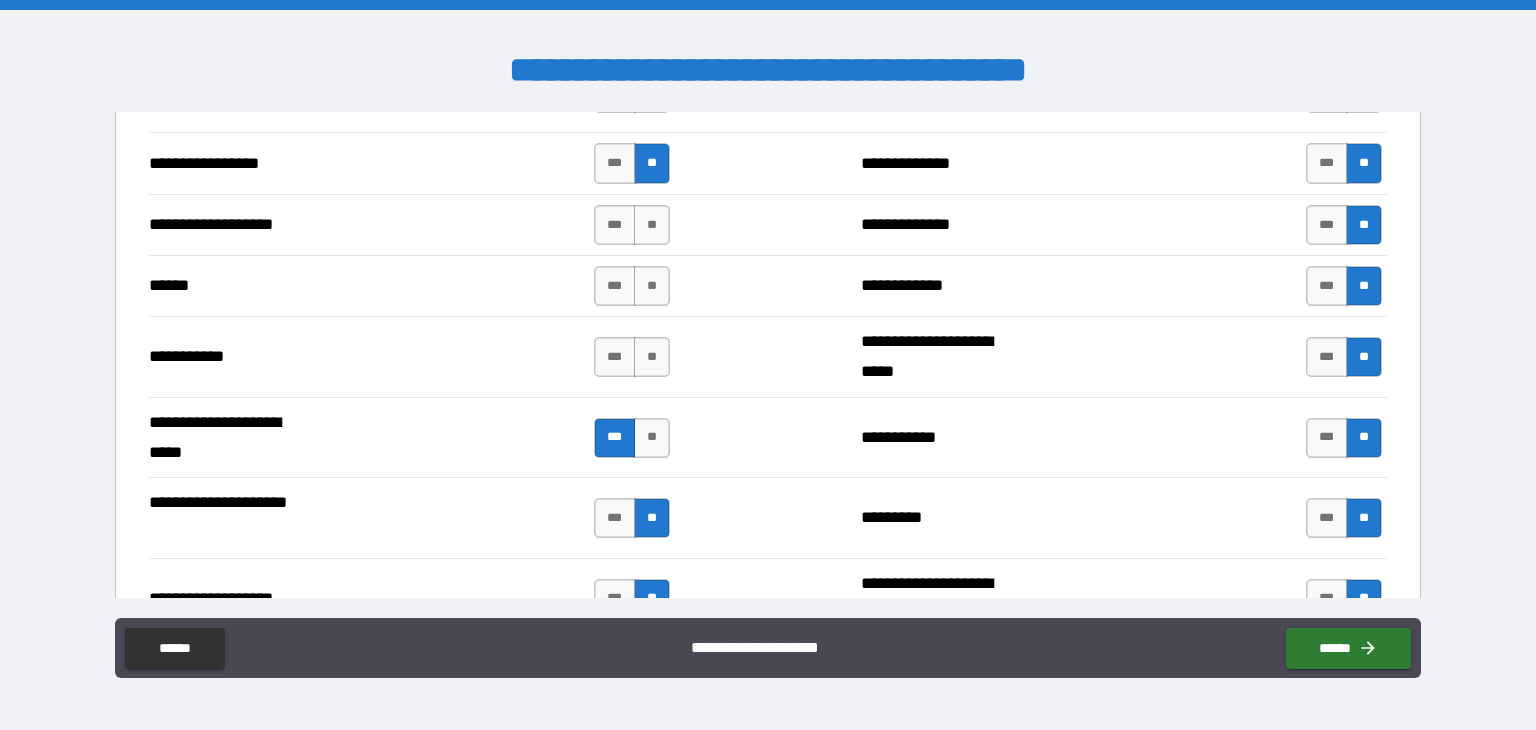 click on "***" at bounding box center (615, 438) 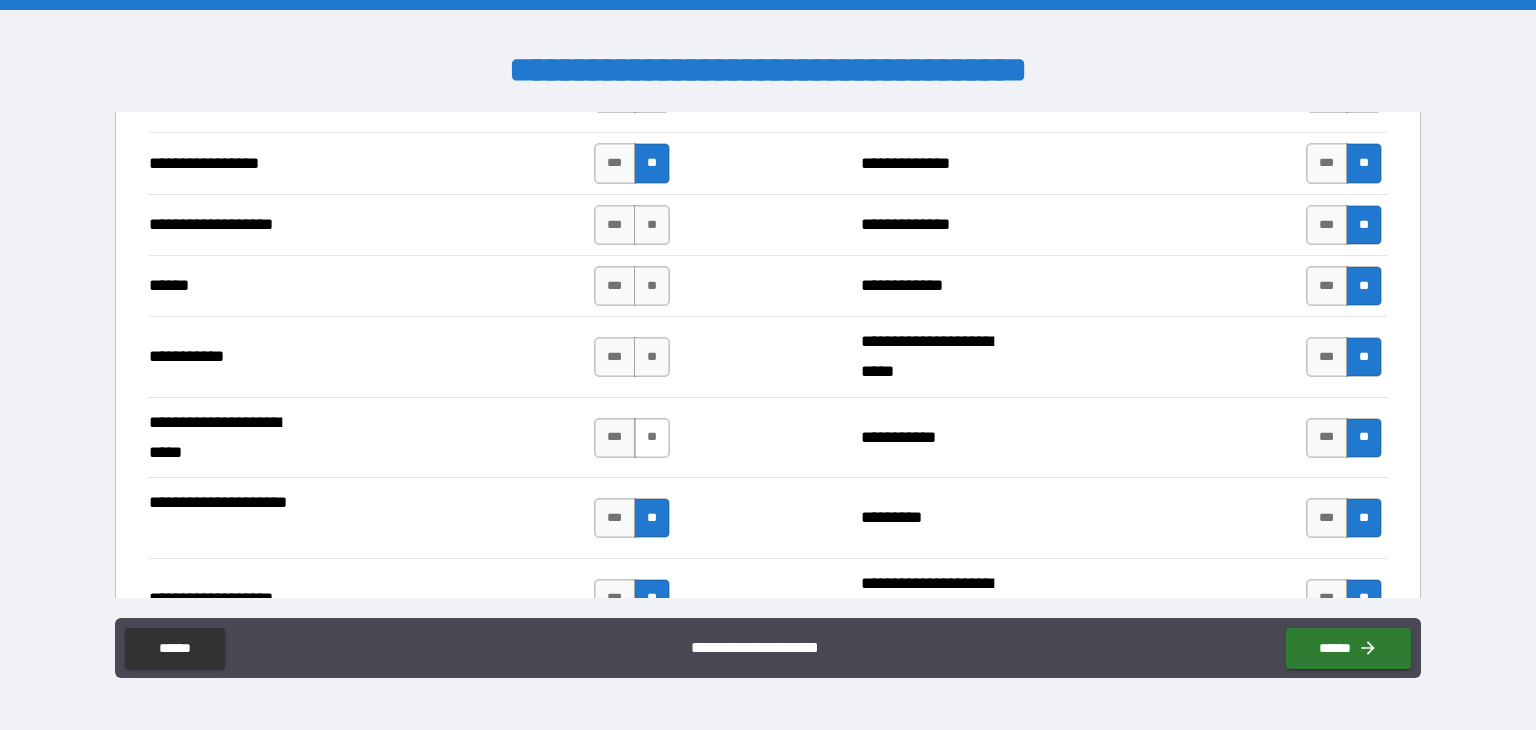 click on "**" at bounding box center [652, 438] 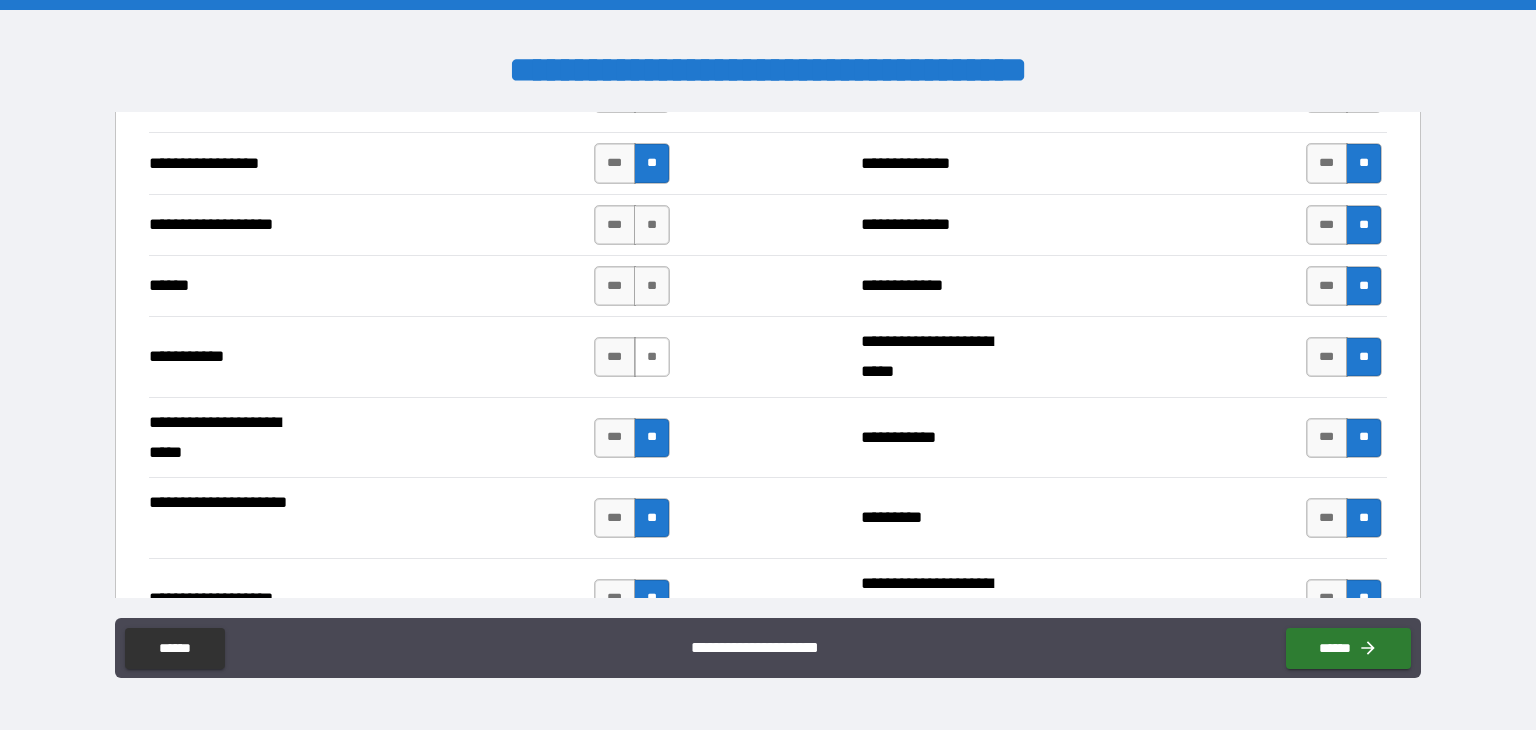 click on "**" at bounding box center (652, 357) 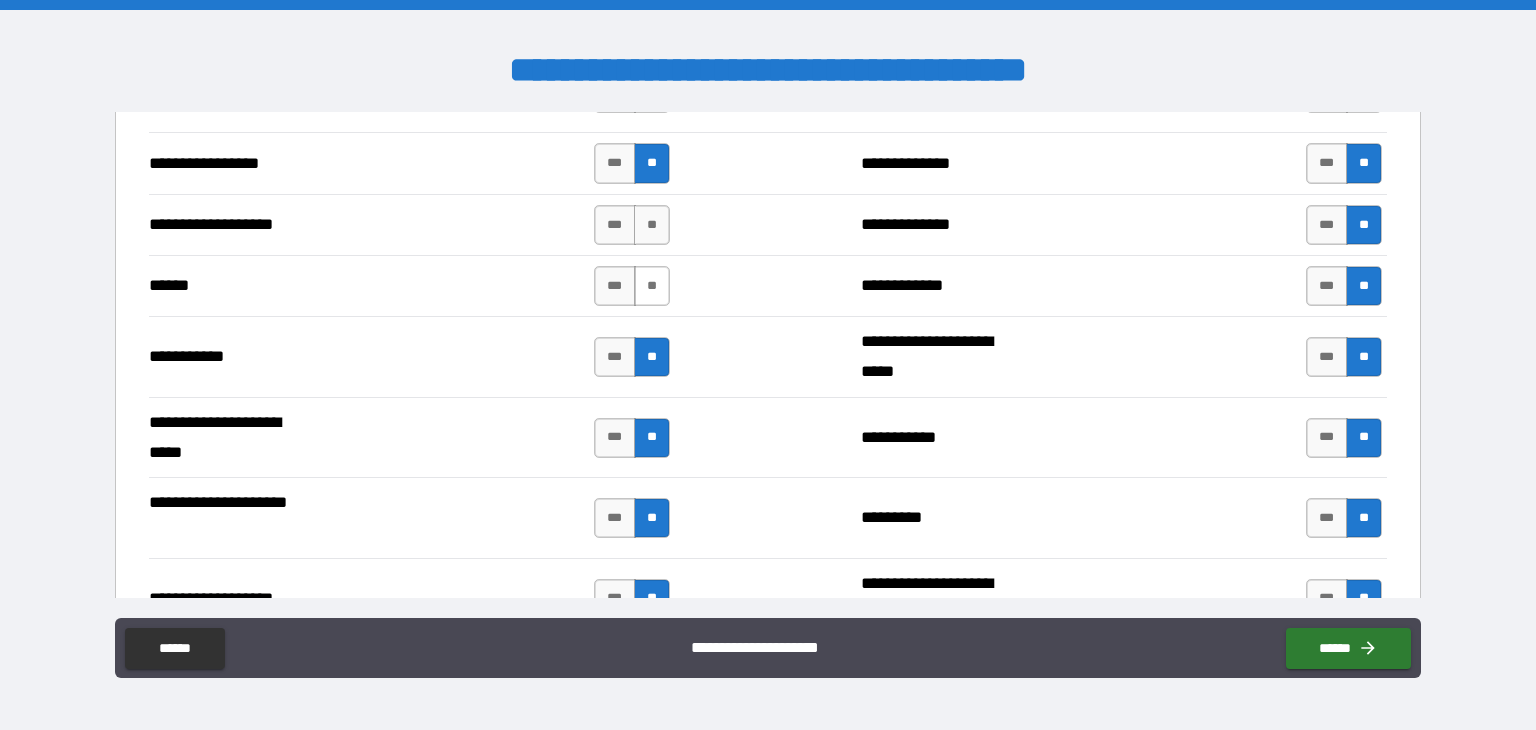 click on "**" at bounding box center [652, 286] 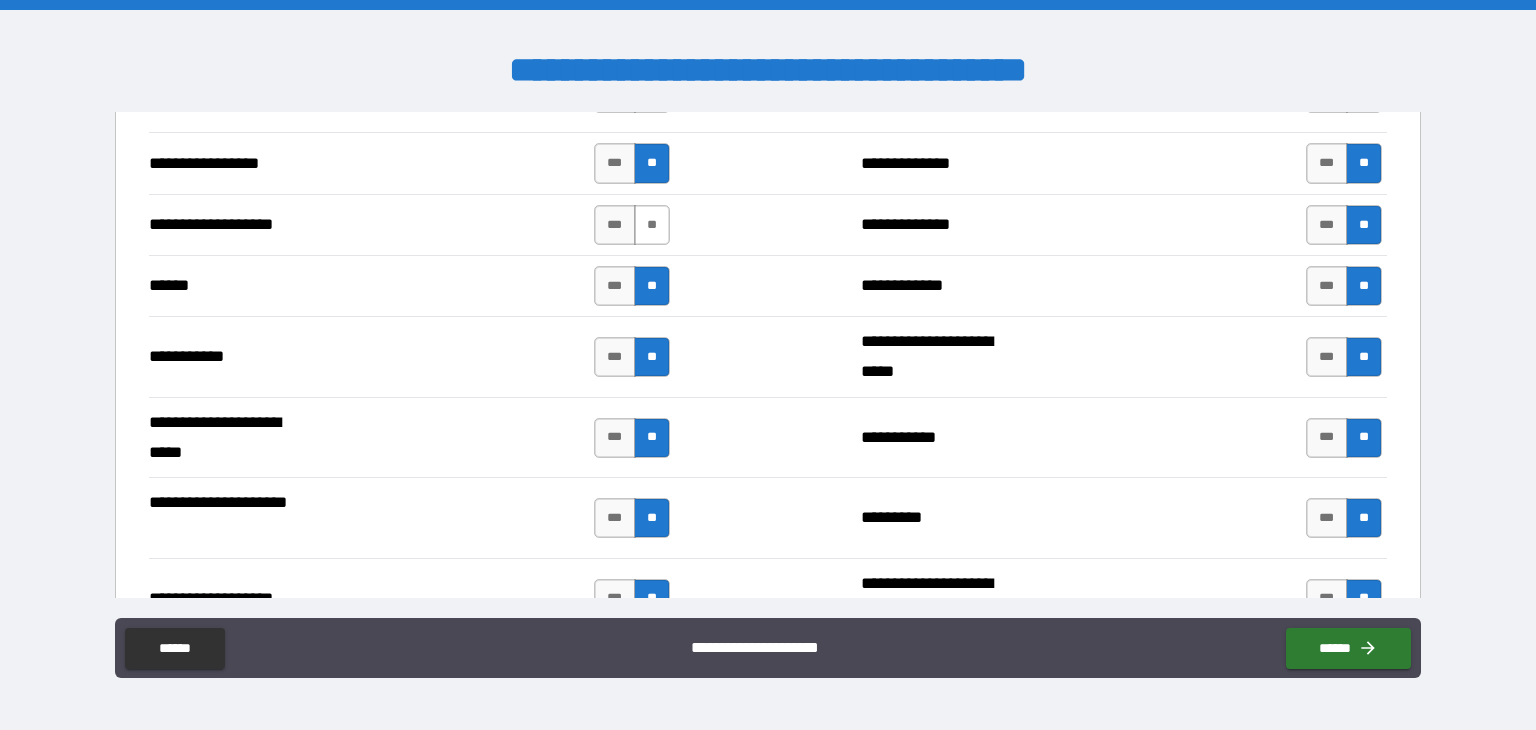 click on "**" at bounding box center [652, 225] 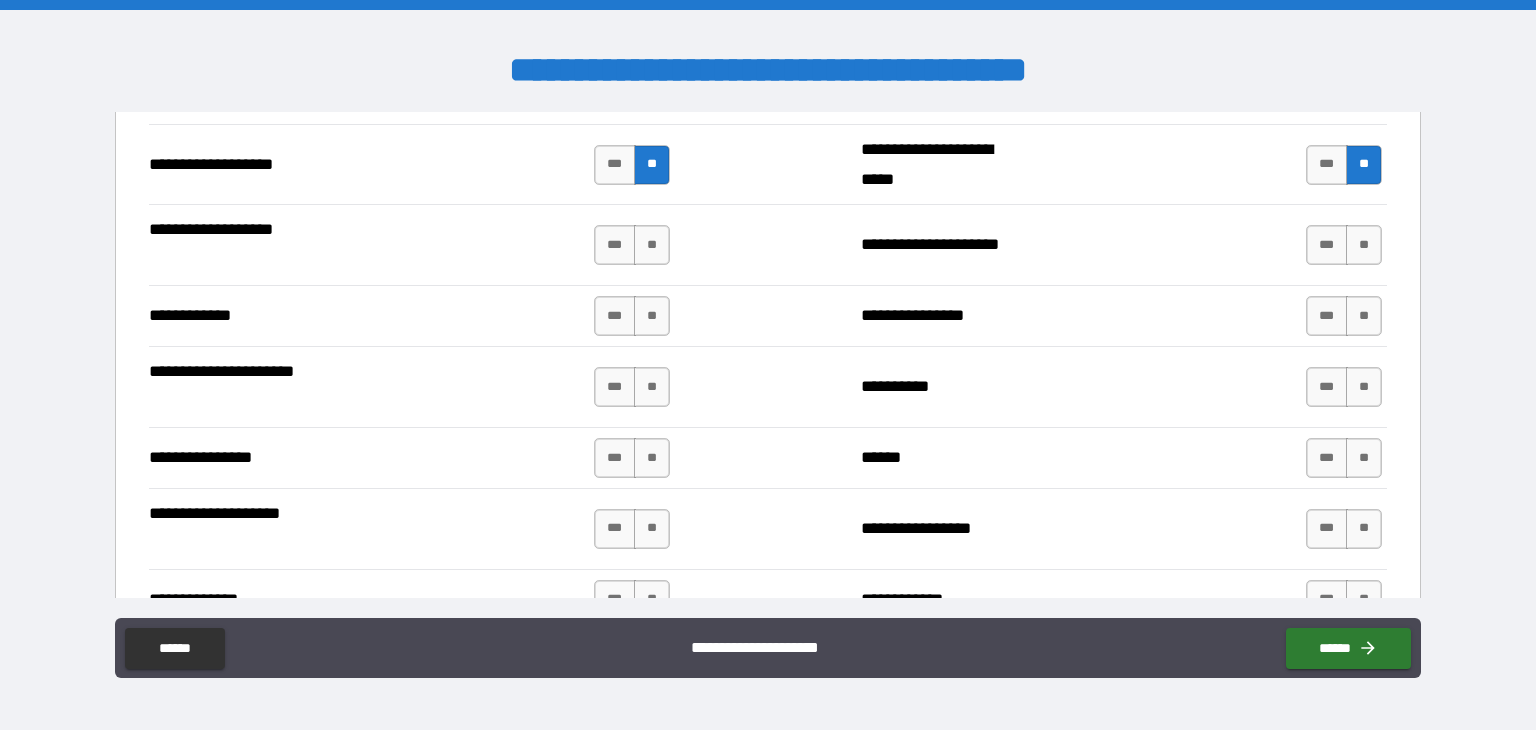 scroll, scrollTop: 2860, scrollLeft: 0, axis: vertical 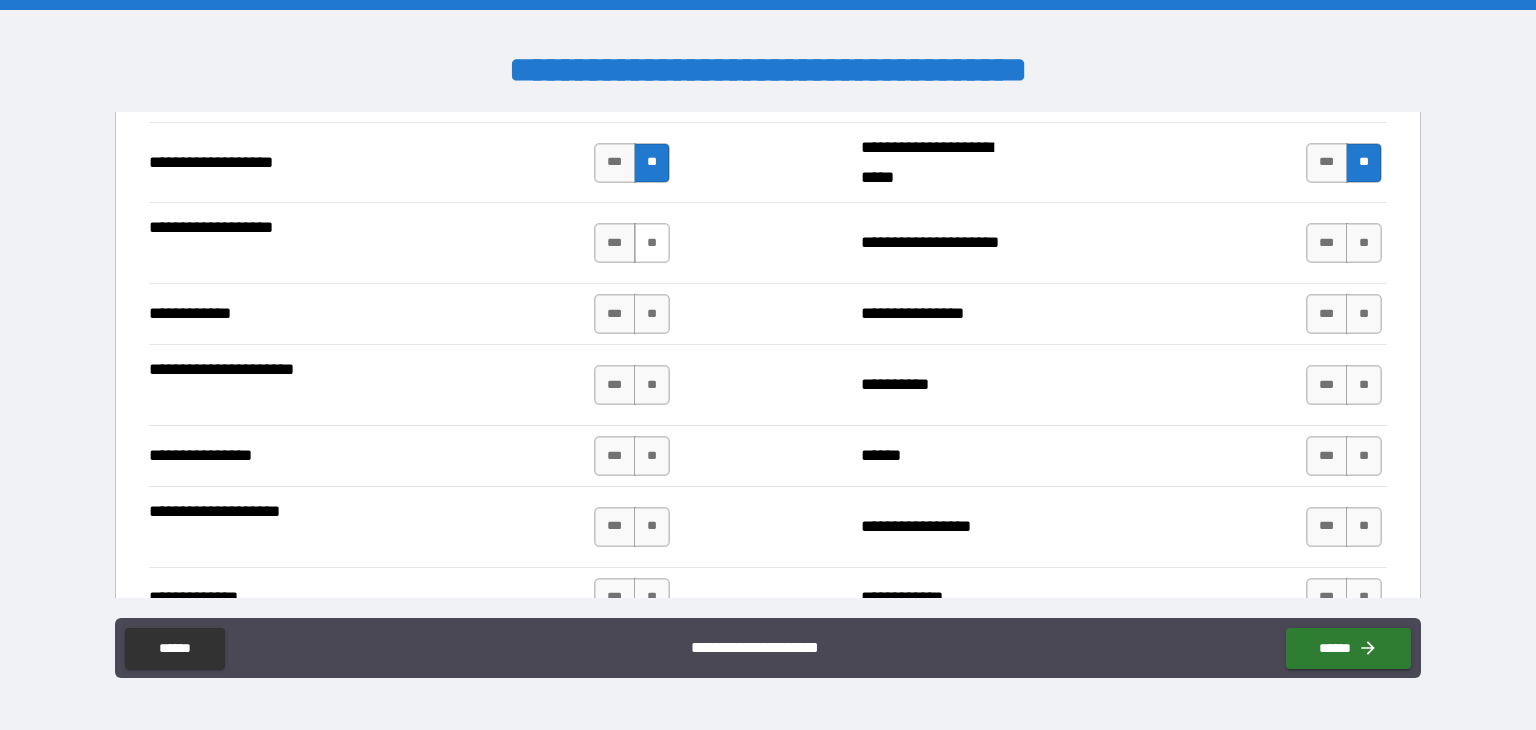 click on "**" at bounding box center [652, 243] 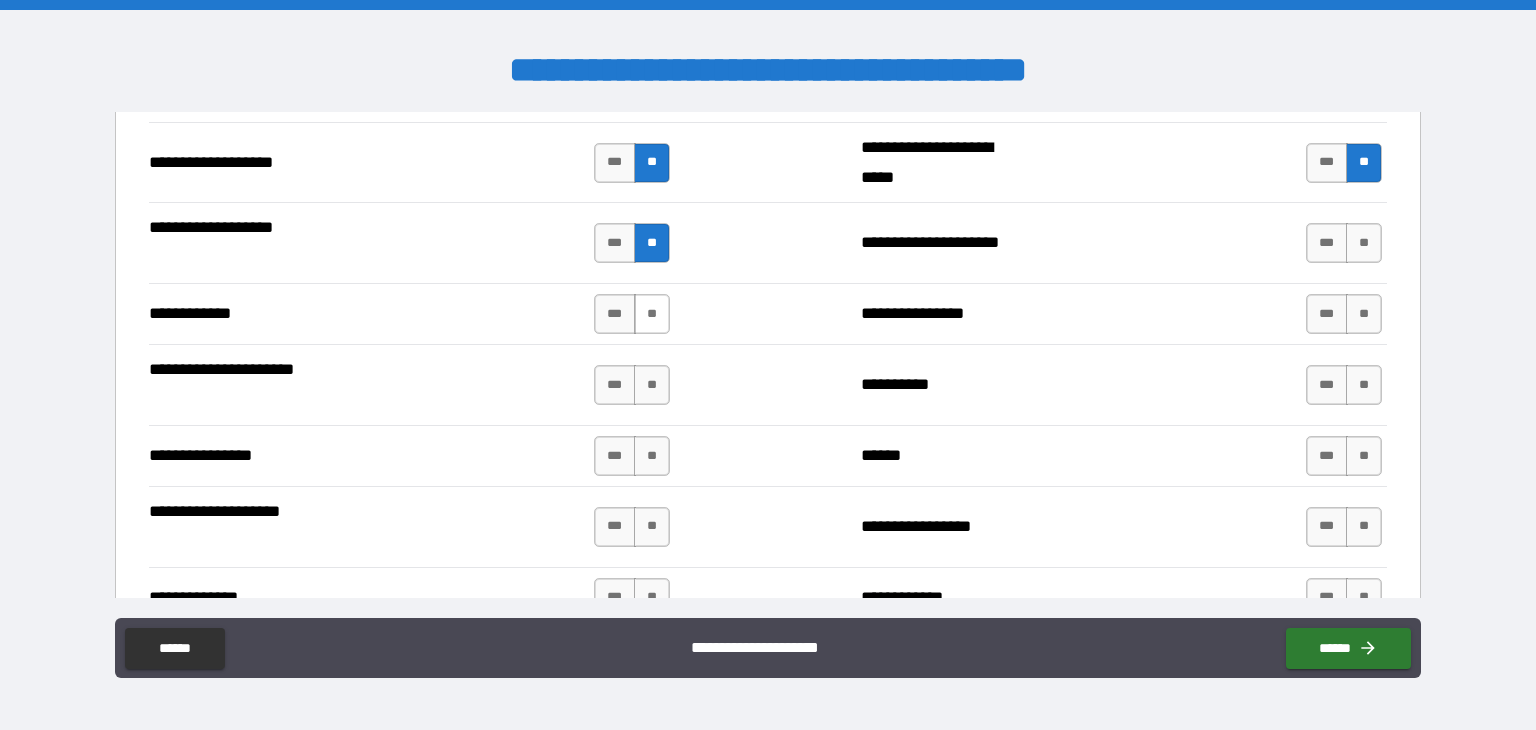 click on "**" at bounding box center (652, 314) 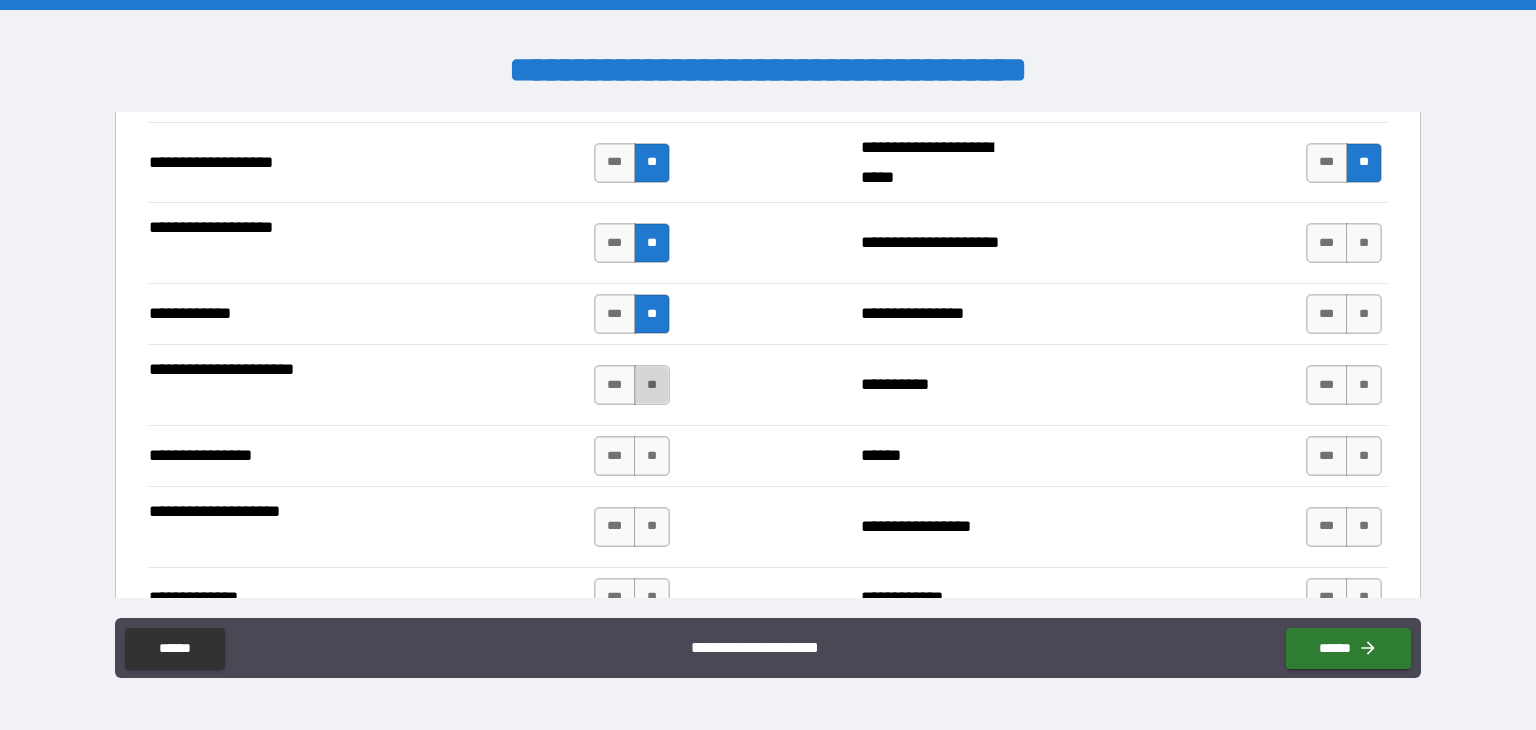 click on "**" at bounding box center (652, 385) 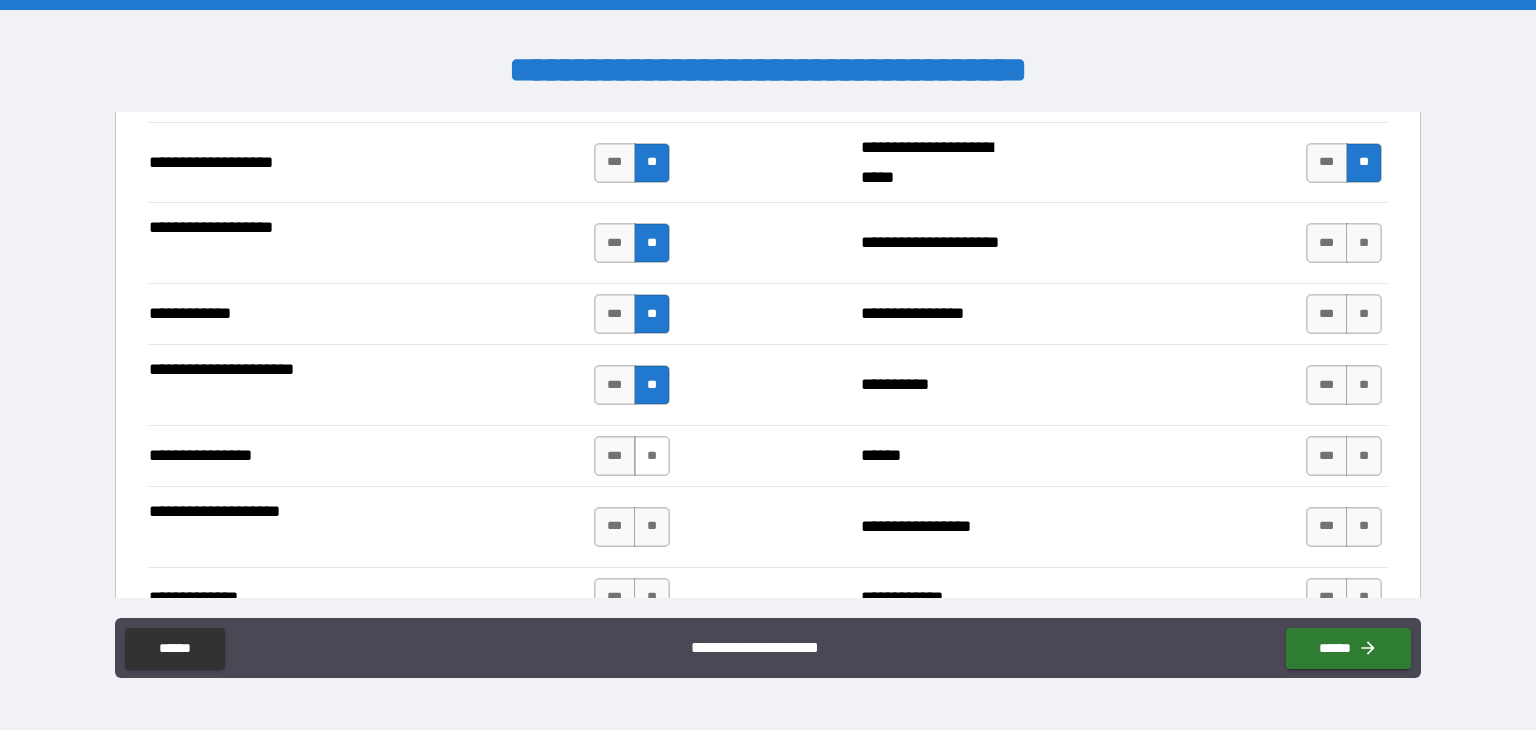 click on "**" at bounding box center [652, 456] 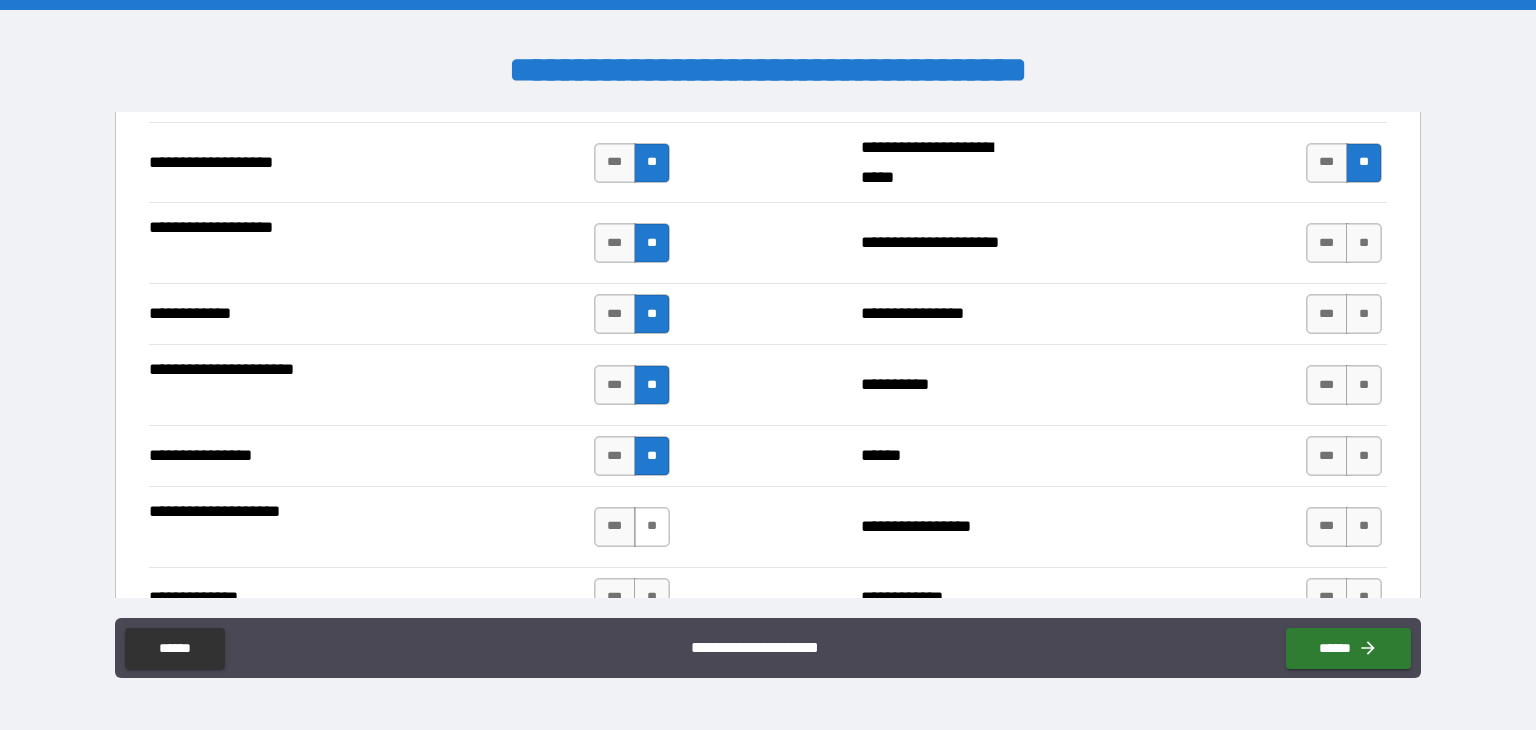 click on "**" at bounding box center [652, 527] 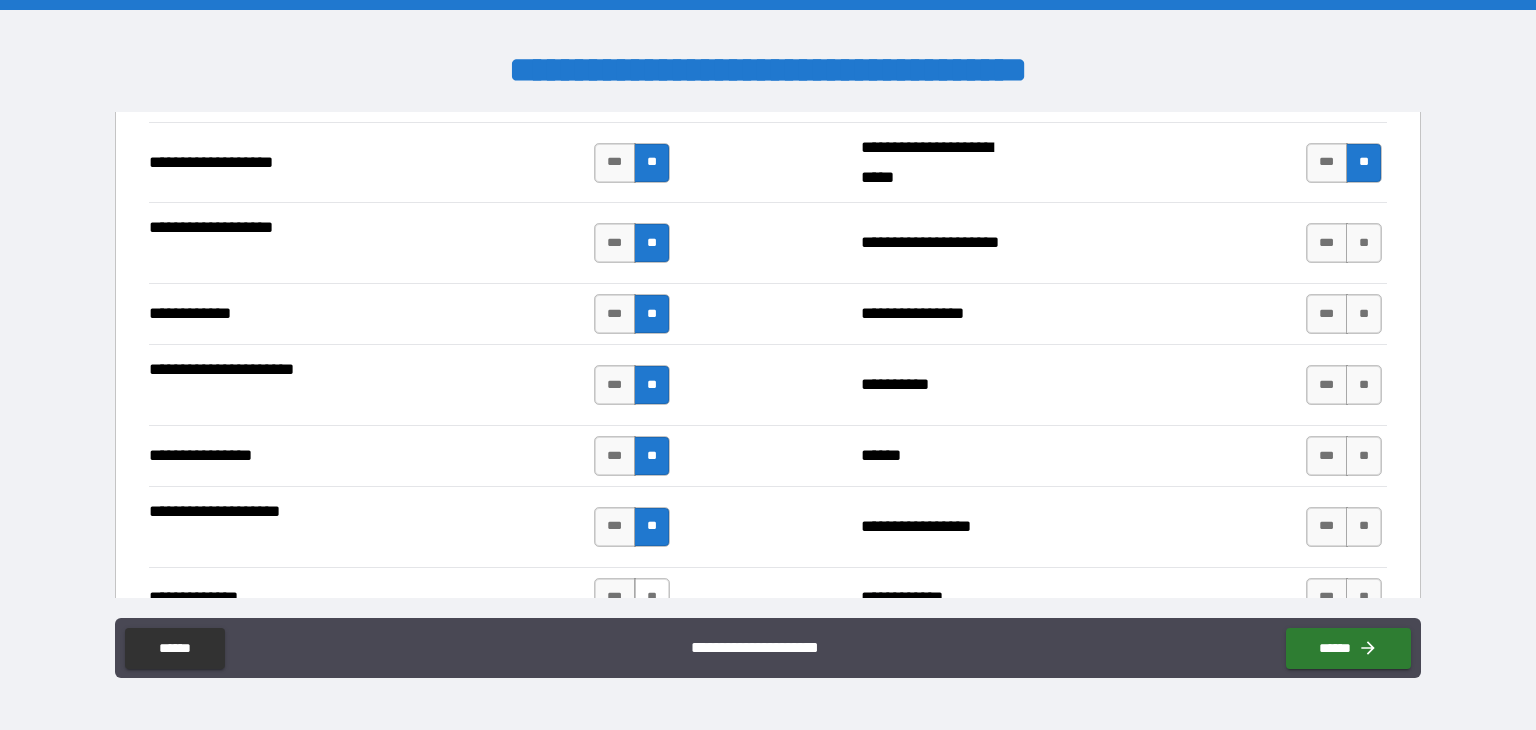 click on "**" at bounding box center (652, 598) 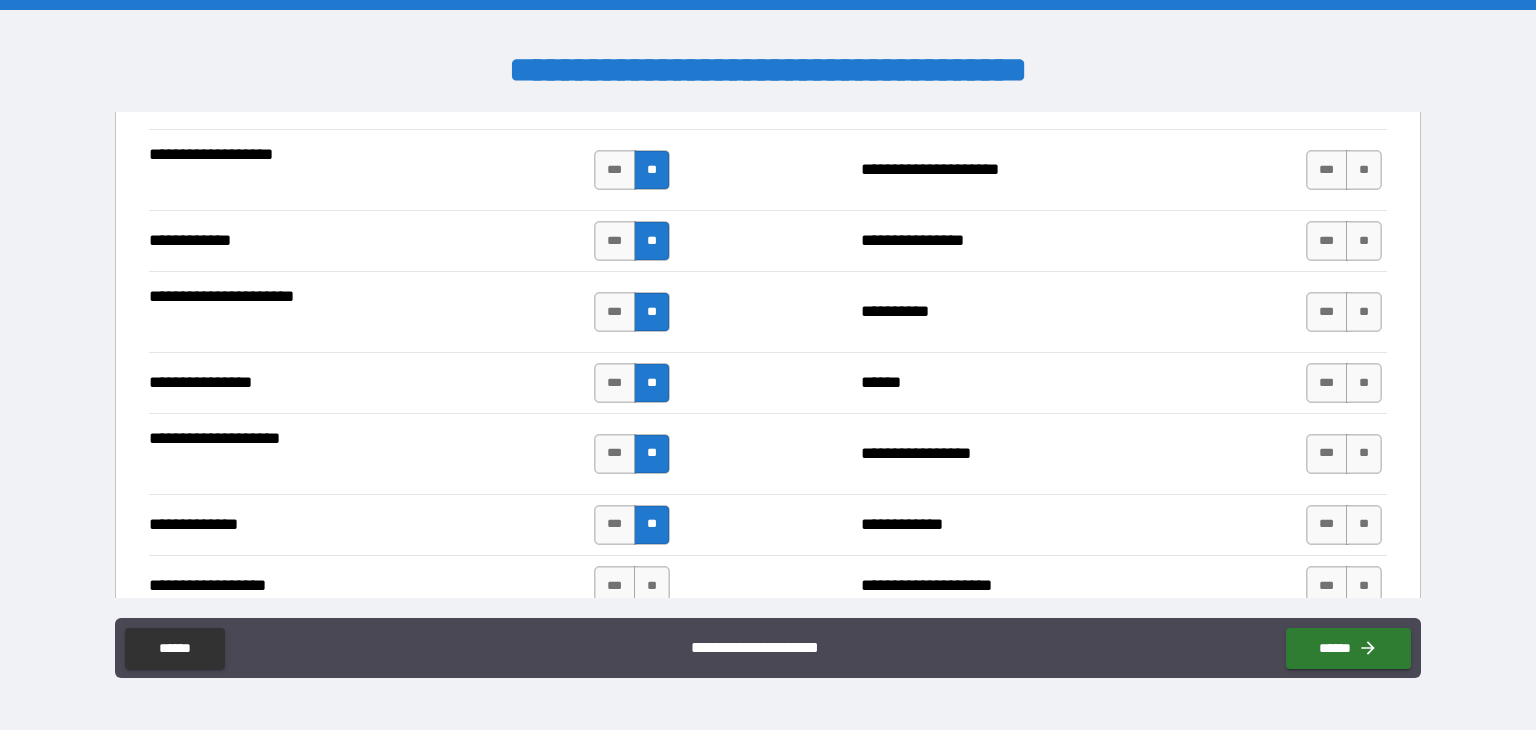 scroll, scrollTop: 2948, scrollLeft: 0, axis: vertical 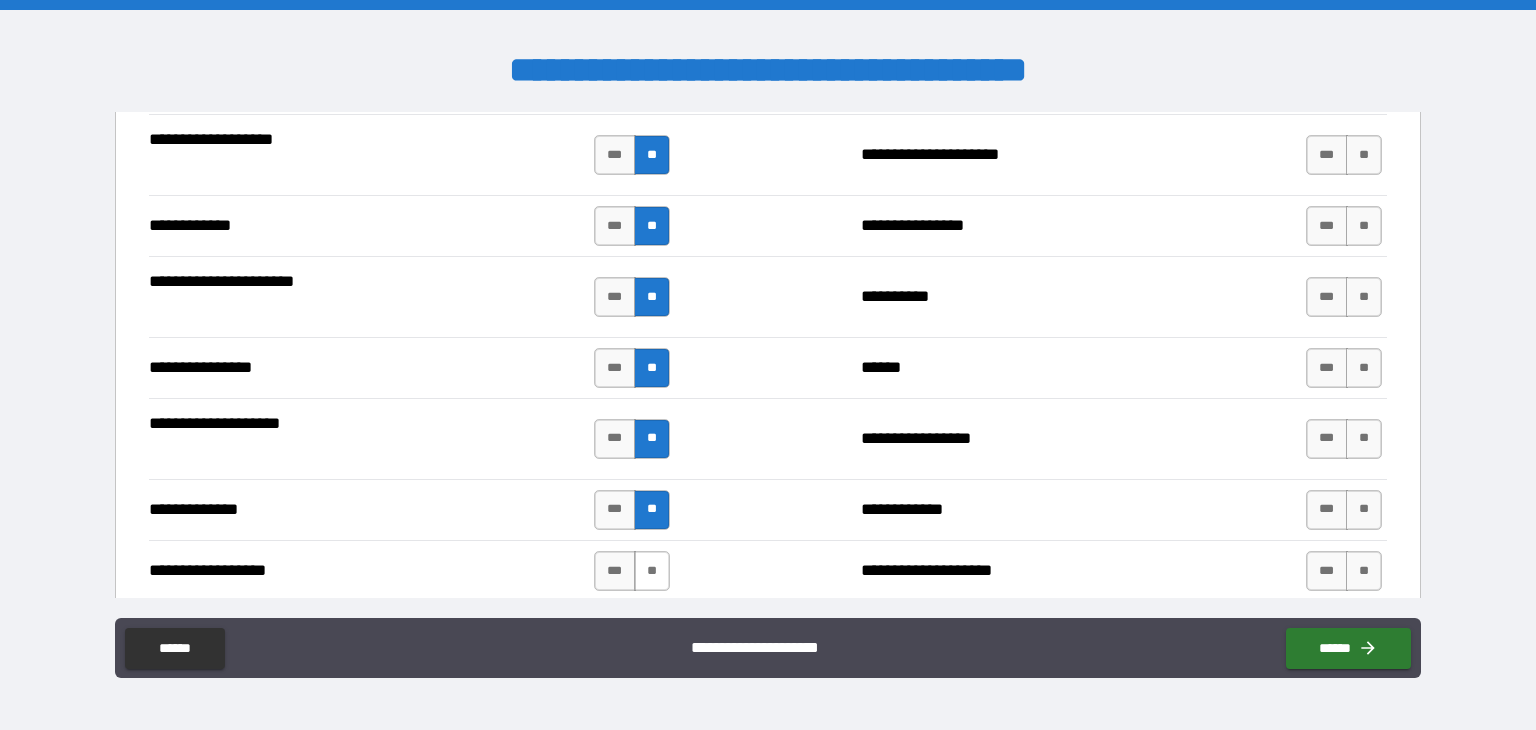 click on "**" at bounding box center [652, 571] 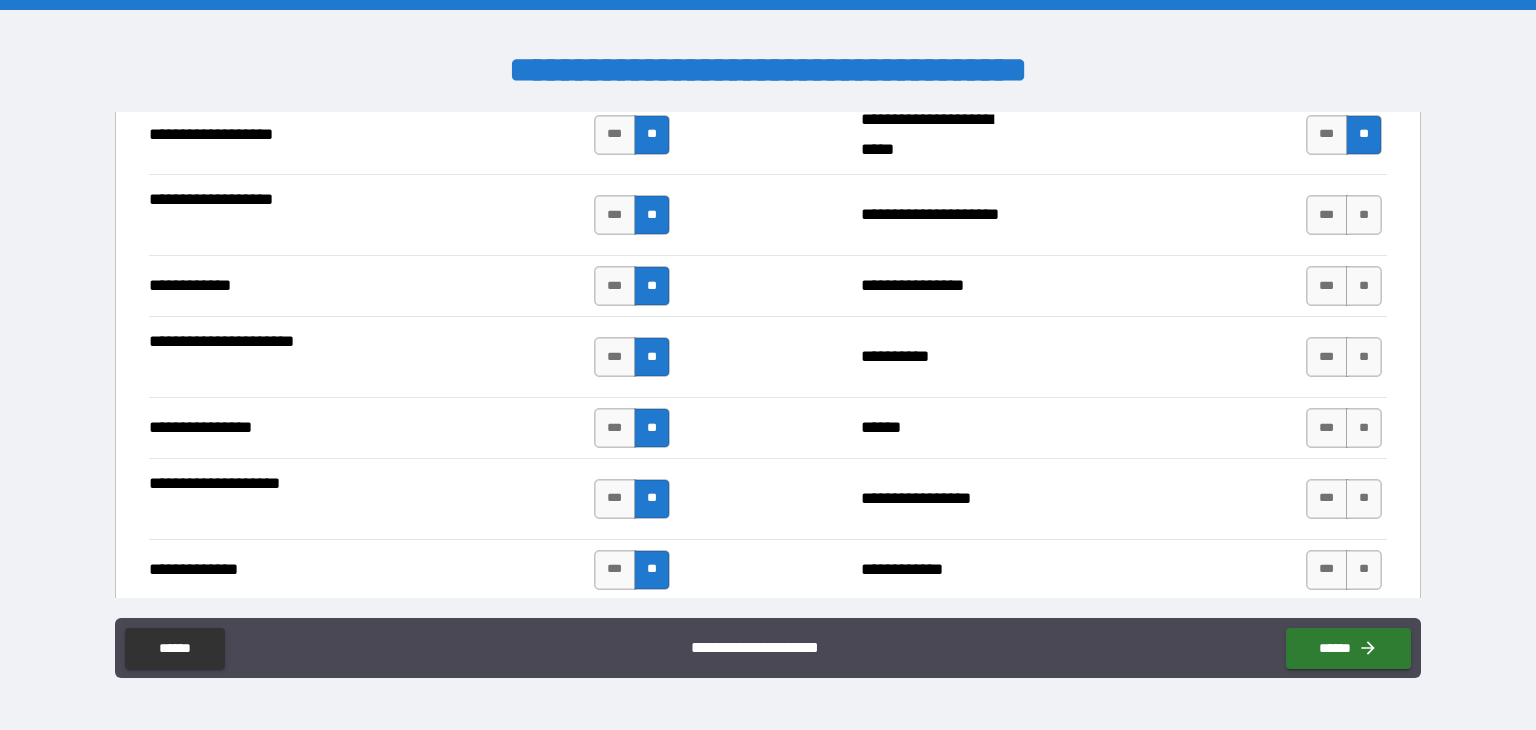 scroll, scrollTop: 2861, scrollLeft: 0, axis: vertical 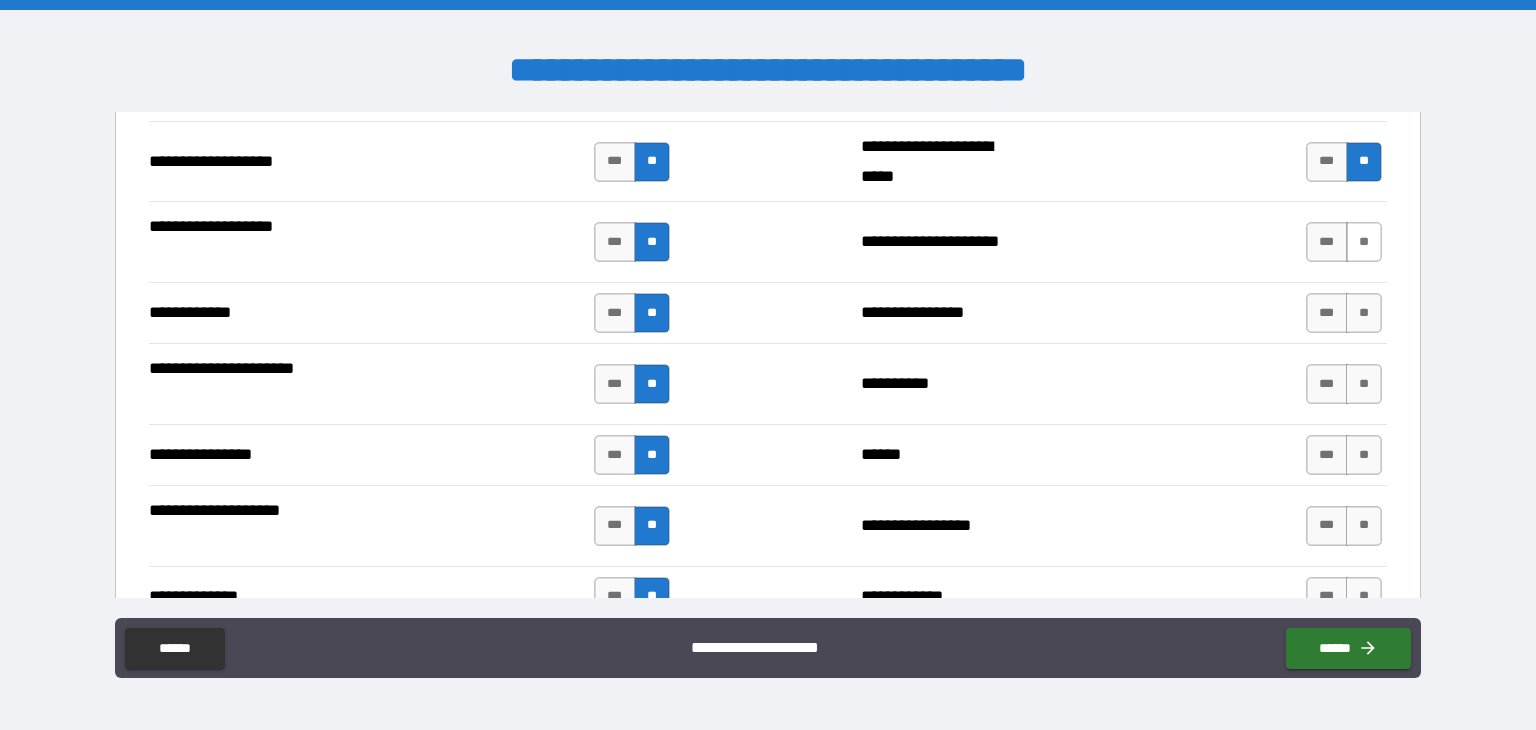 click on "**" at bounding box center (1364, 242) 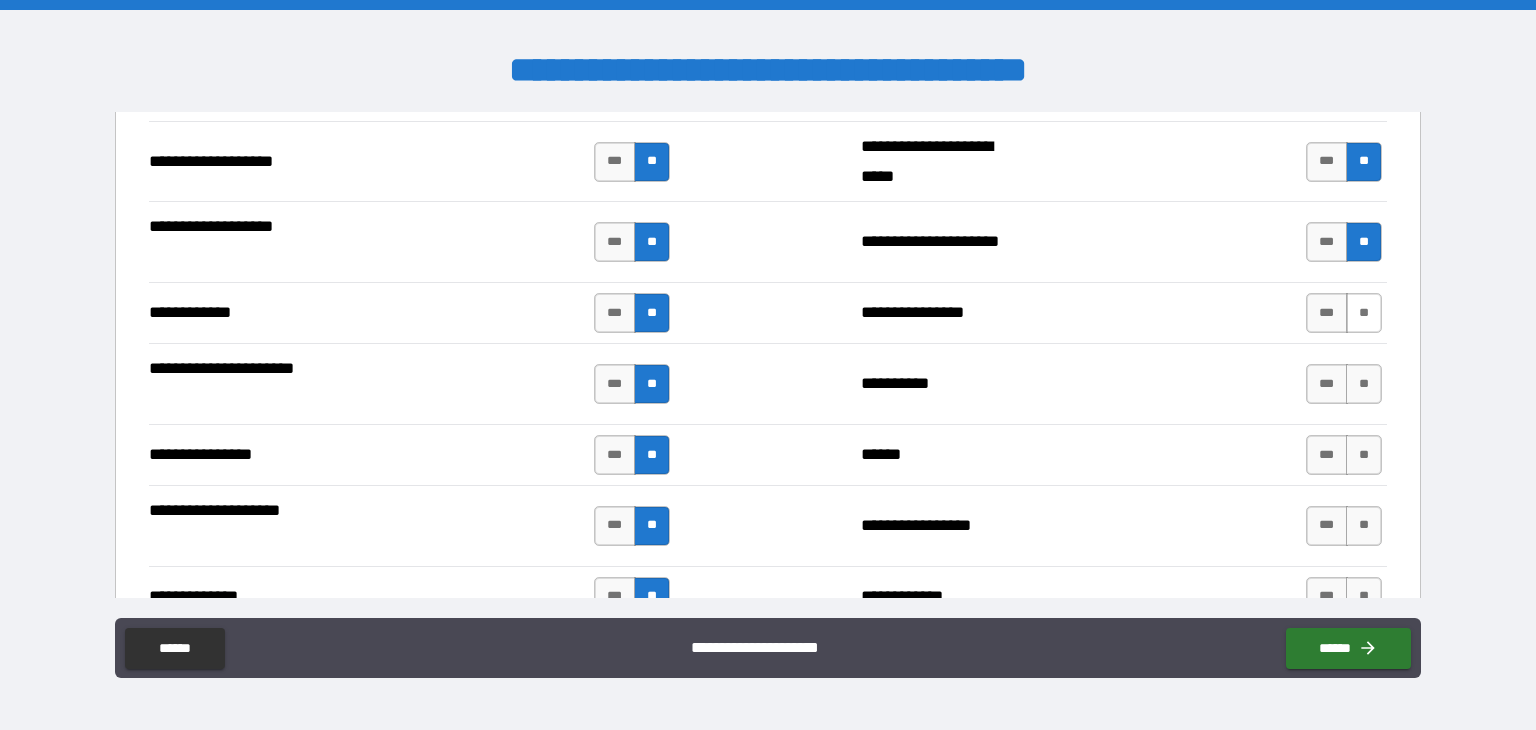 click on "**" at bounding box center (1364, 313) 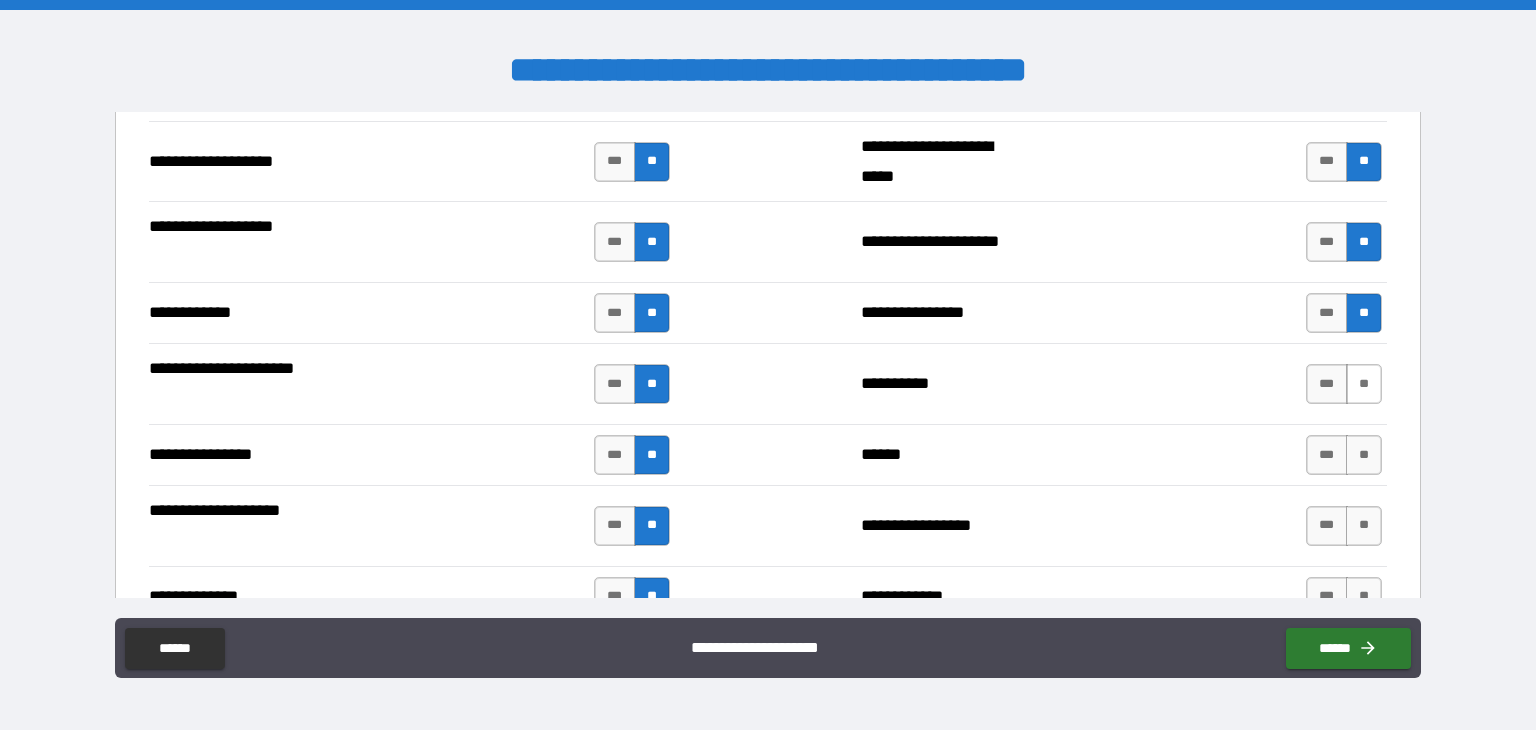 click on "**" at bounding box center (1364, 384) 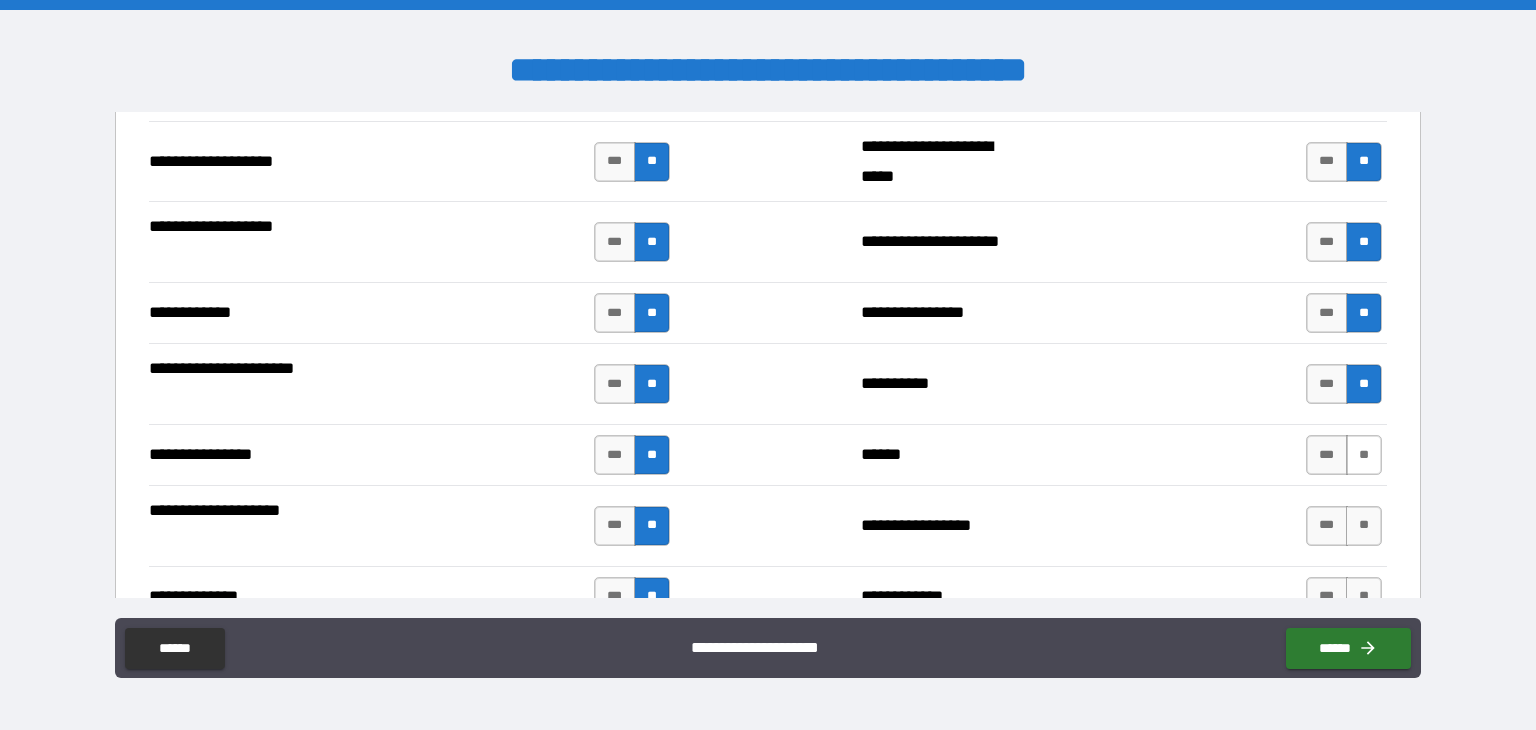 click on "**" at bounding box center (1364, 455) 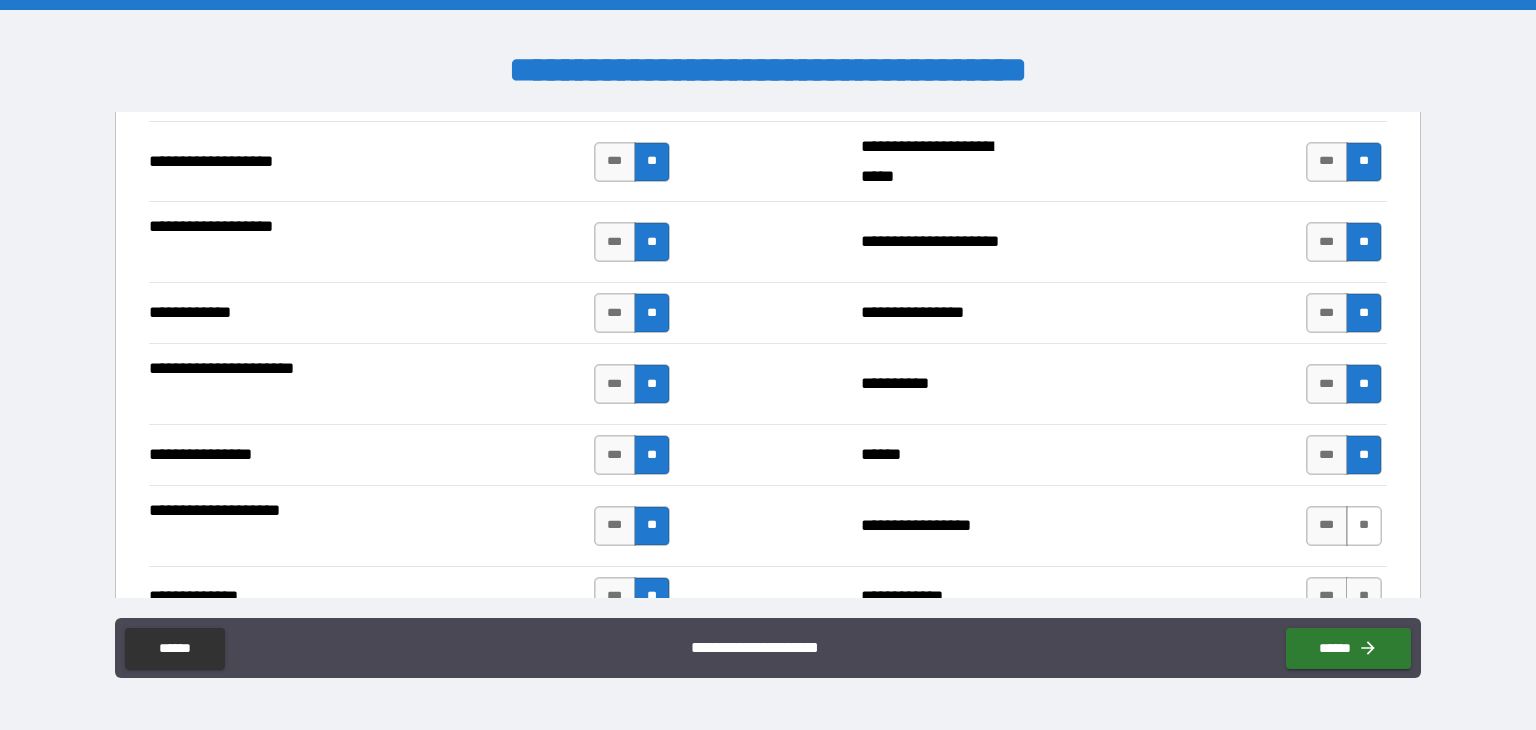 click on "**" at bounding box center [1364, 526] 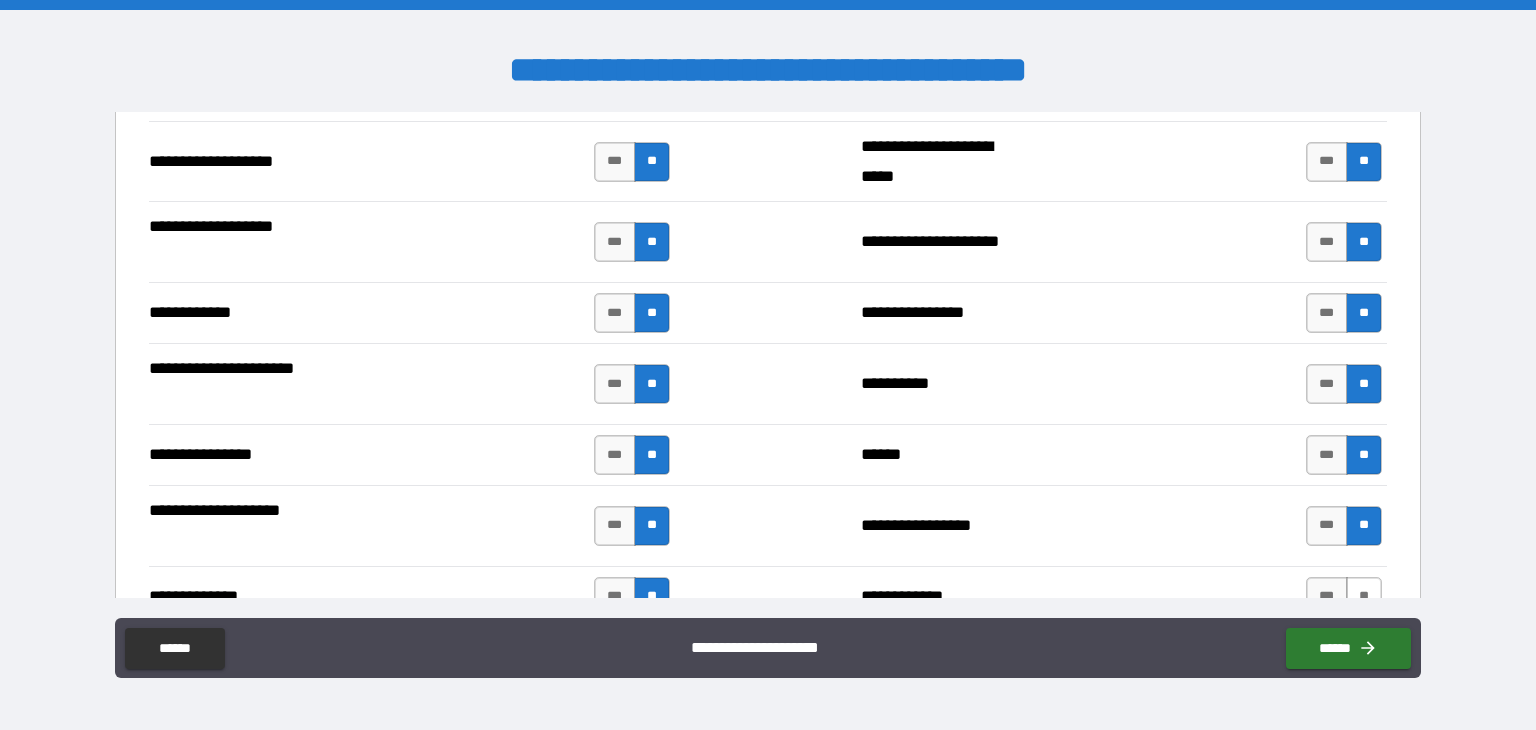 click on "**" at bounding box center (1364, 597) 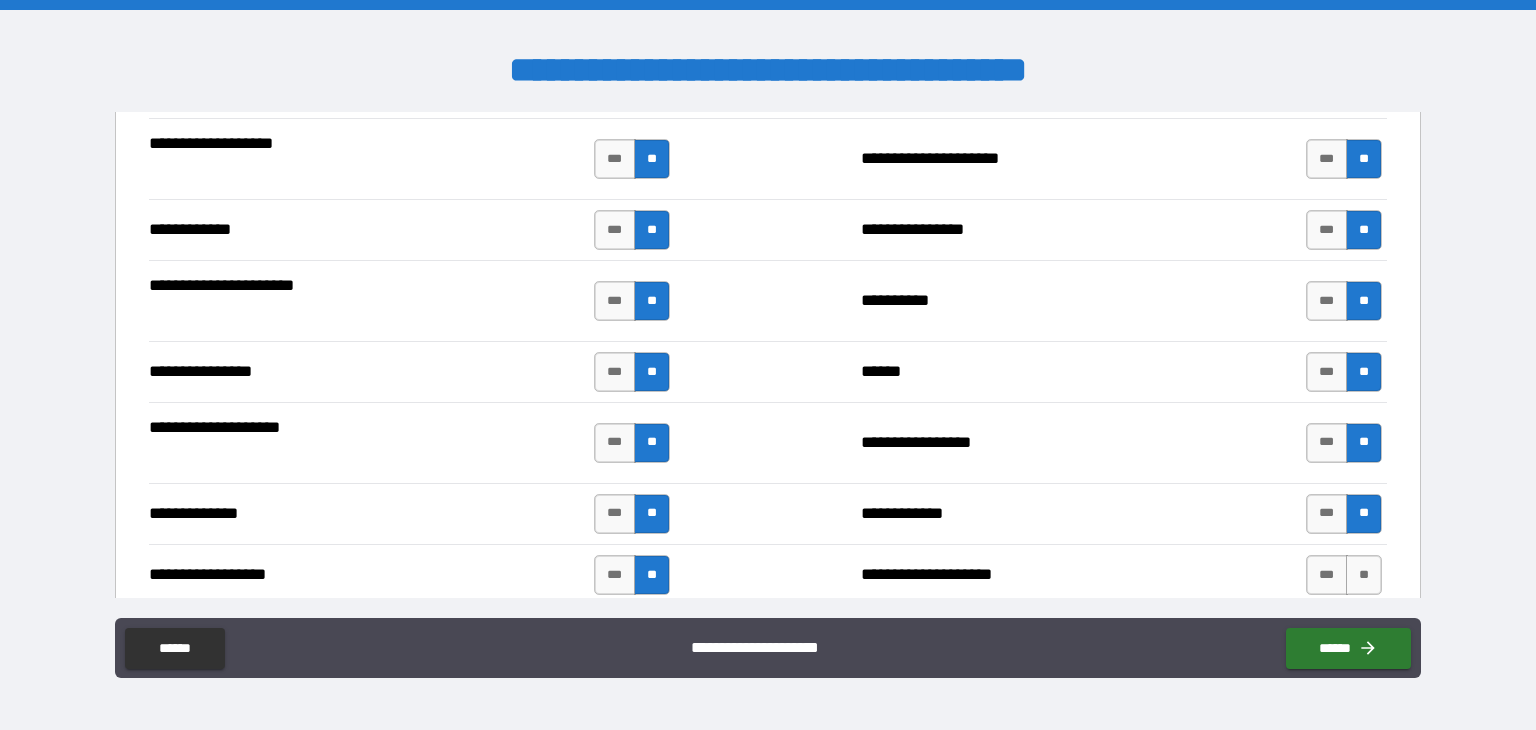 scroll, scrollTop: 2957, scrollLeft: 0, axis: vertical 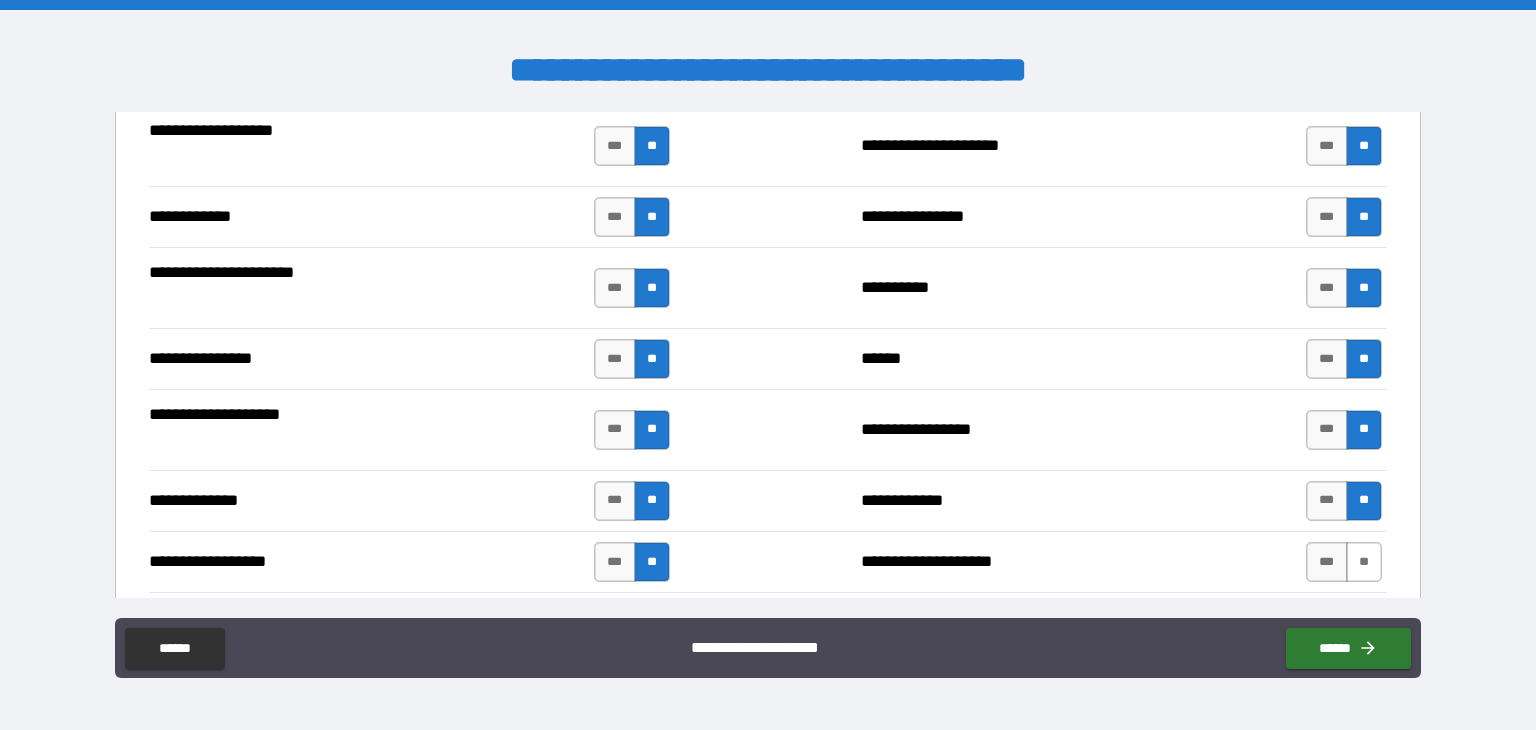 click on "**" at bounding box center (1364, 562) 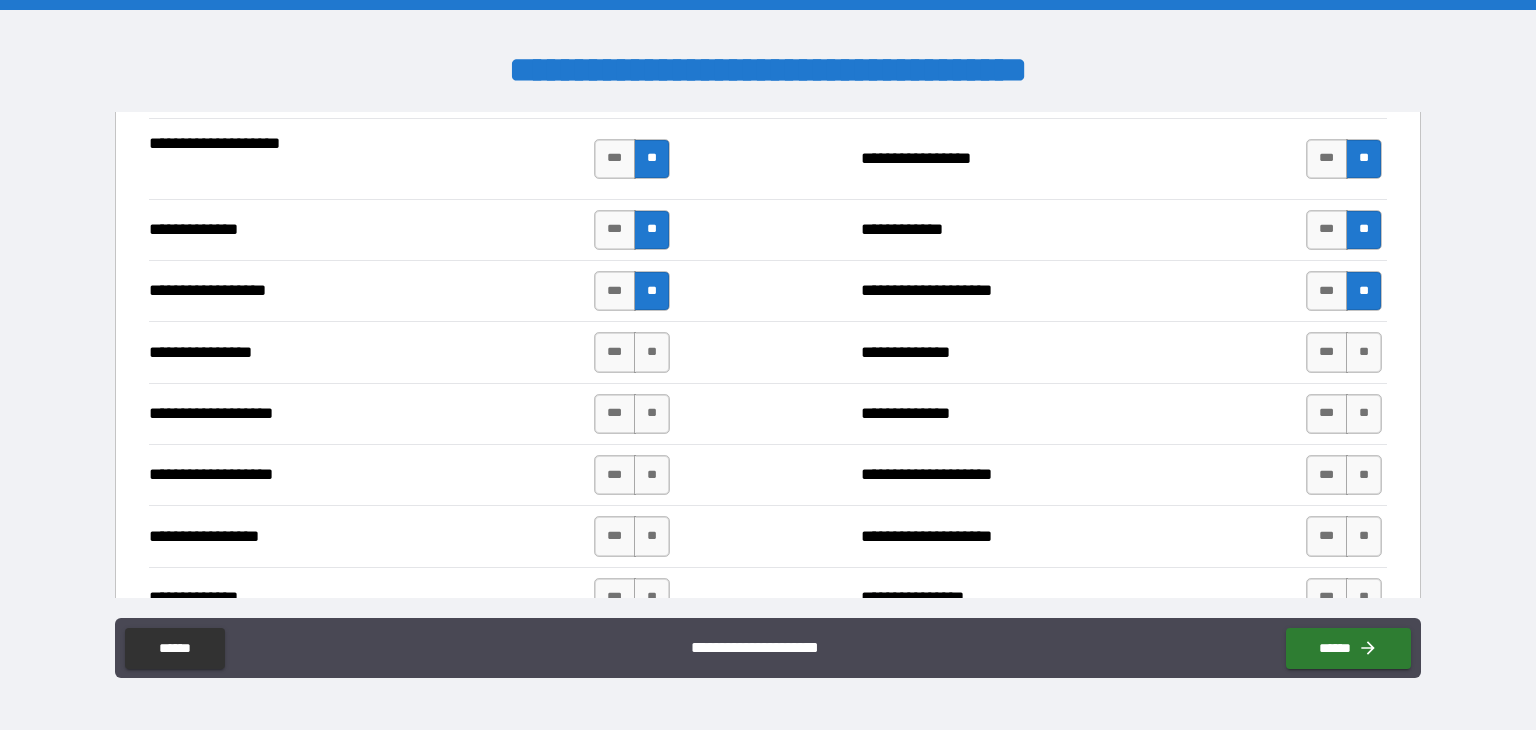 scroll, scrollTop: 3232, scrollLeft: 0, axis: vertical 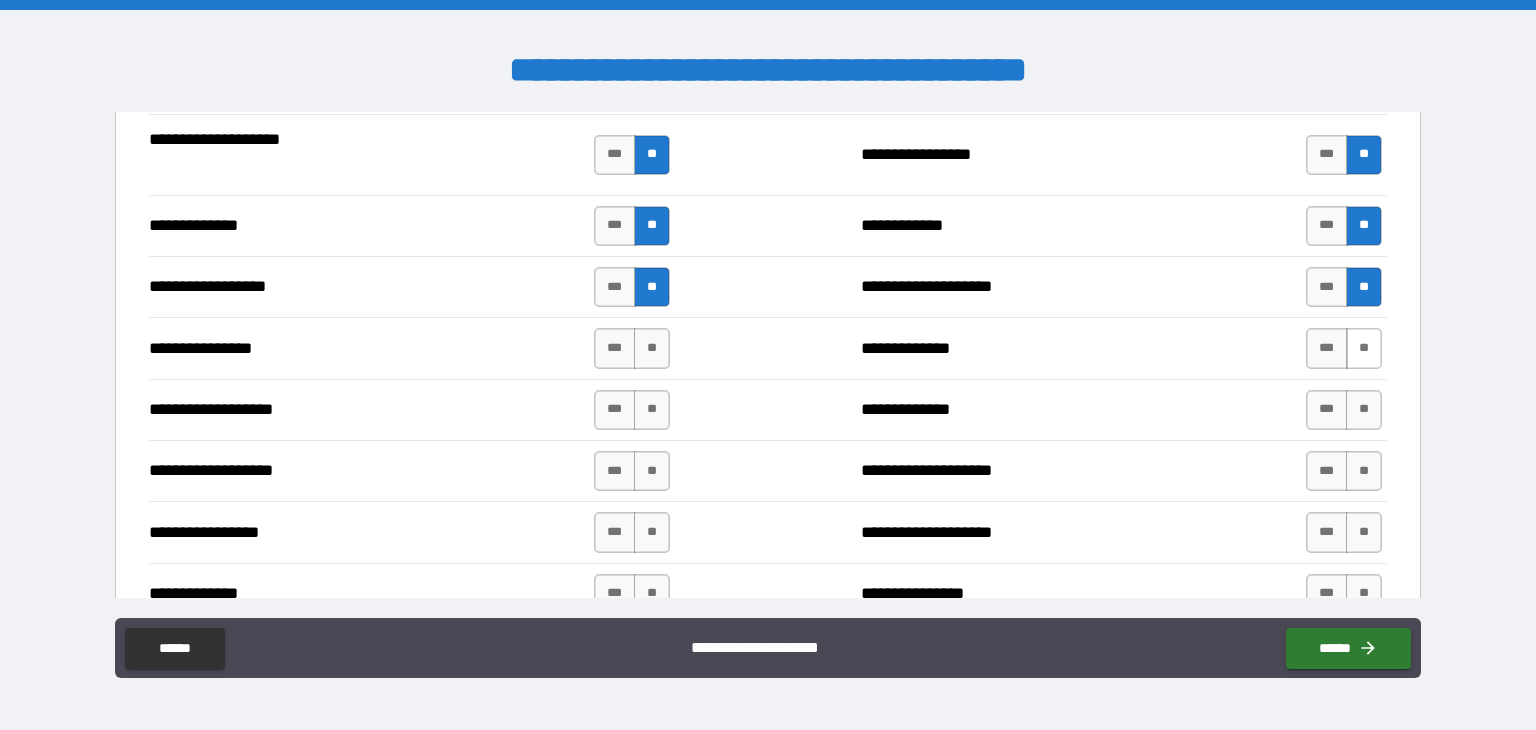 click on "**" at bounding box center [1364, 348] 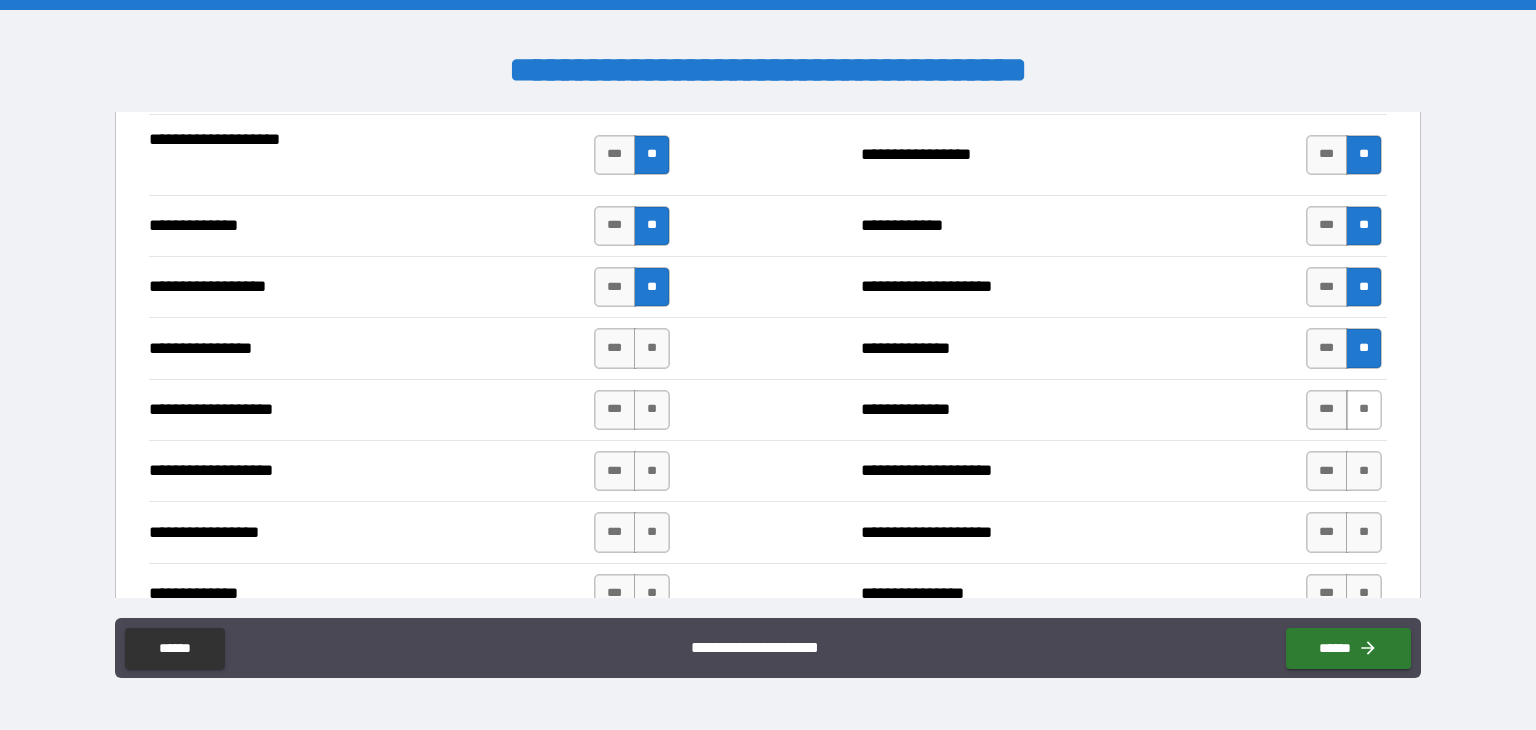click on "**" at bounding box center (1364, 410) 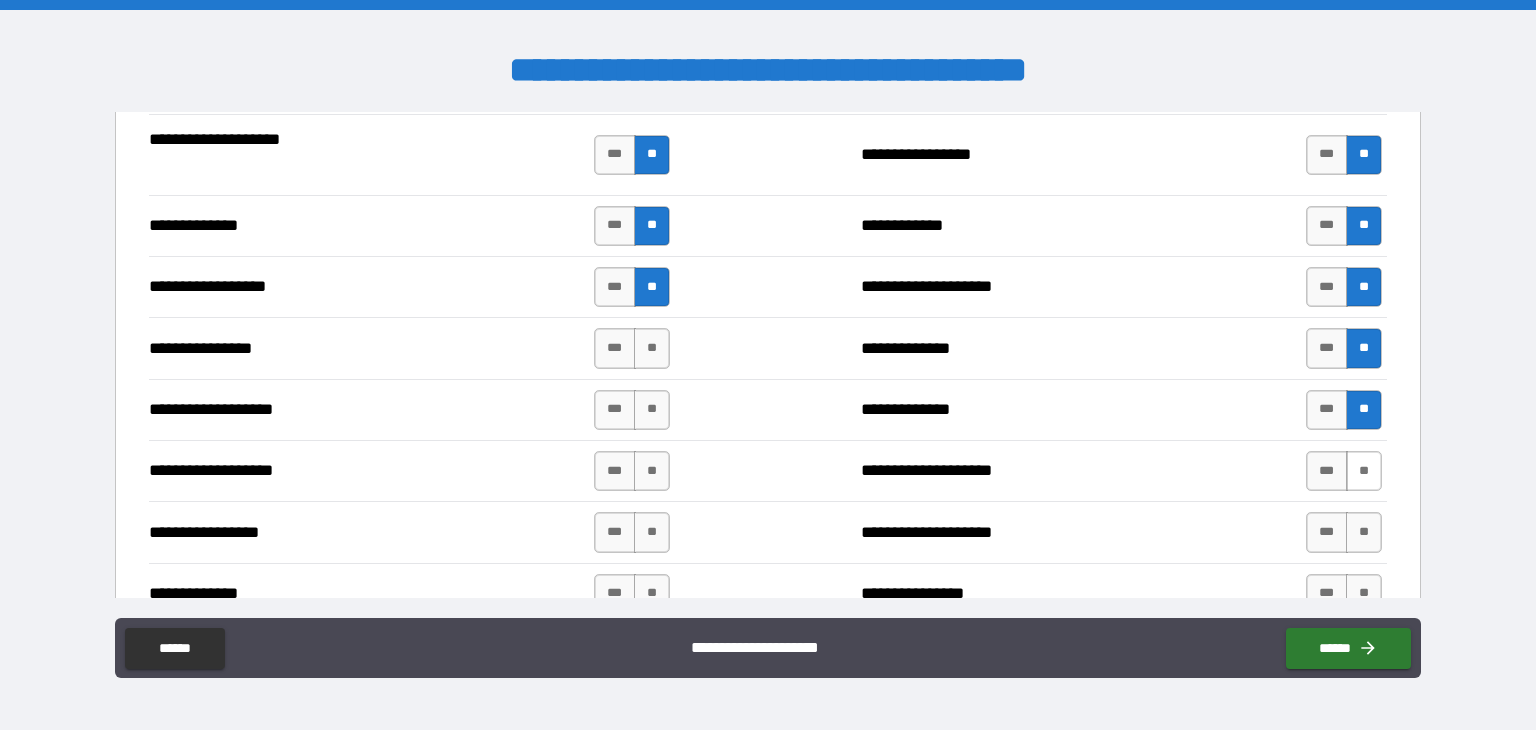click on "**" at bounding box center (1364, 471) 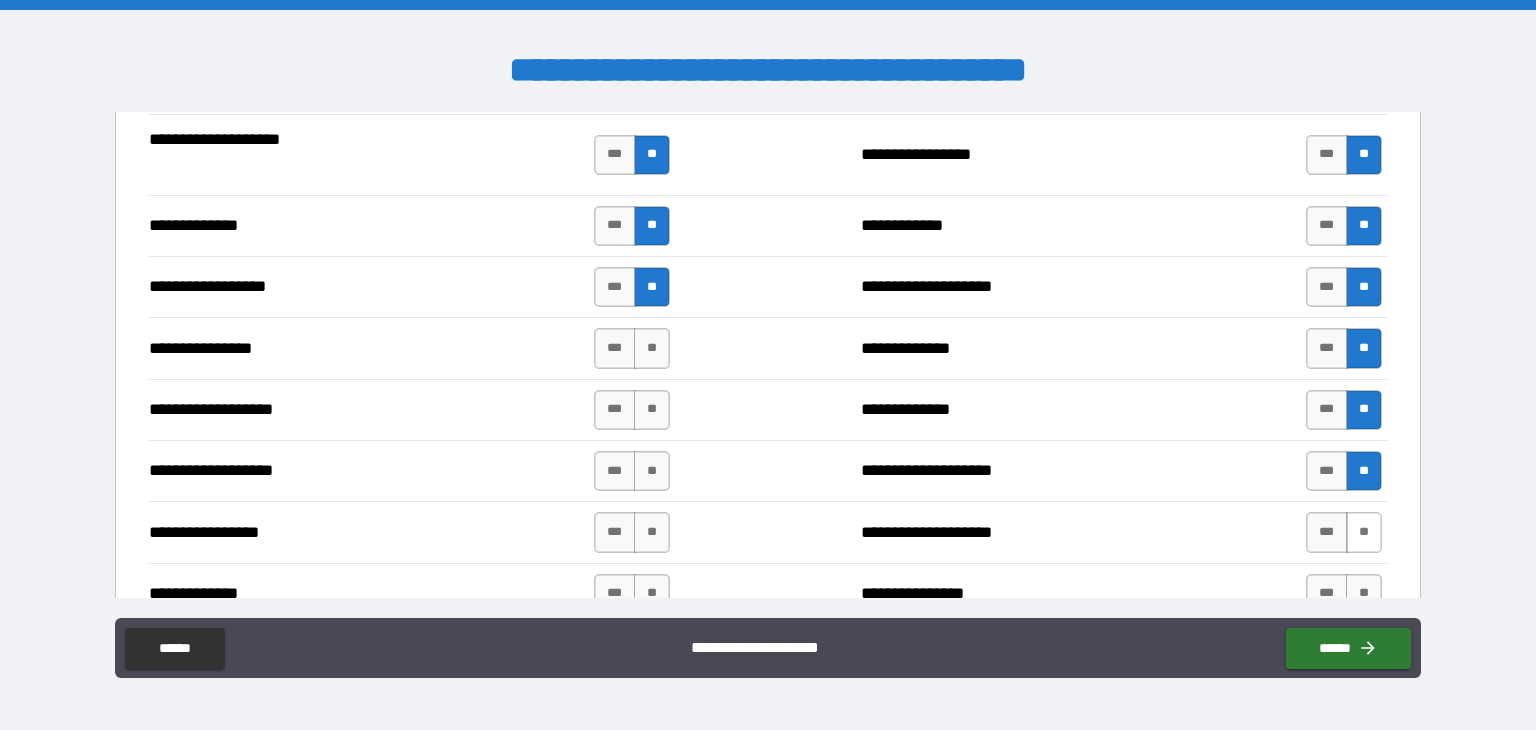 click on "**" at bounding box center [1364, 532] 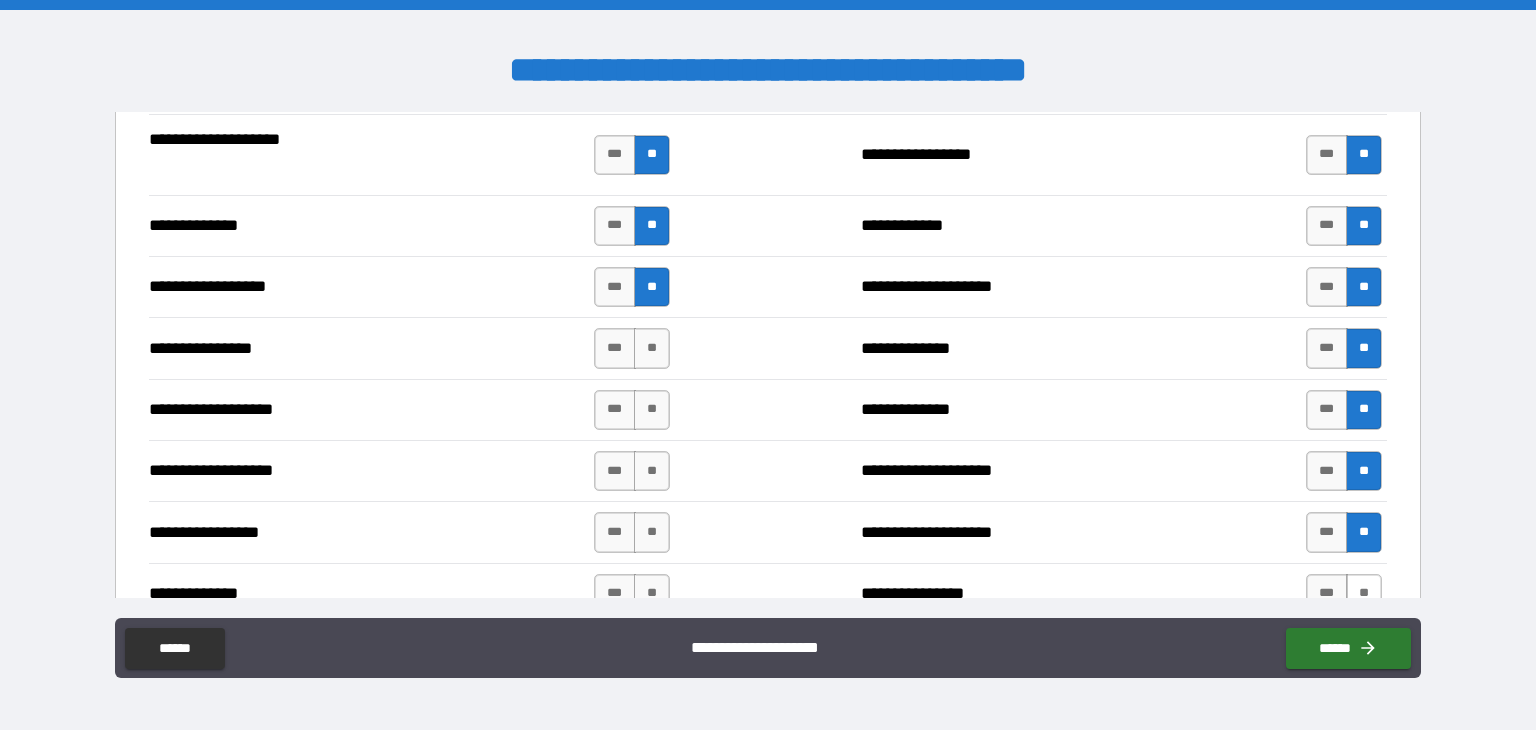 click on "**" at bounding box center (1364, 594) 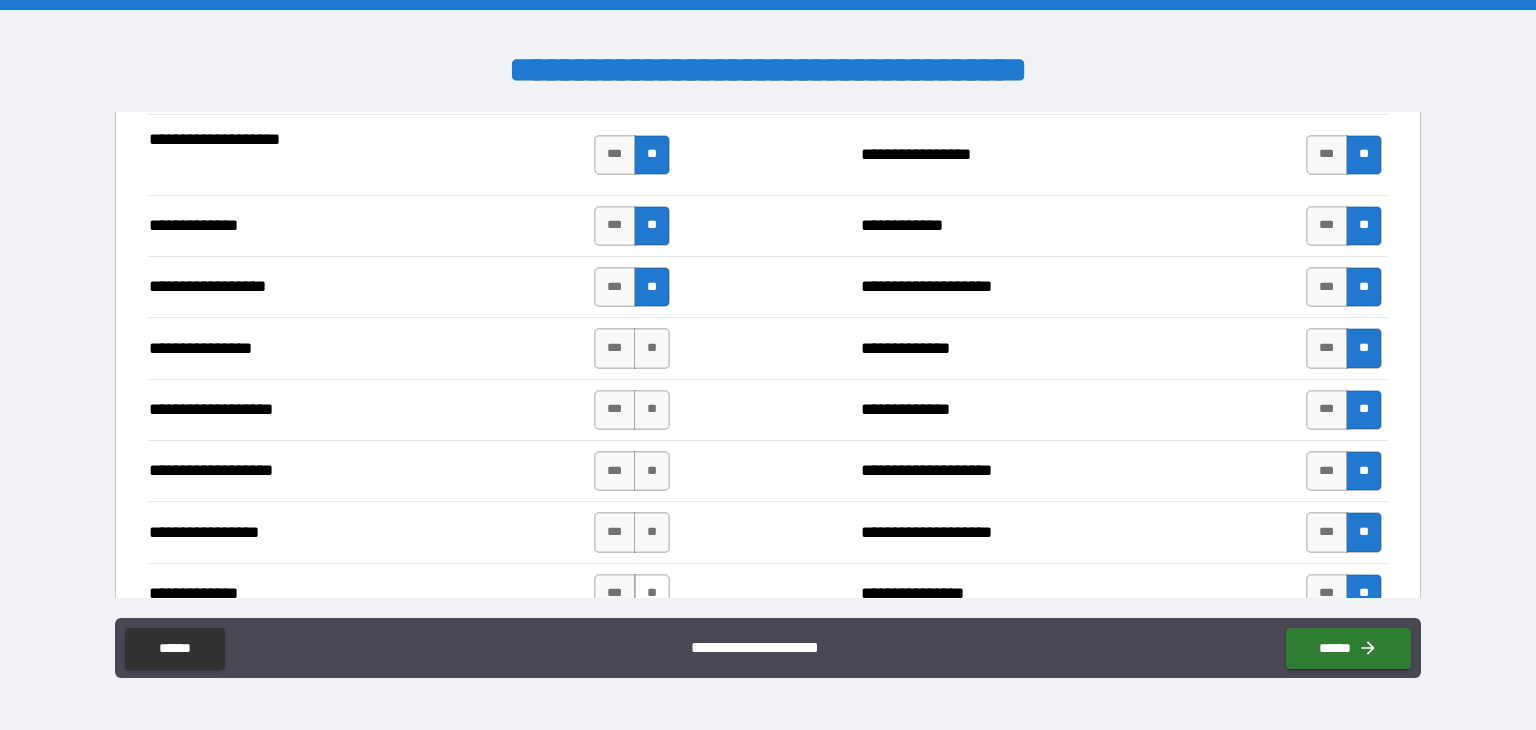 click on "**" at bounding box center (652, 594) 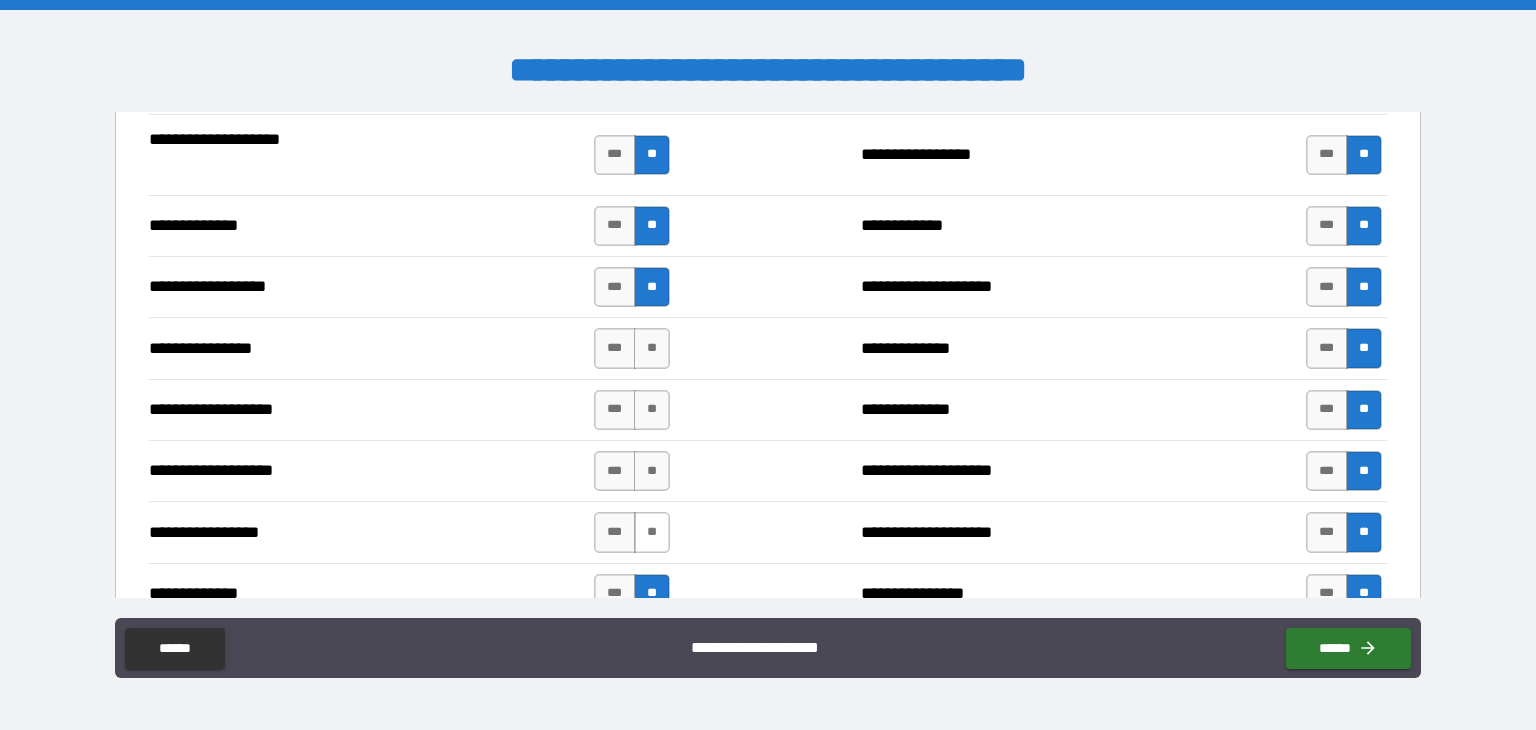 click on "**" at bounding box center (652, 532) 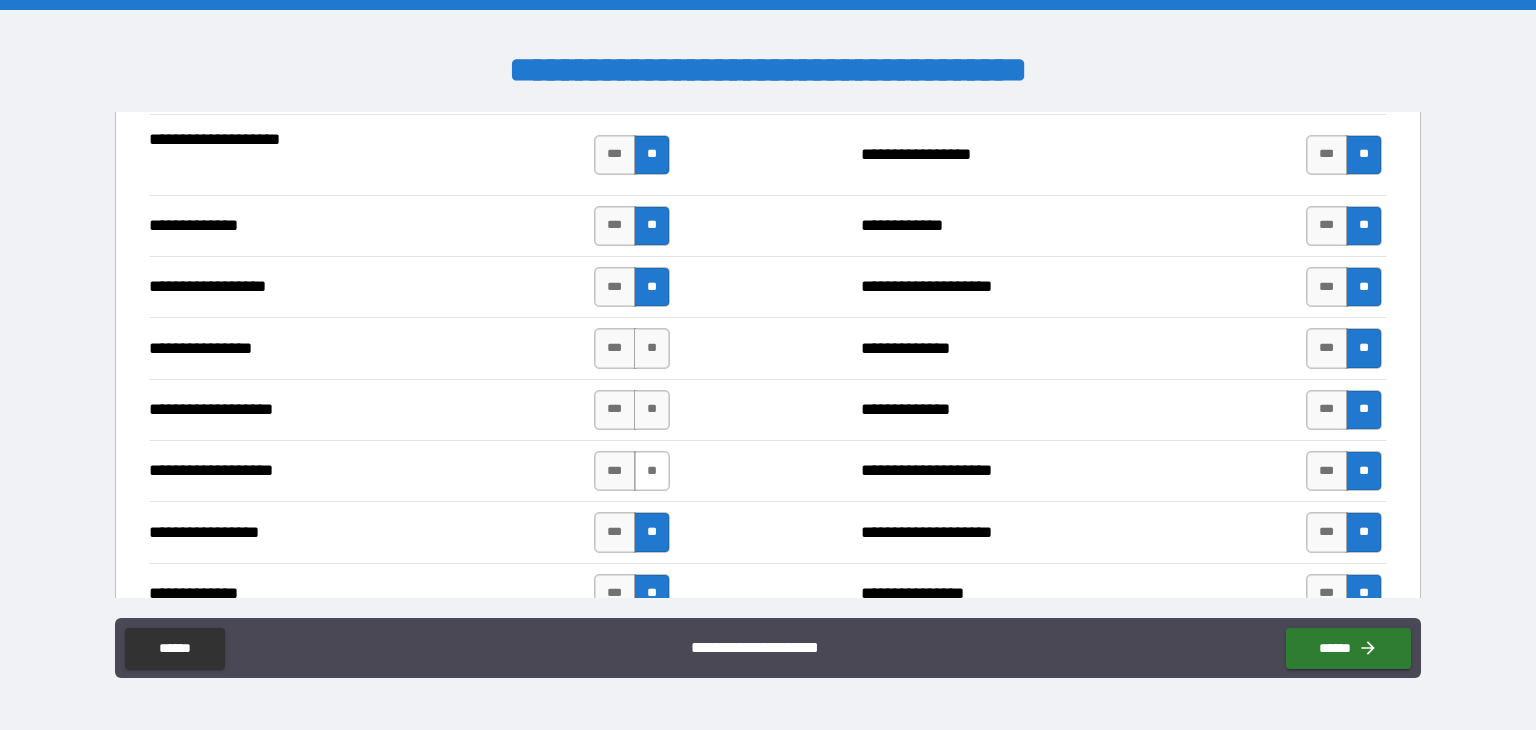 click on "**" at bounding box center (652, 471) 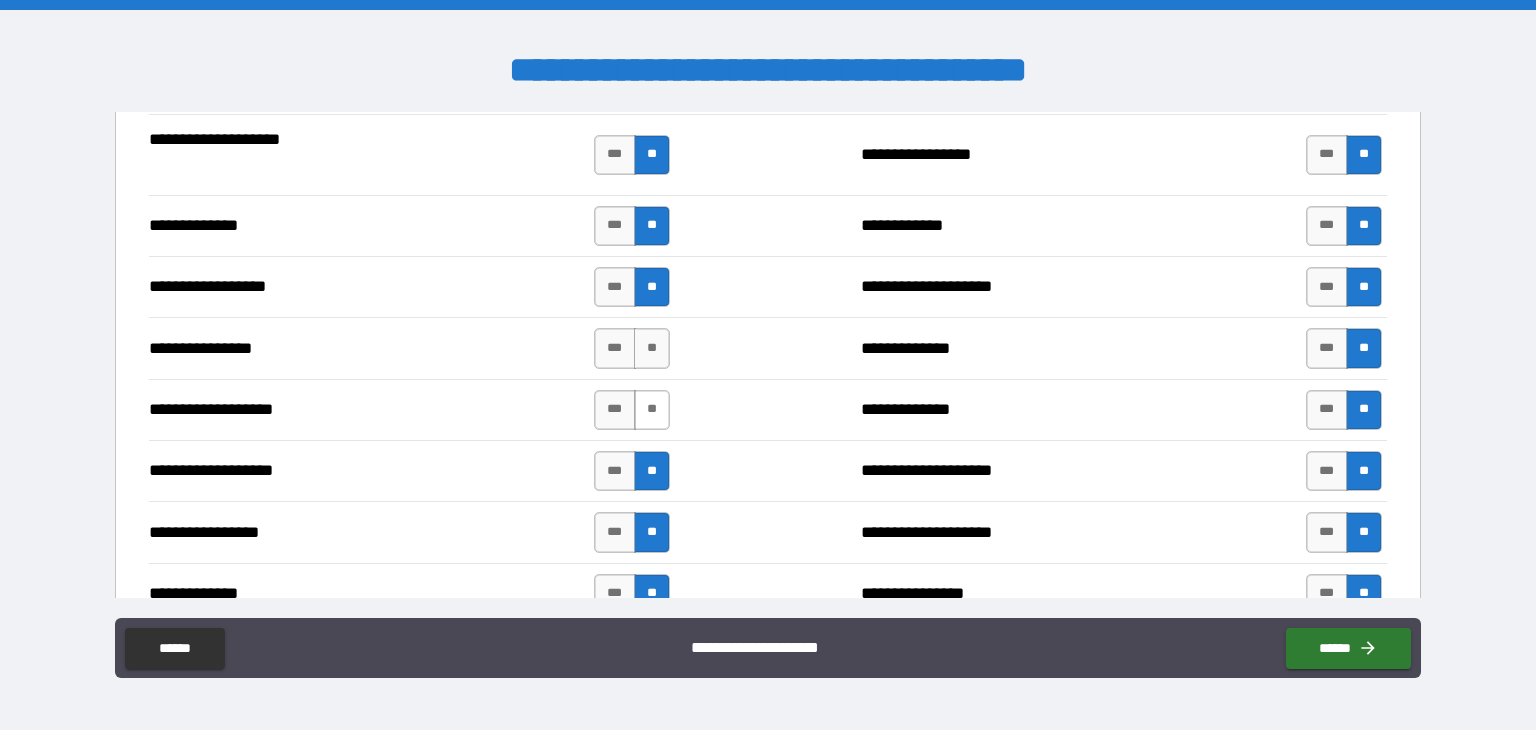click on "**" at bounding box center [652, 410] 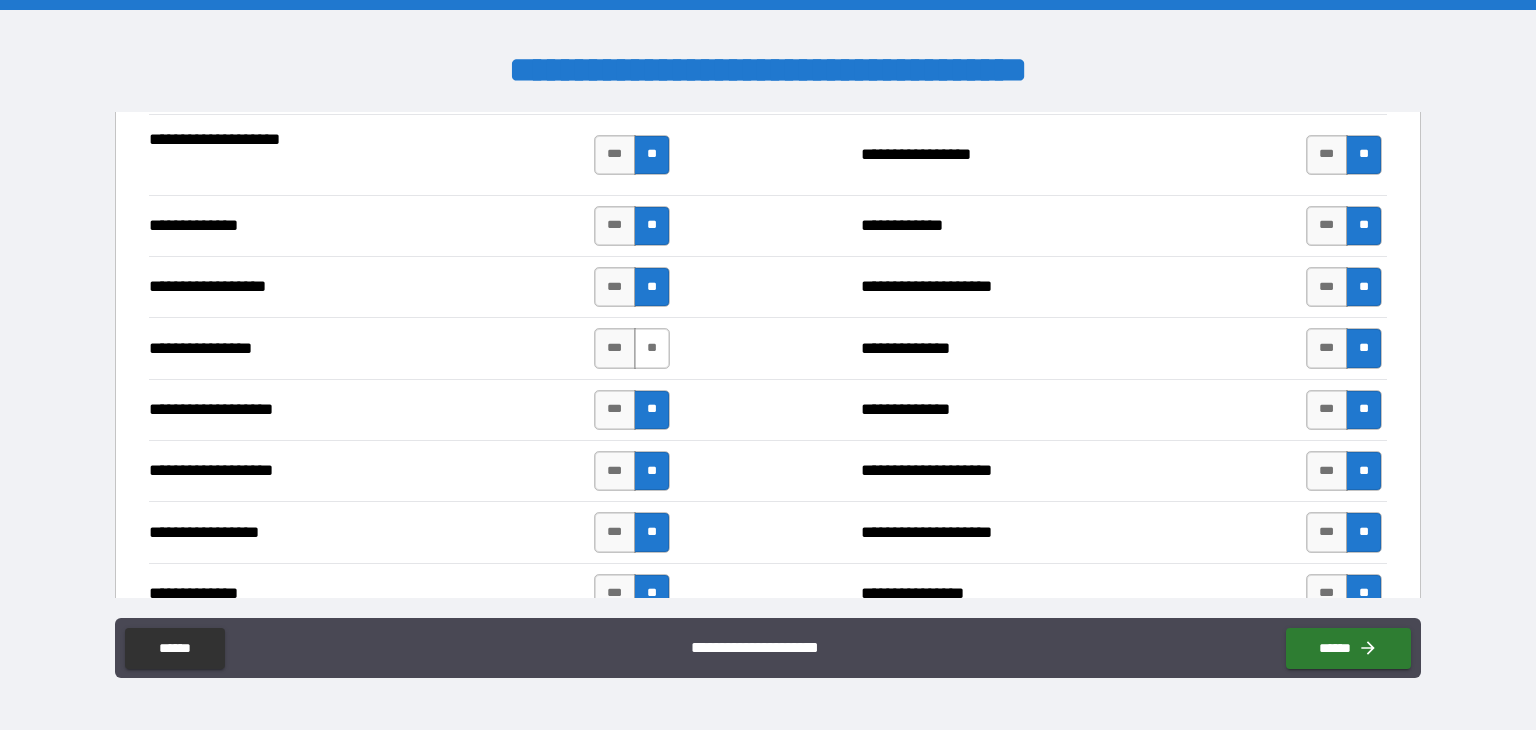 click on "**" at bounding box center (652, 348) 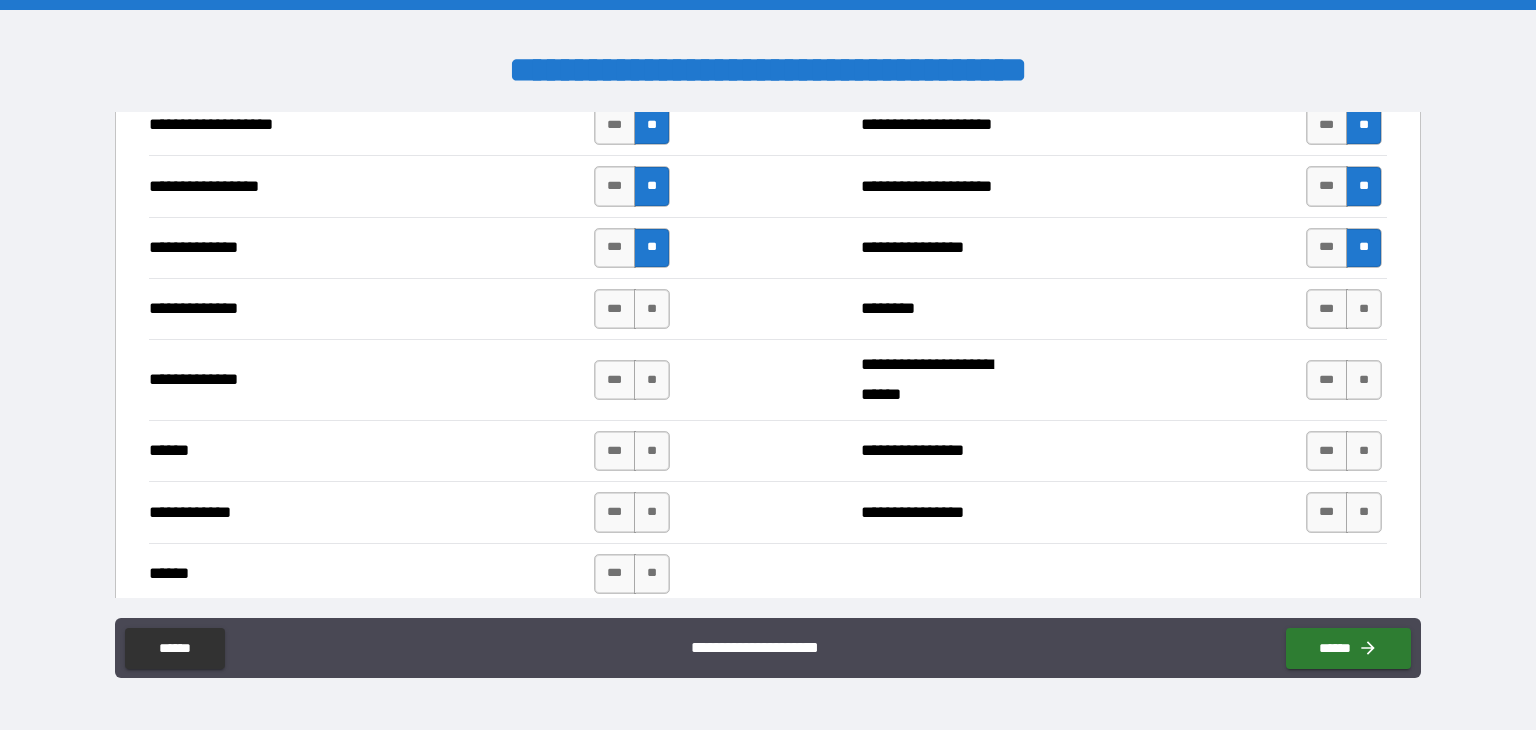 scroll, scrollTop: 3583, scrollLeft: 0, axis: vertical 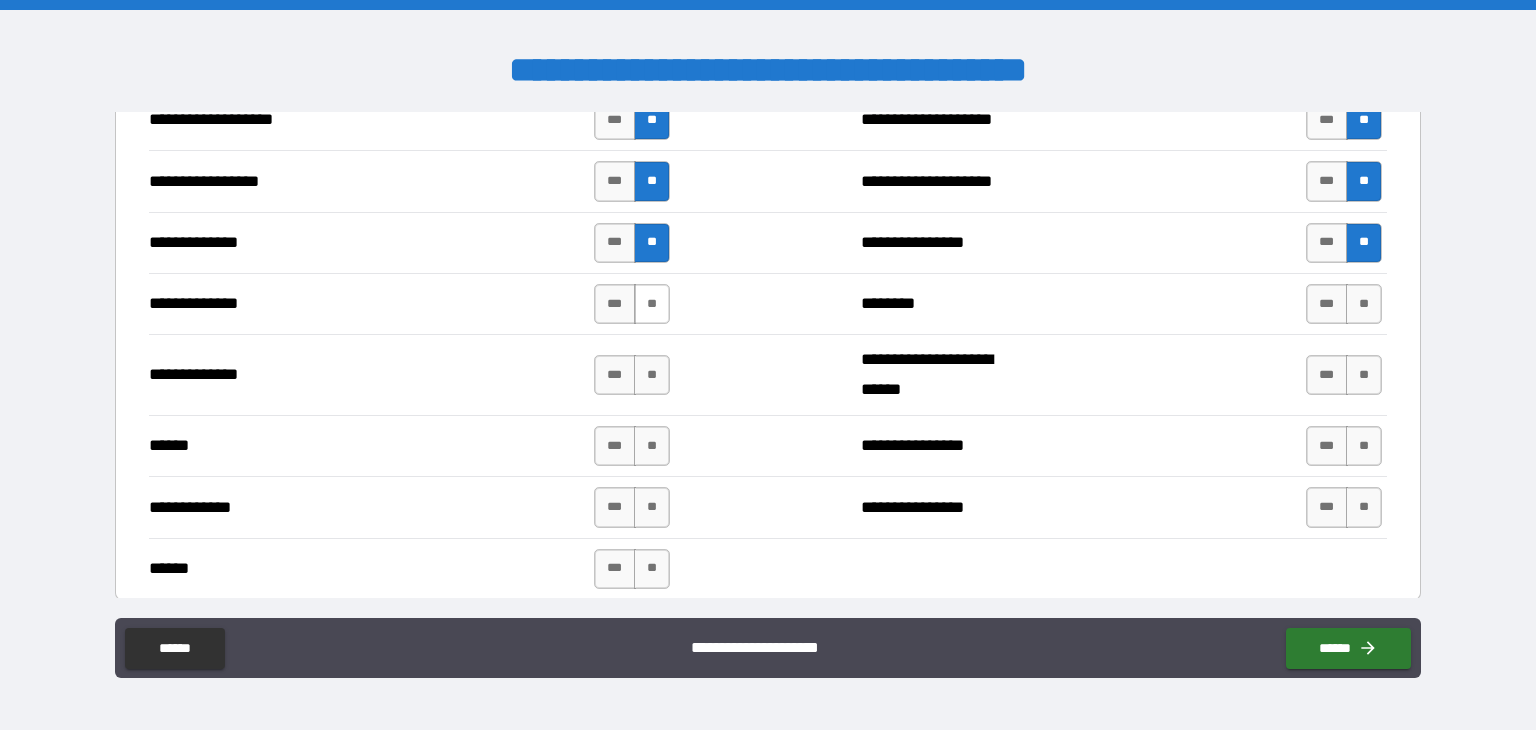 click on "**" at bounding box center (652, 304) 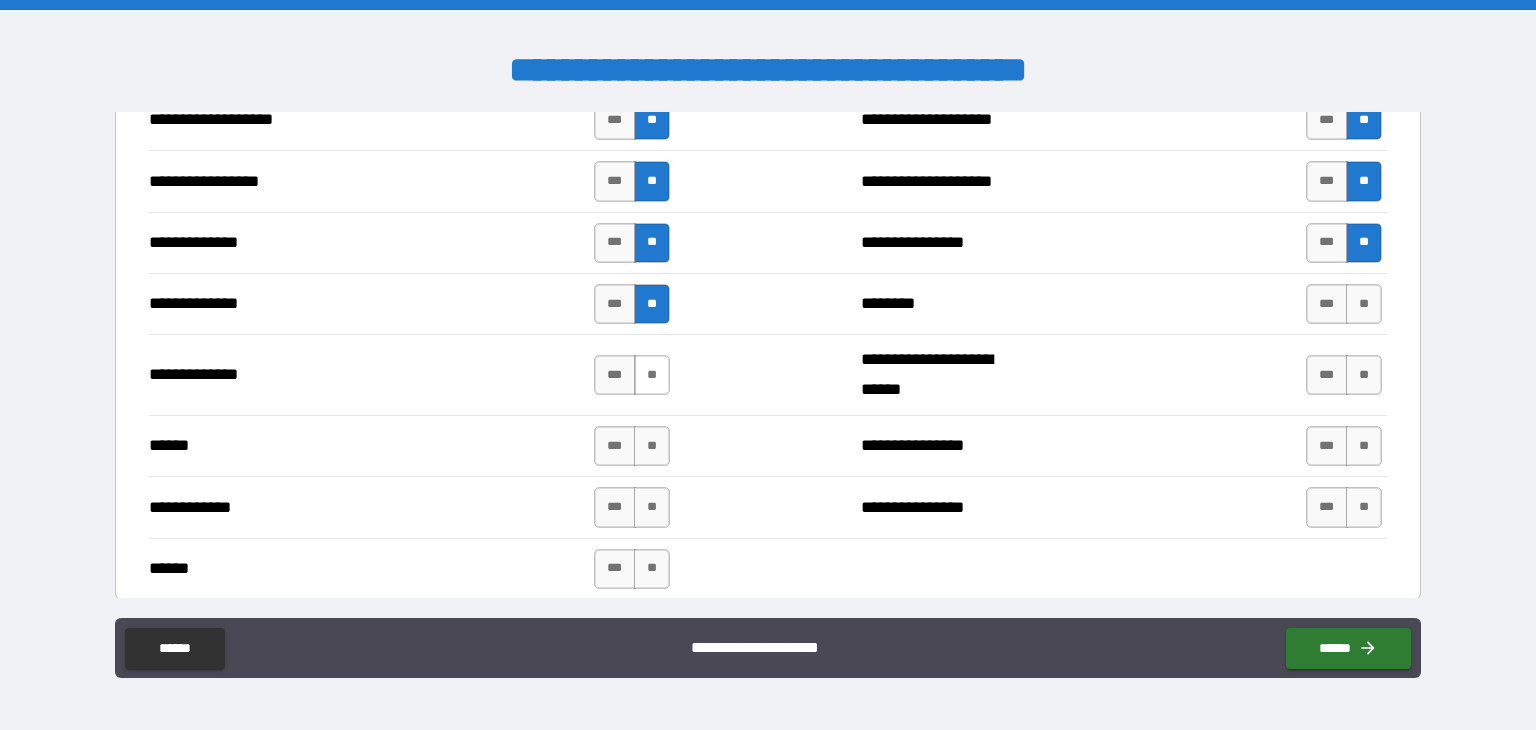 click on "**" at bounding box center (652, 375) 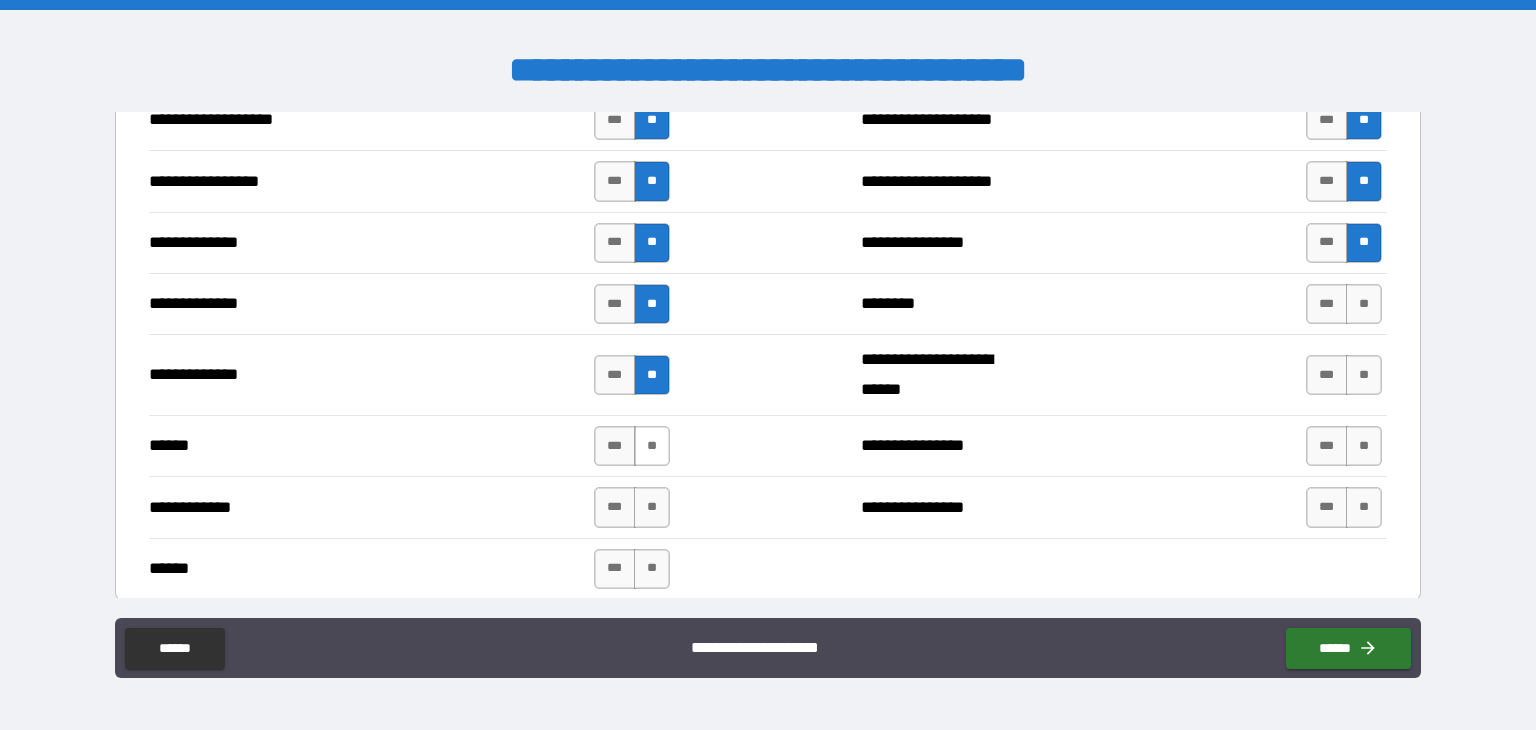 click on "**" at bounding box center (652, 446) 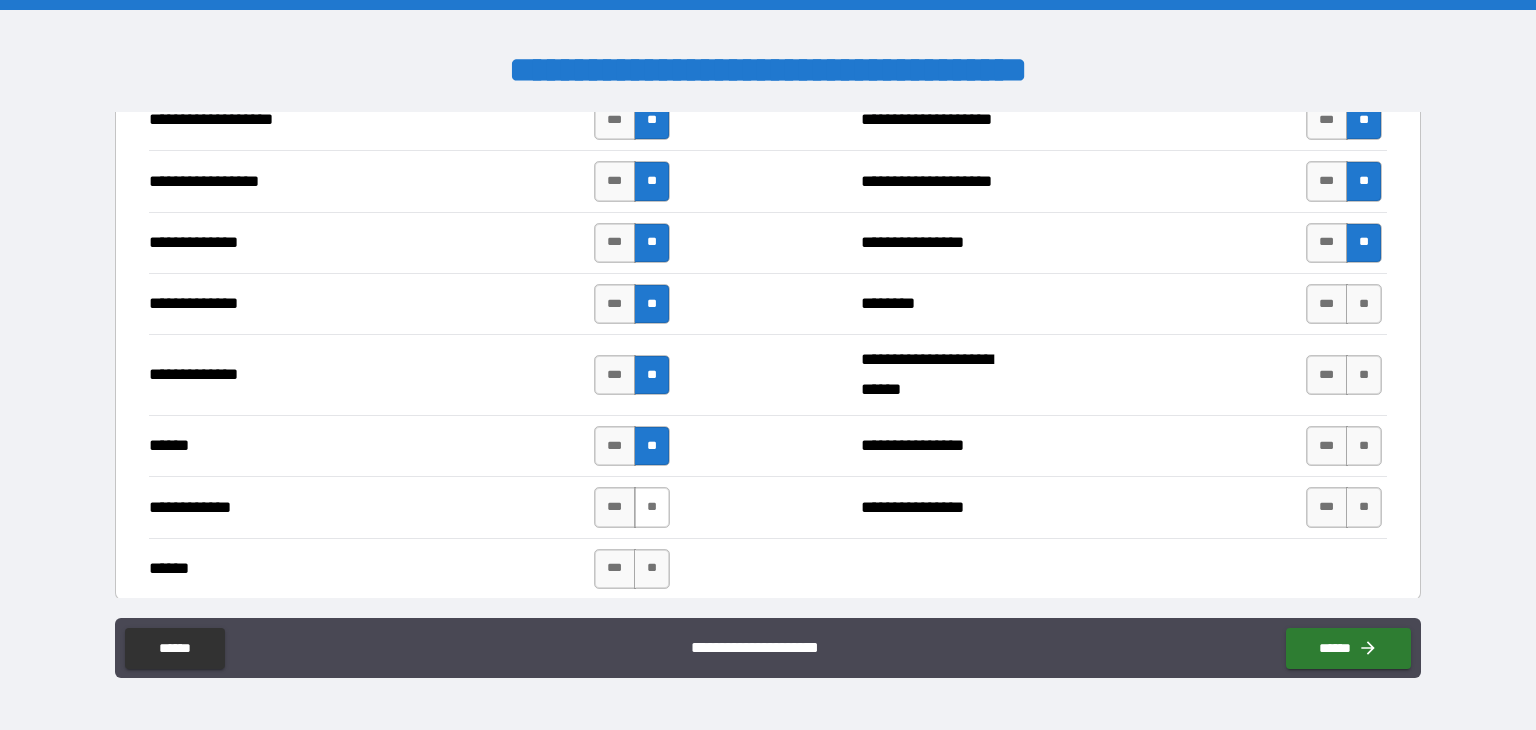 click on "**" at bounding box center [652, 507] 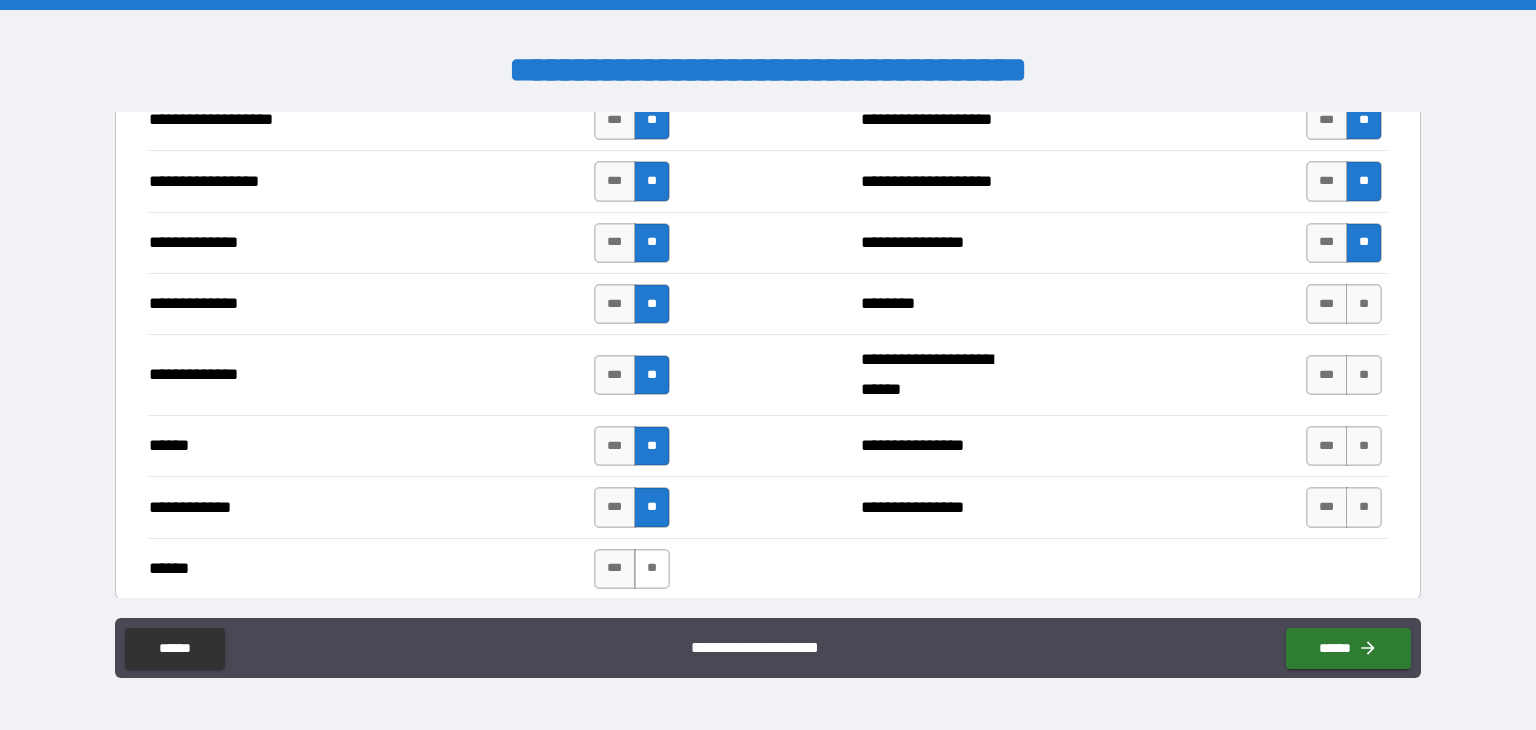 click on "**" at bounding box center (652, 569) 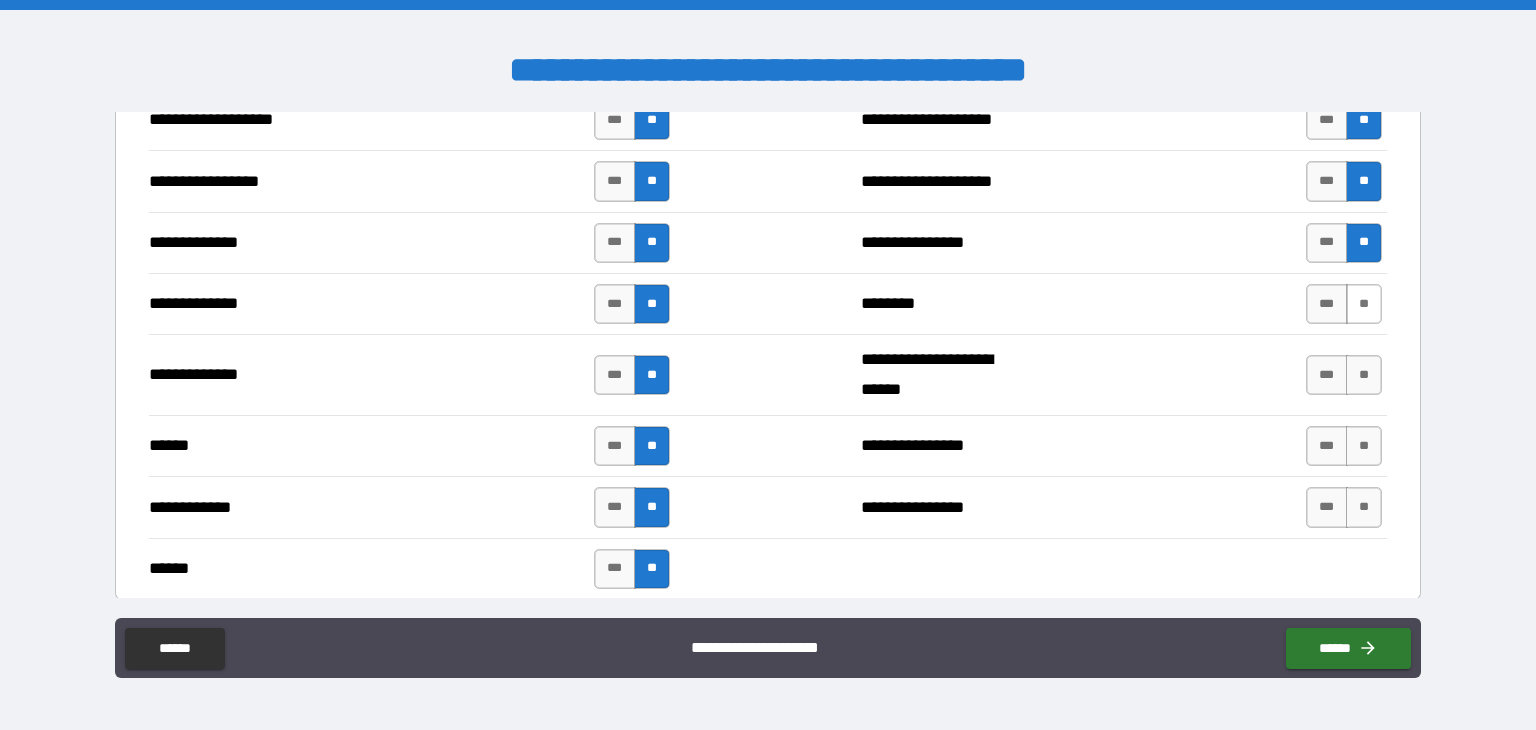 click on "**" at bounding box center [1364, 304] 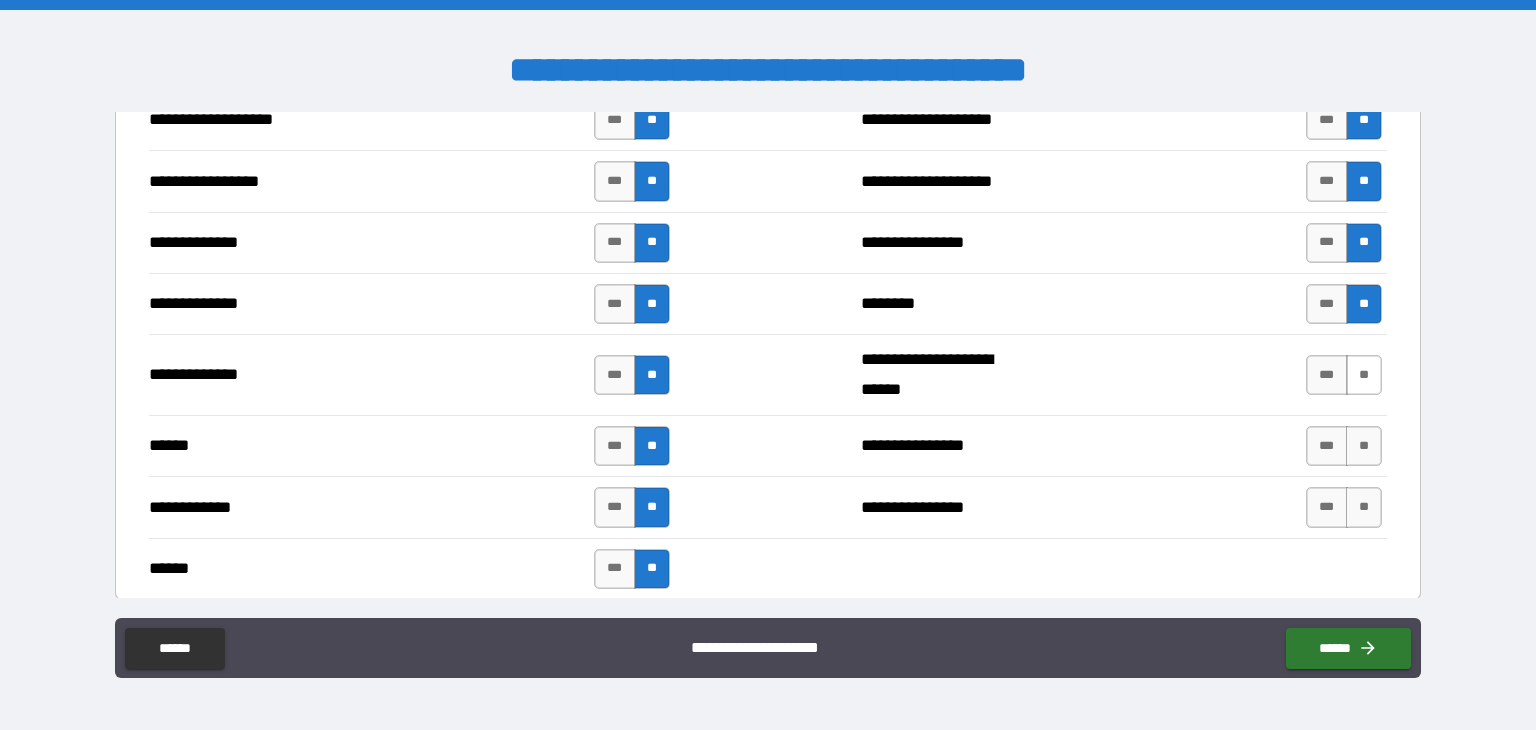 click on "**" at bounding box center (1364, 375) 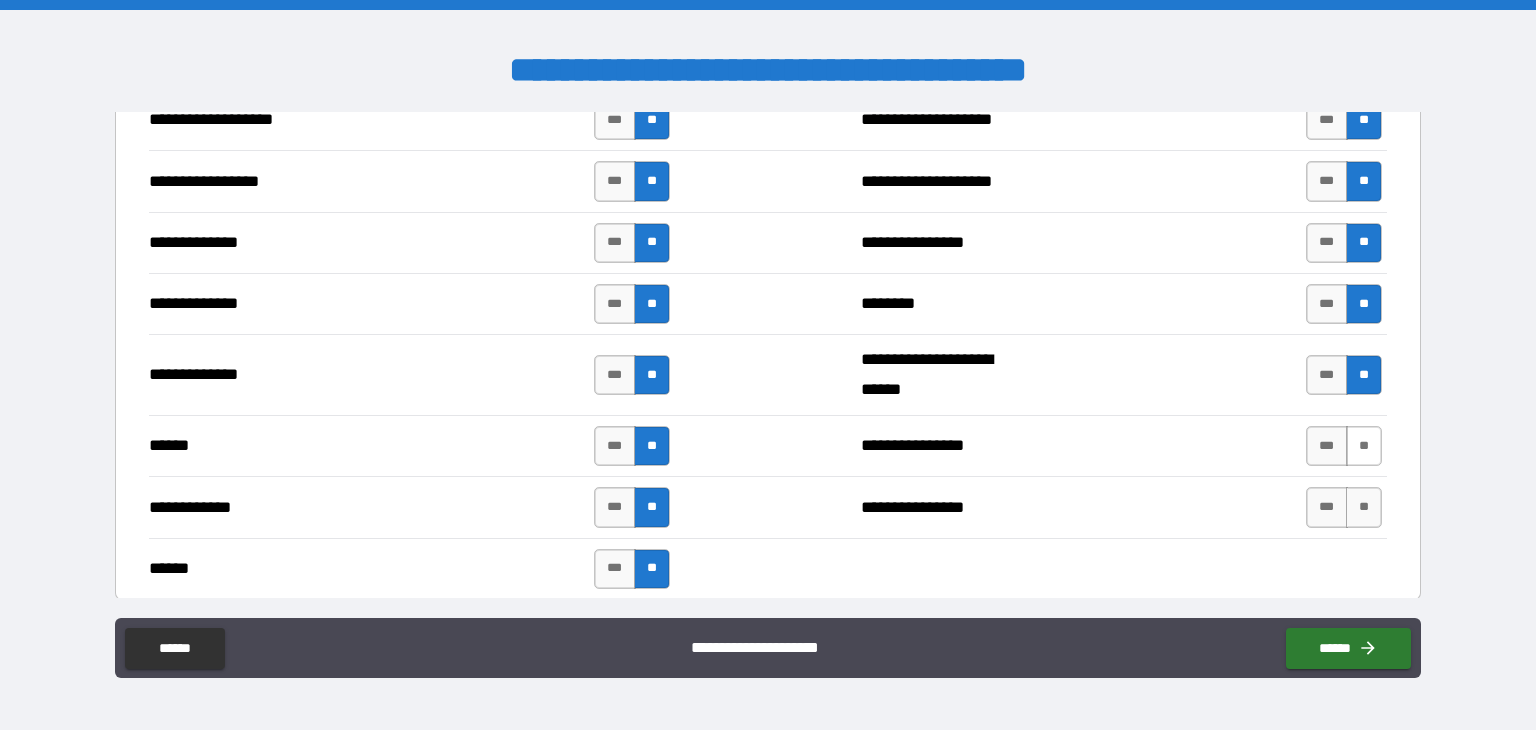 click on "**" at bounding box center [1364, 446] 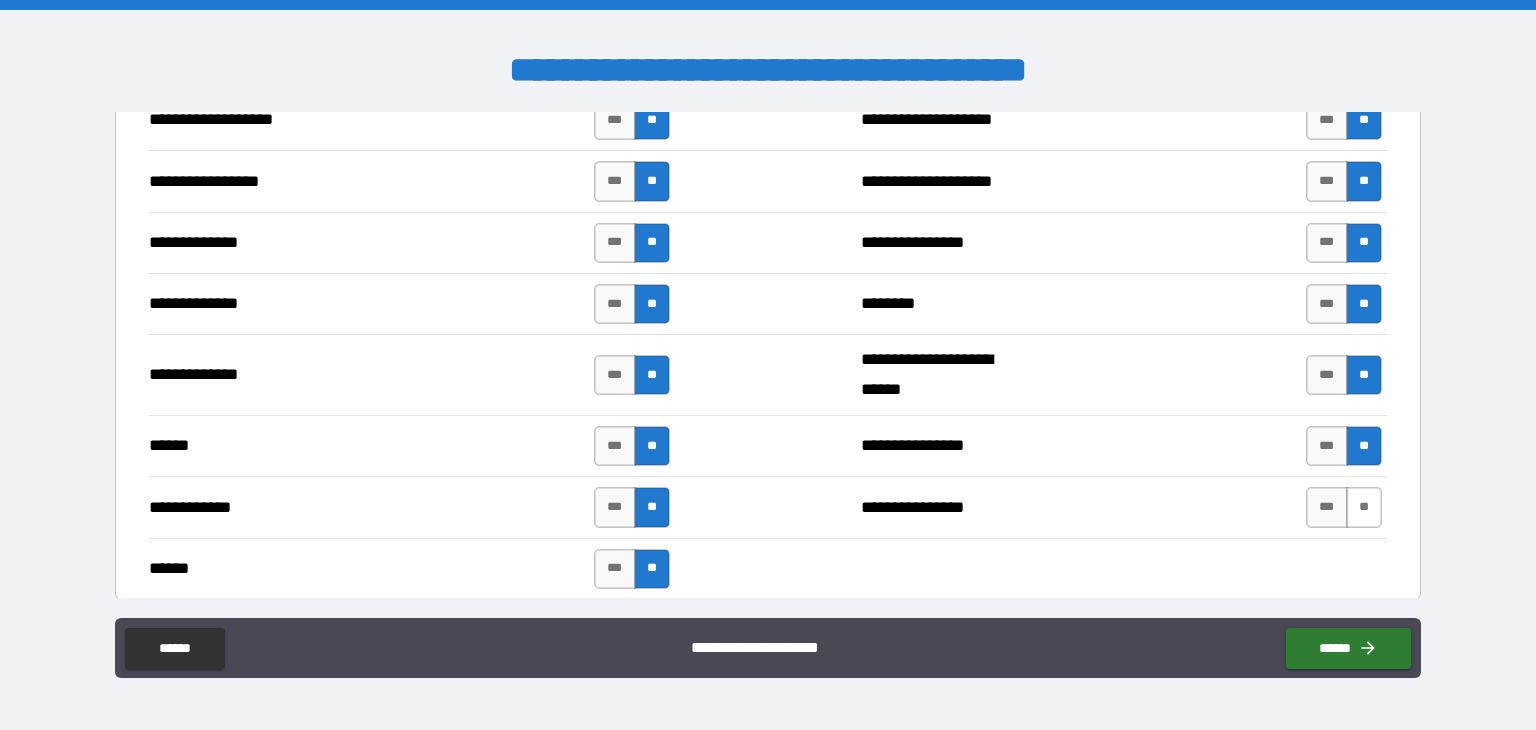 click on "**" at bounding box center [1364, 507] 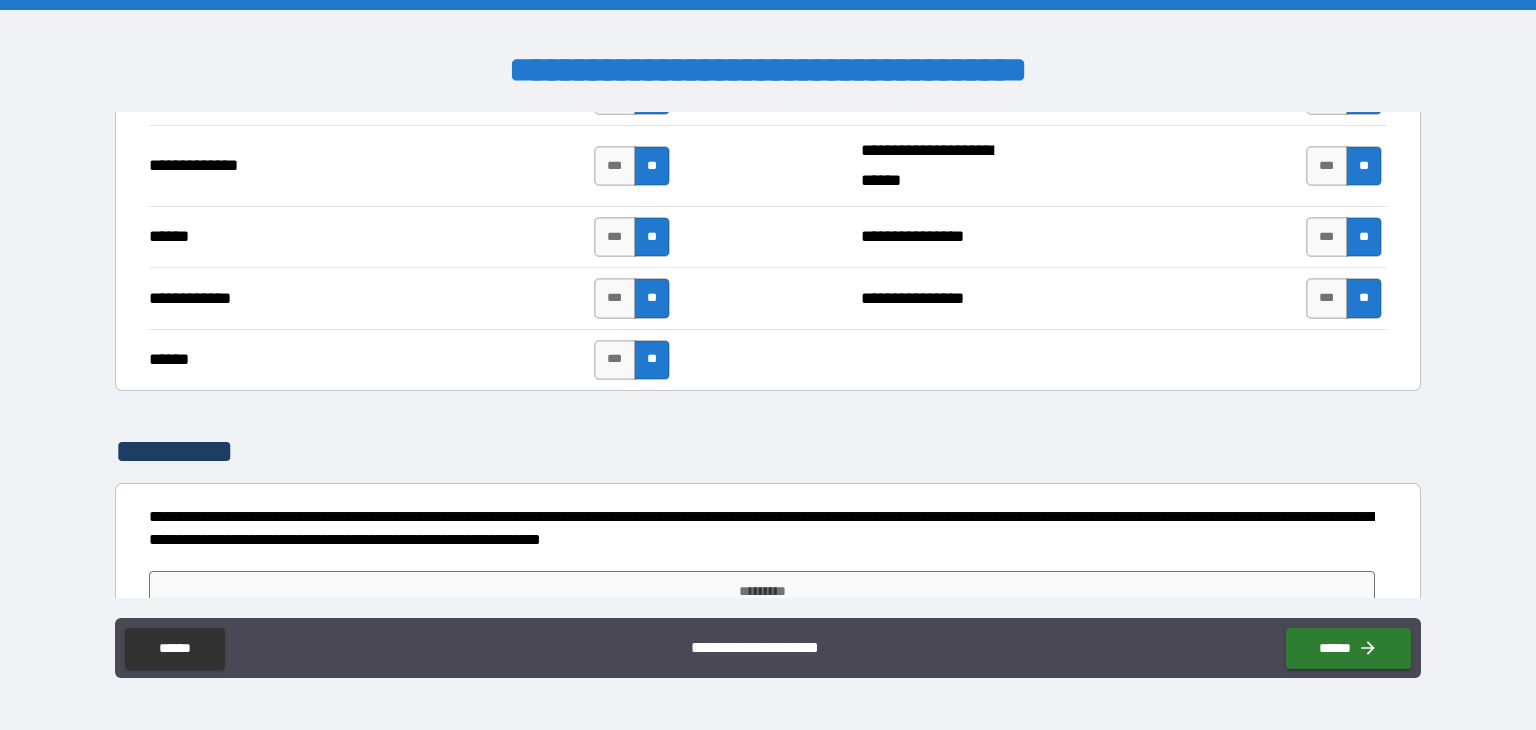 scroll, scrollTop: 3823, scrollLeft: 0, axis: vertical 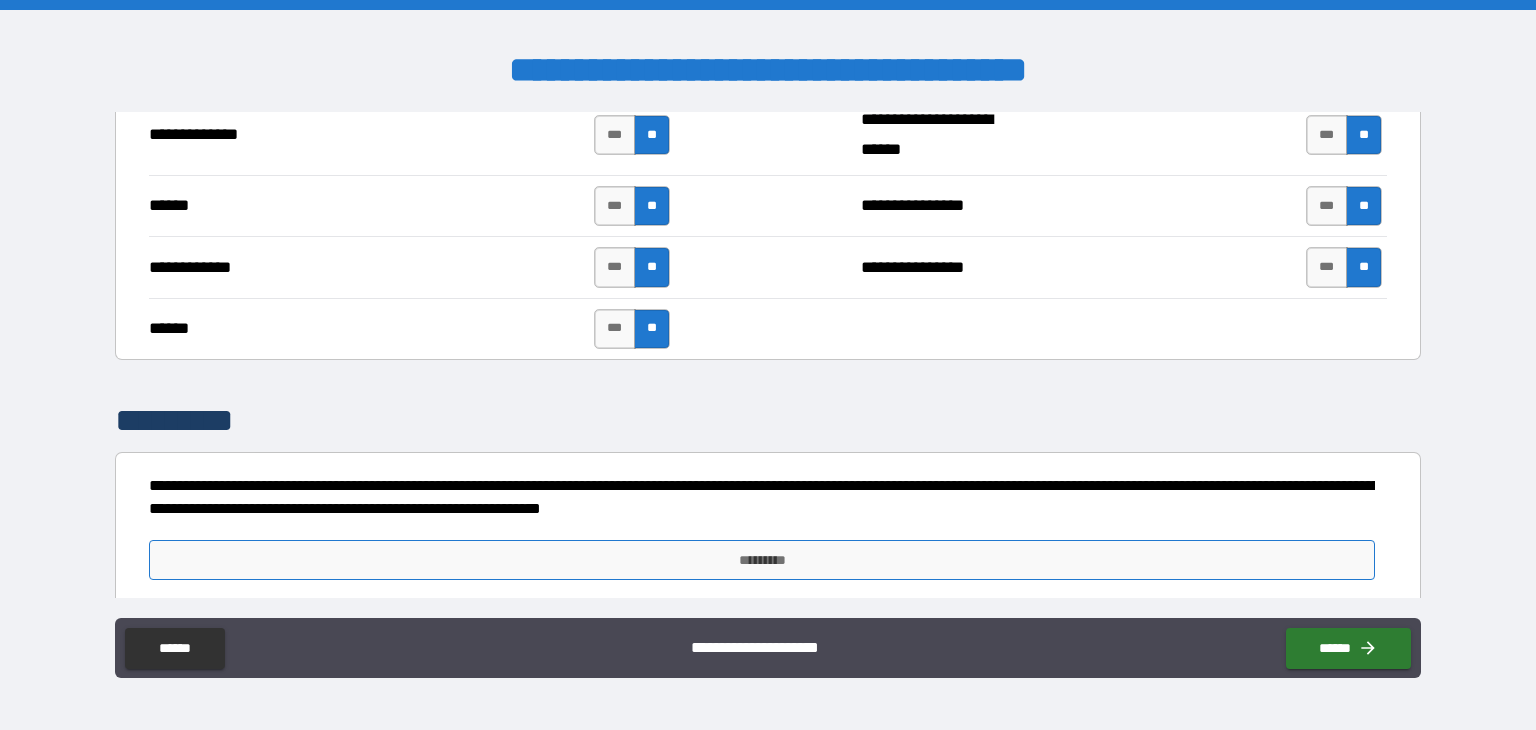 click on "*********" at bounding box center [762, 560] 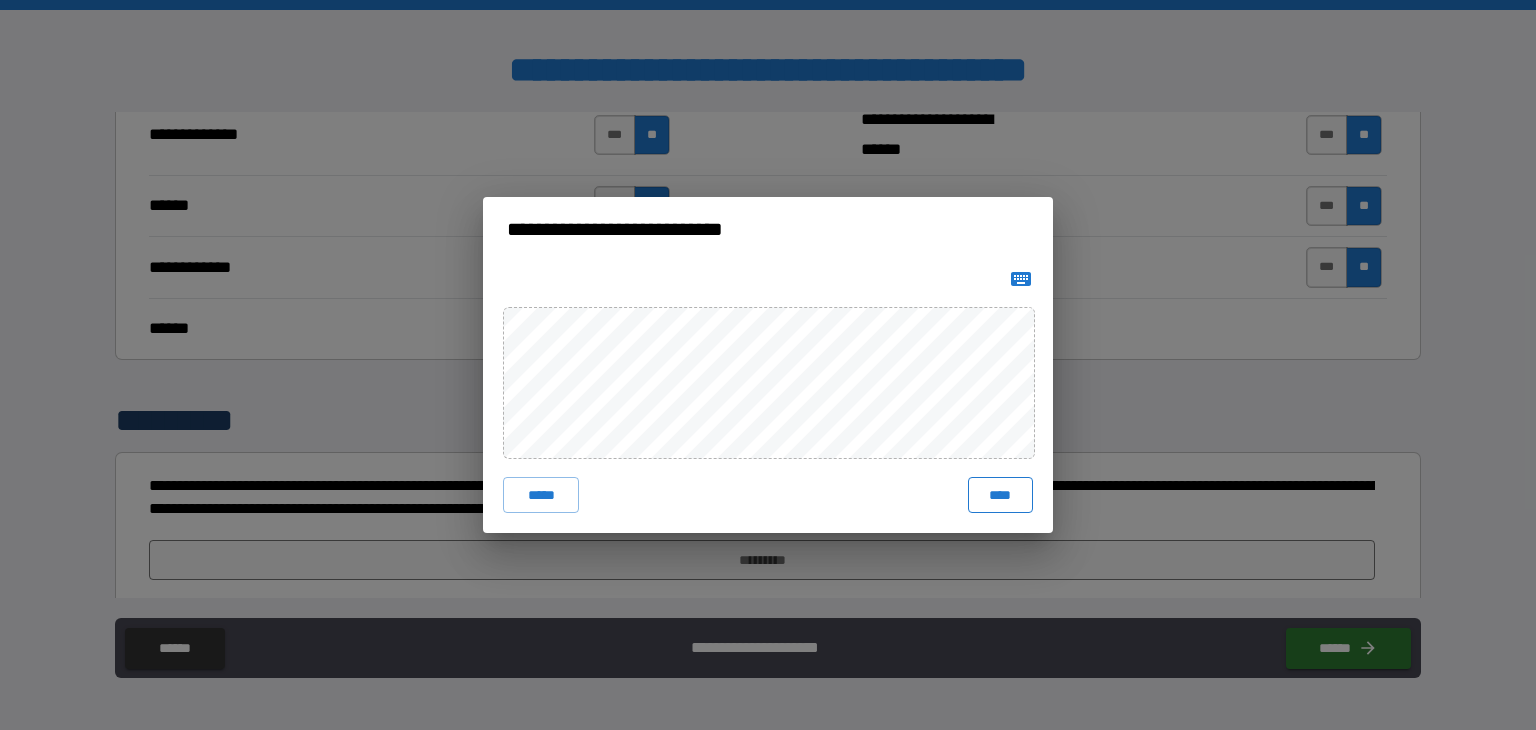 click on "****" at bounding box center (1000, 495) 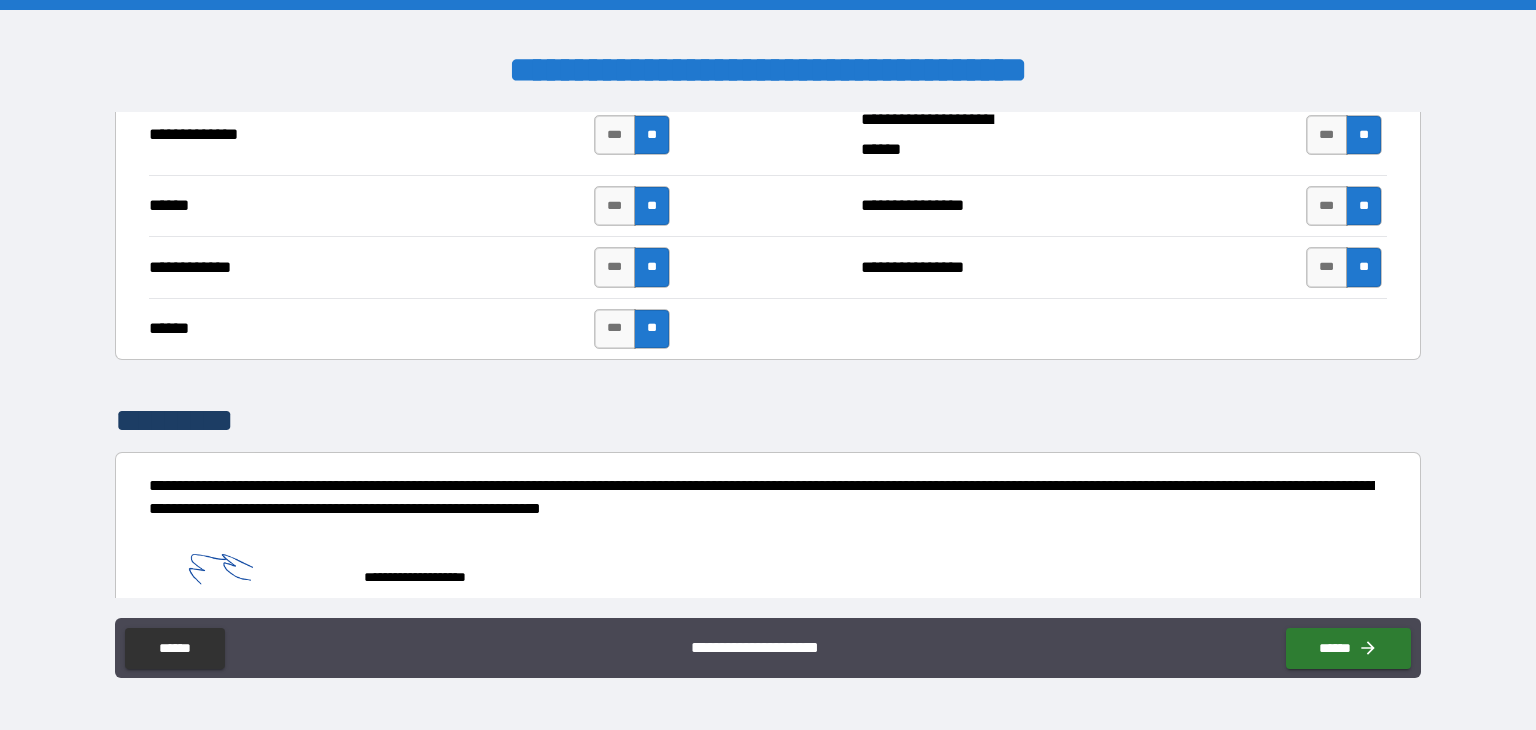 scroll, scrollTop: 3840, scrollLeft: 0, axis: vertical 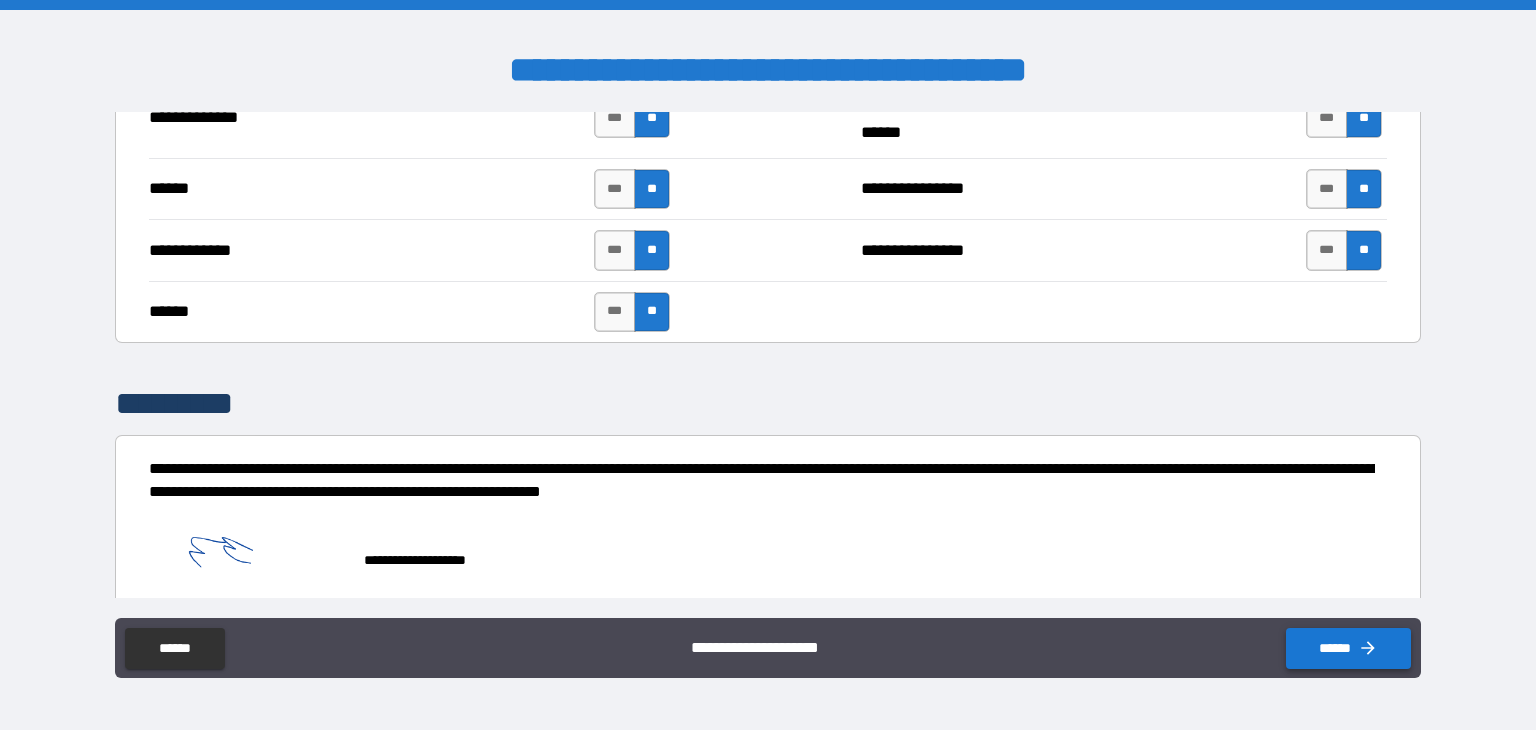 click on "******" at bounding box center [1348, 648] 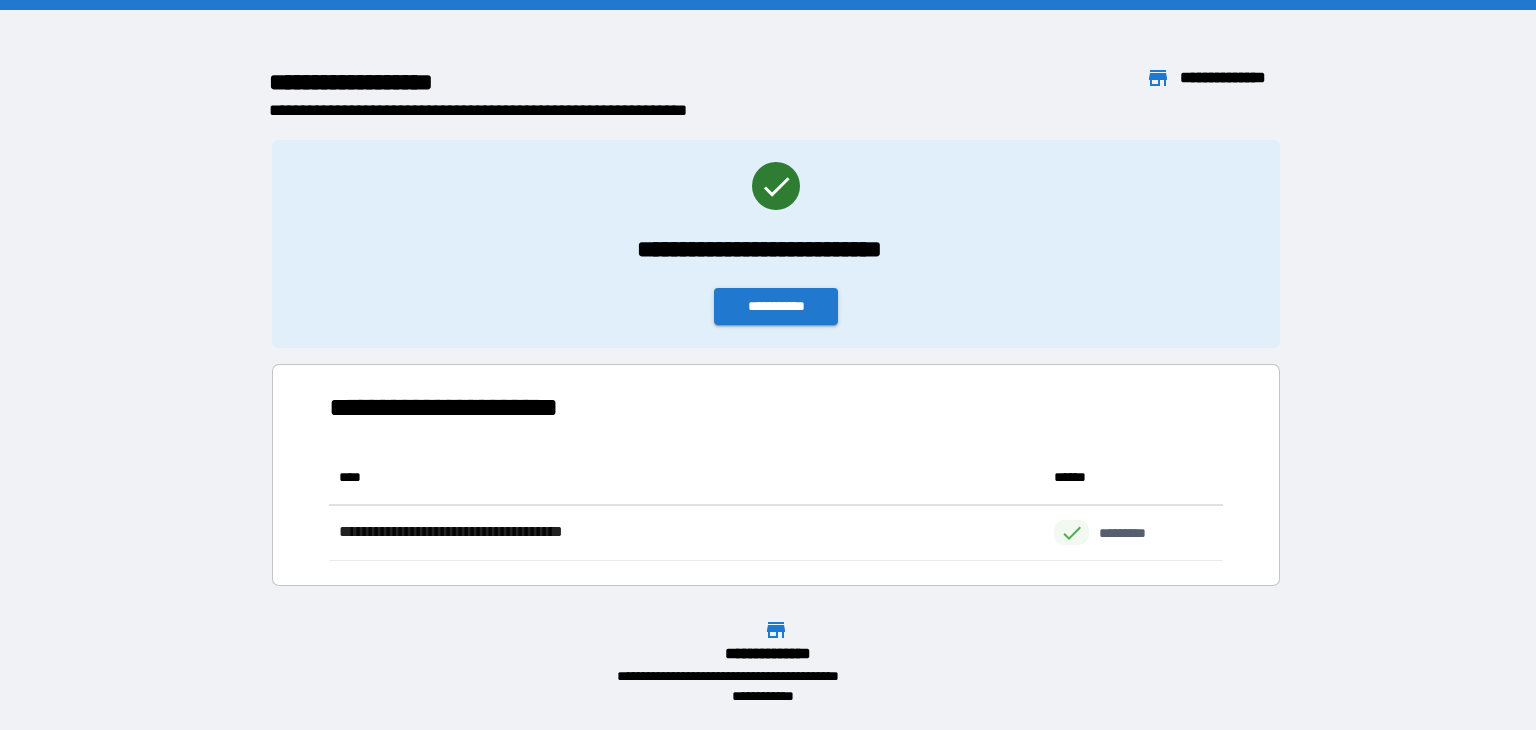 scroll, scrollTop: 16, scrollLeft: 16, axis: both 